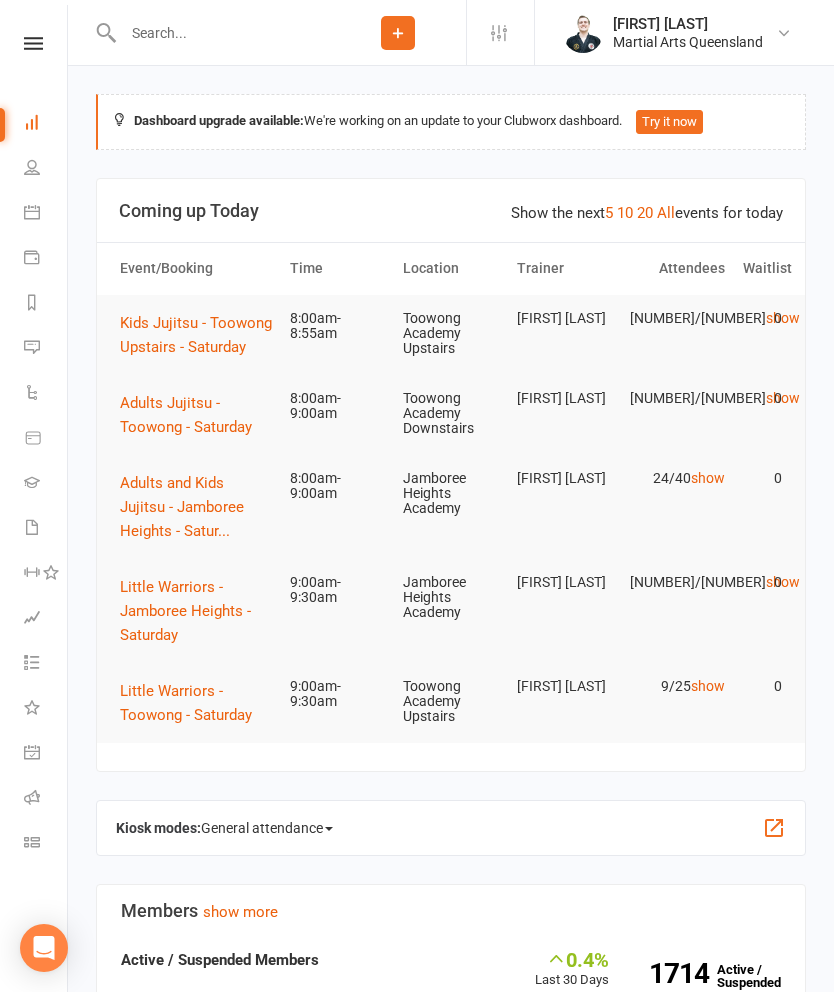 scroll, scrollTop: 0, scrollLeft: 0, axis: both 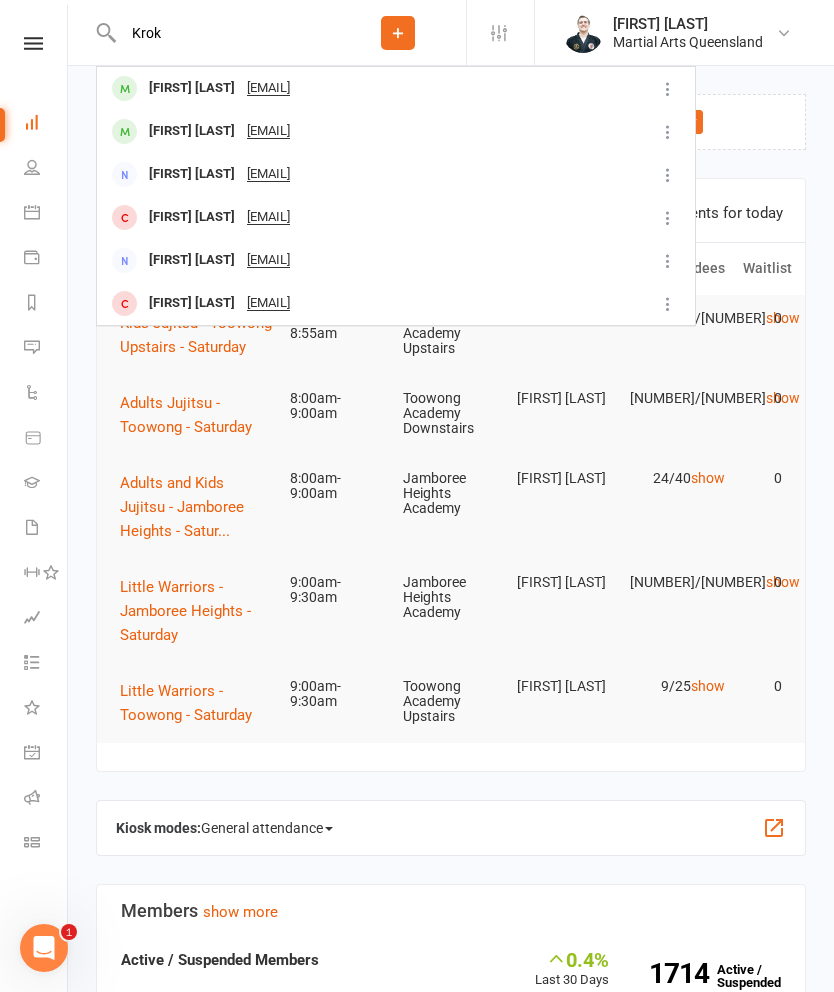 type on "Krok" 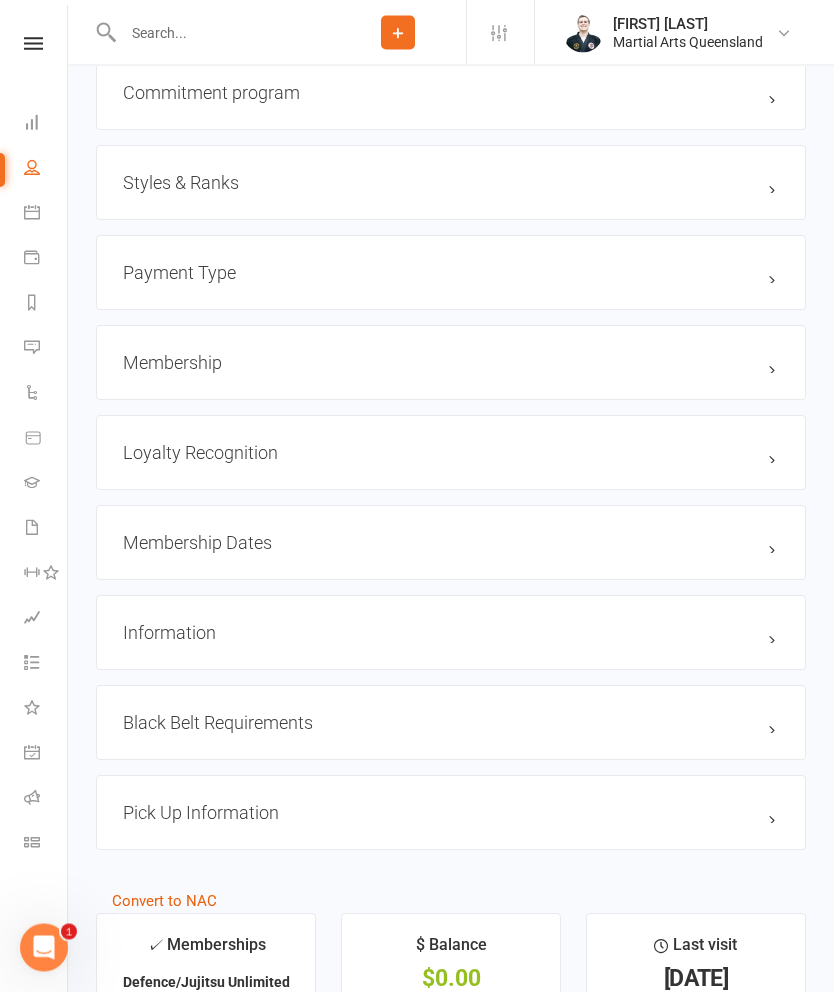 click on "Styles & Ranks" at bounding box center [451, 183] 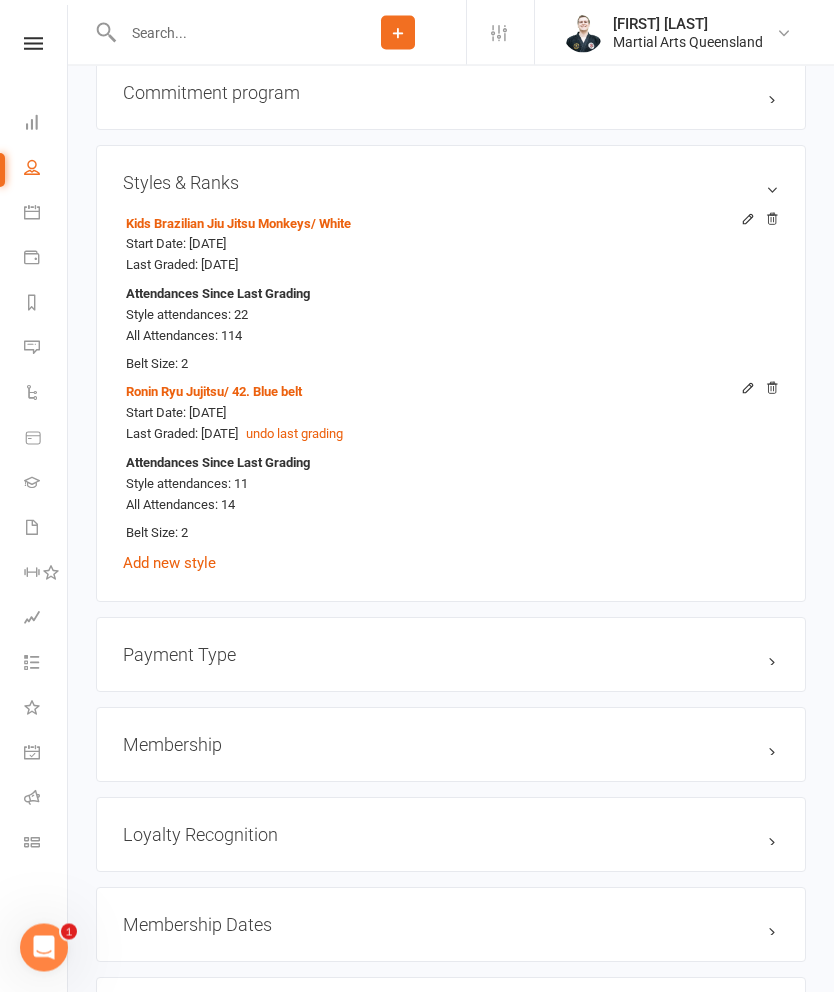 scroll, scrollTop: 2013, scrollLeft: 0, axis: vertical 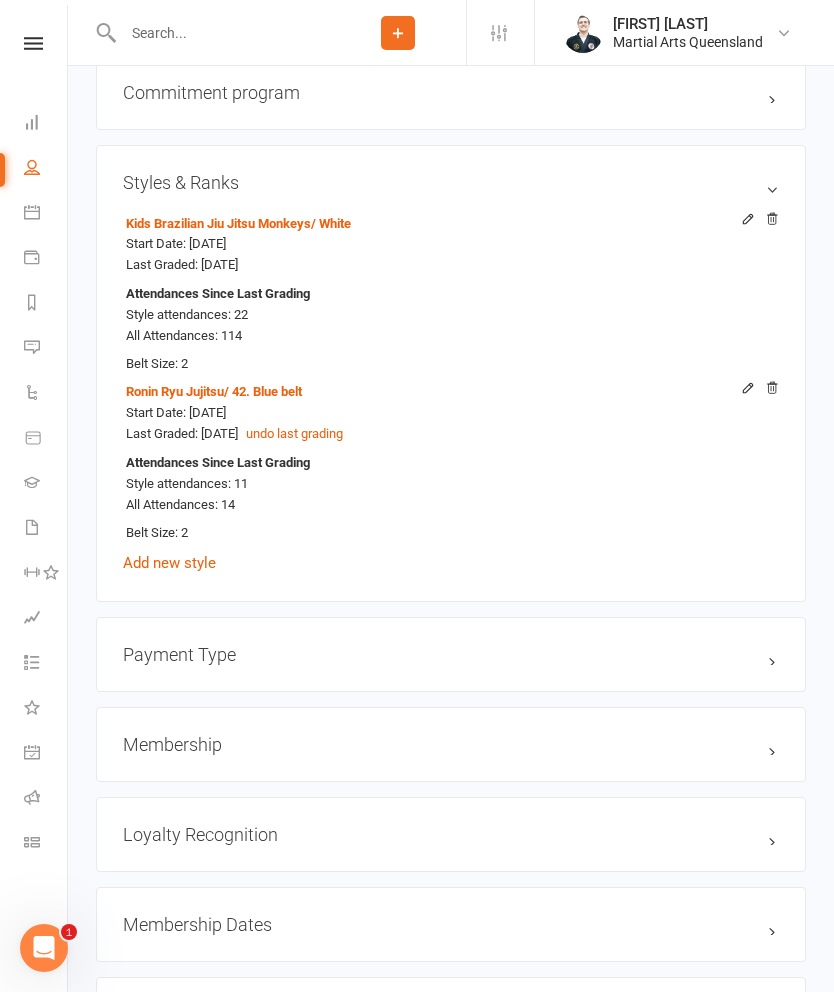 click at bounding box center [223, 33] 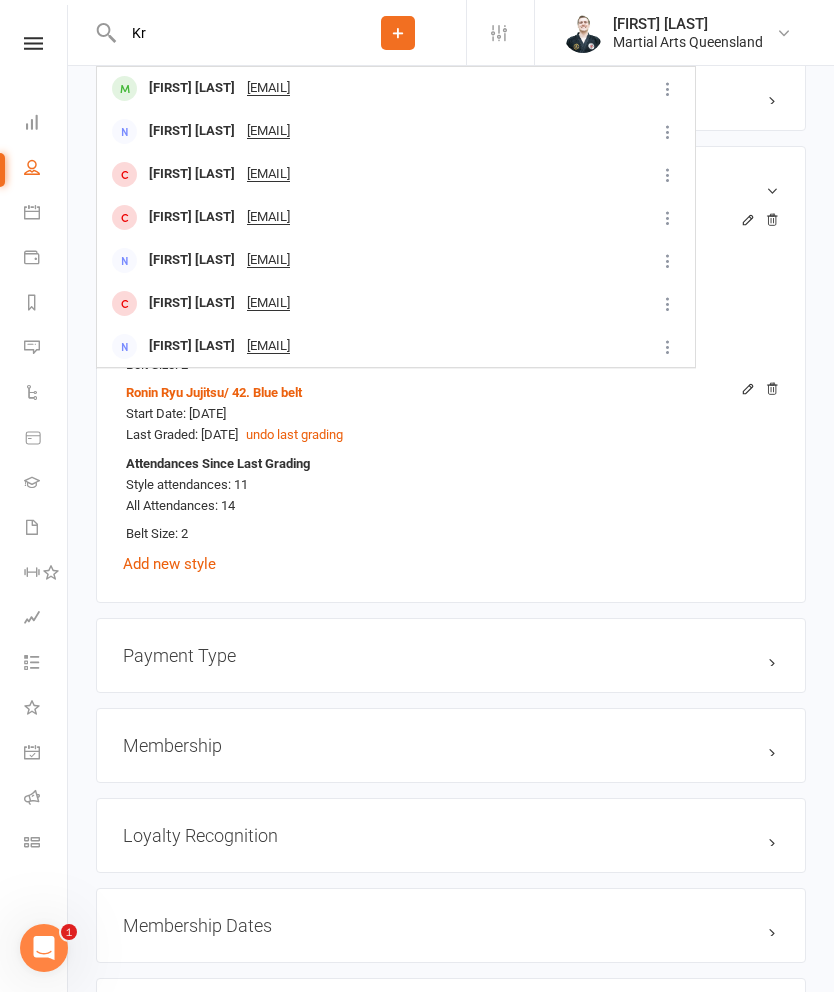 type on "K" 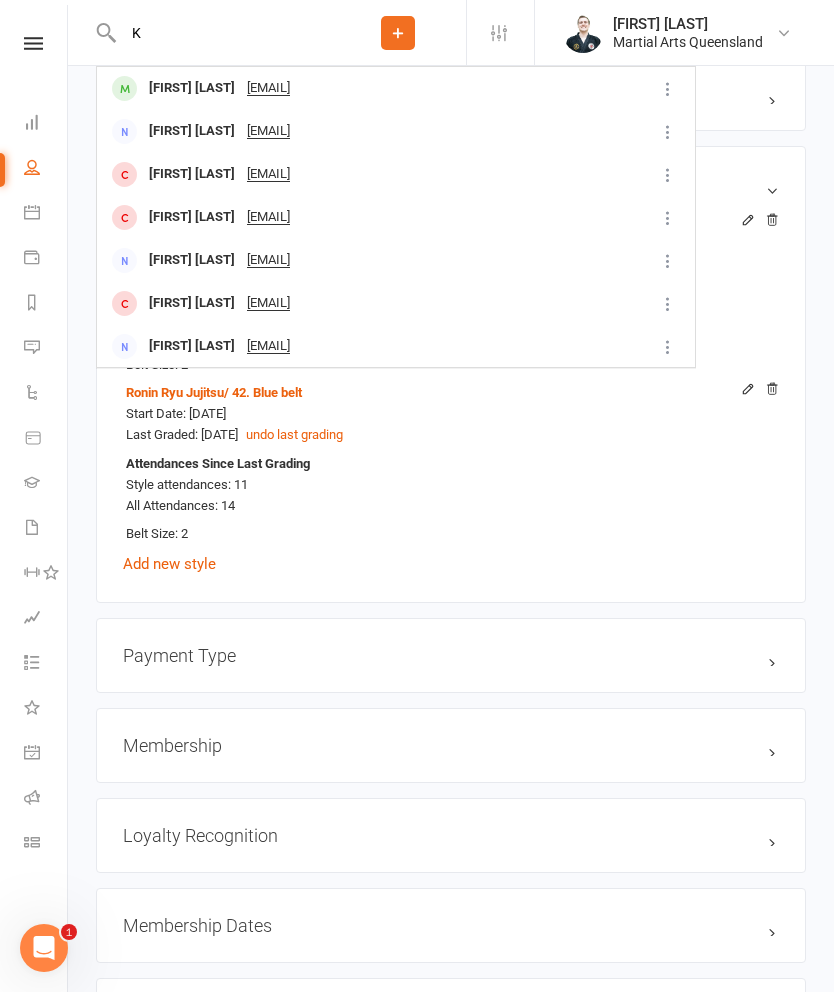 type 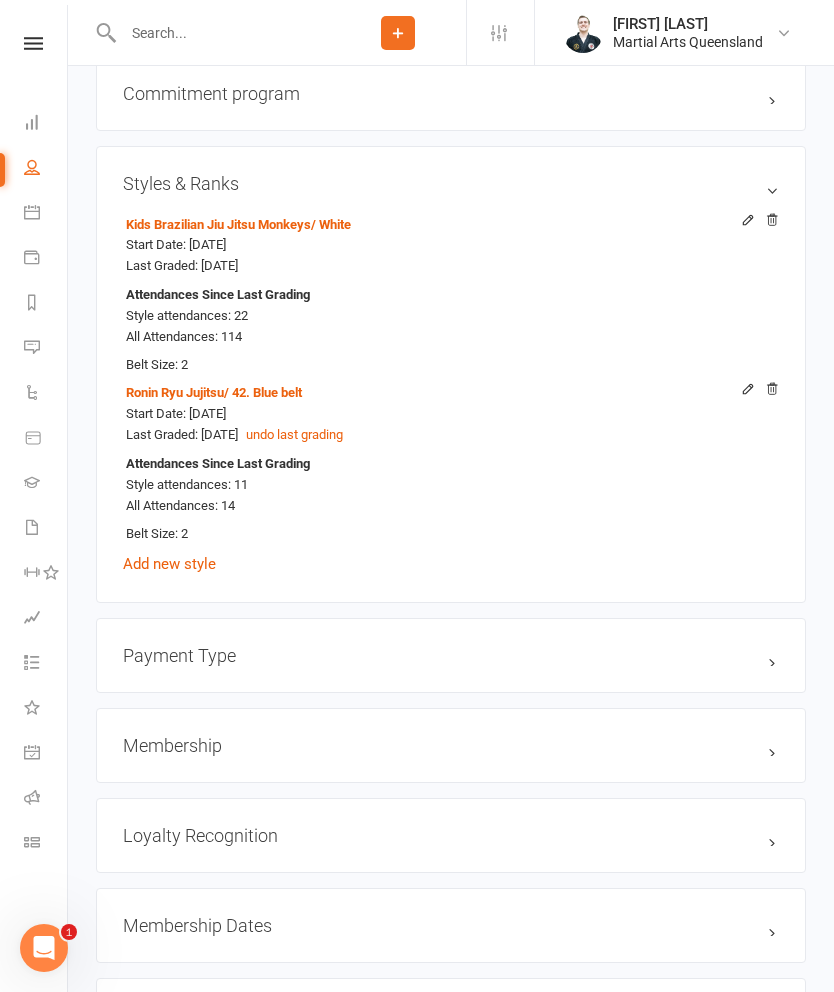 click on "Kids Brazilian Jiu Jitsu Monkeys  / White Start Date: [DATE] Last Graded: [DATE] Attendances Since Last Grading Style attendances: 22 All Attendances: 114 Belt Size: 2" at bounding box center [451, 293] 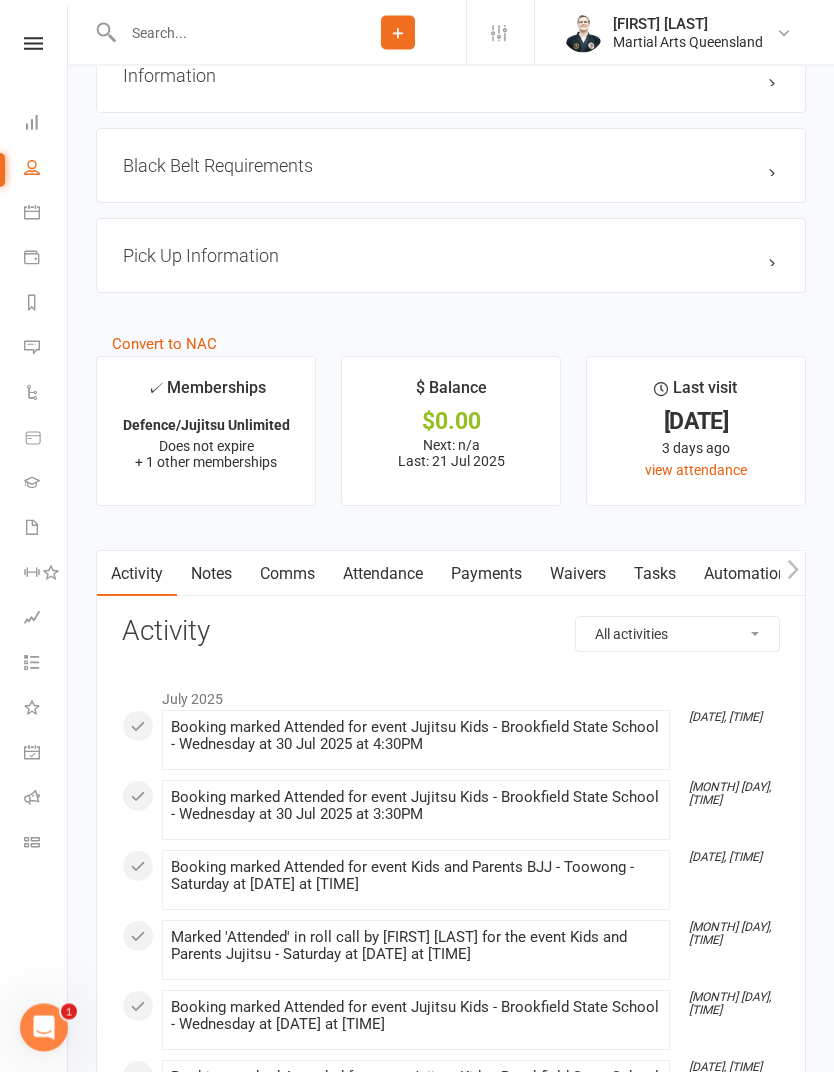 scroll, scrollTop: 2952, scrollLeft: 0, axis: vertical 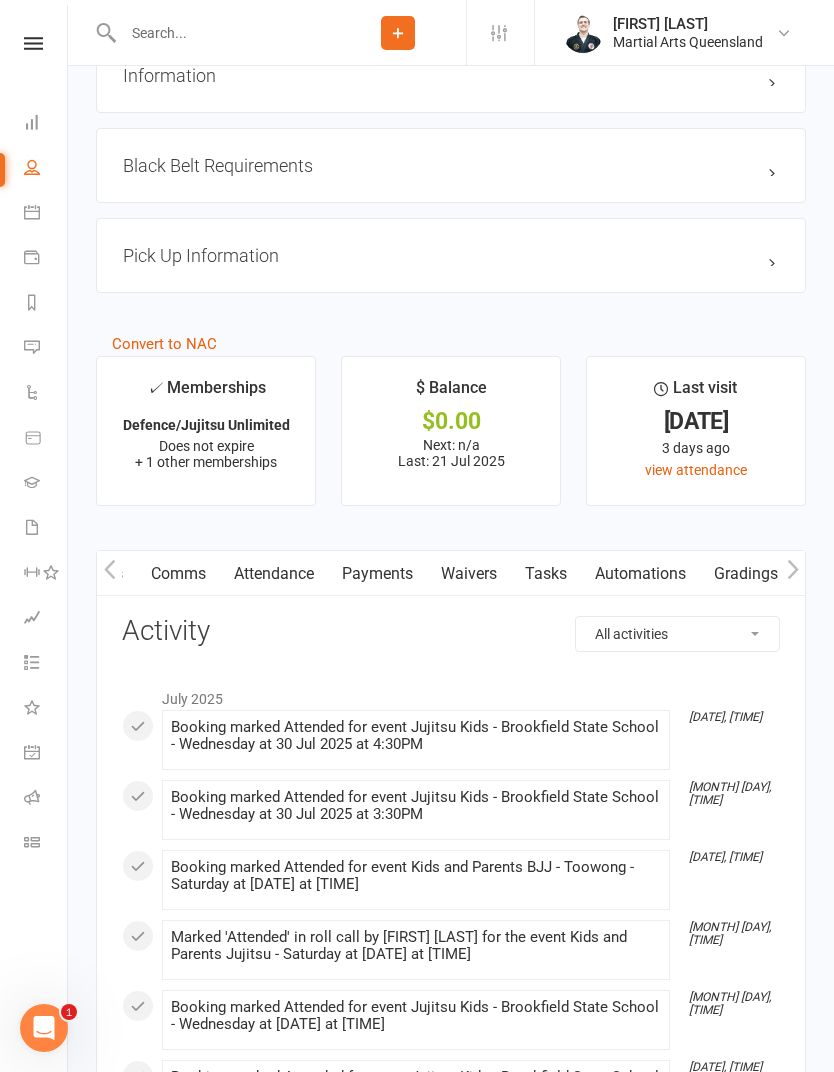 click on "Gradings / Promotions" at bounding box center [794, 574] 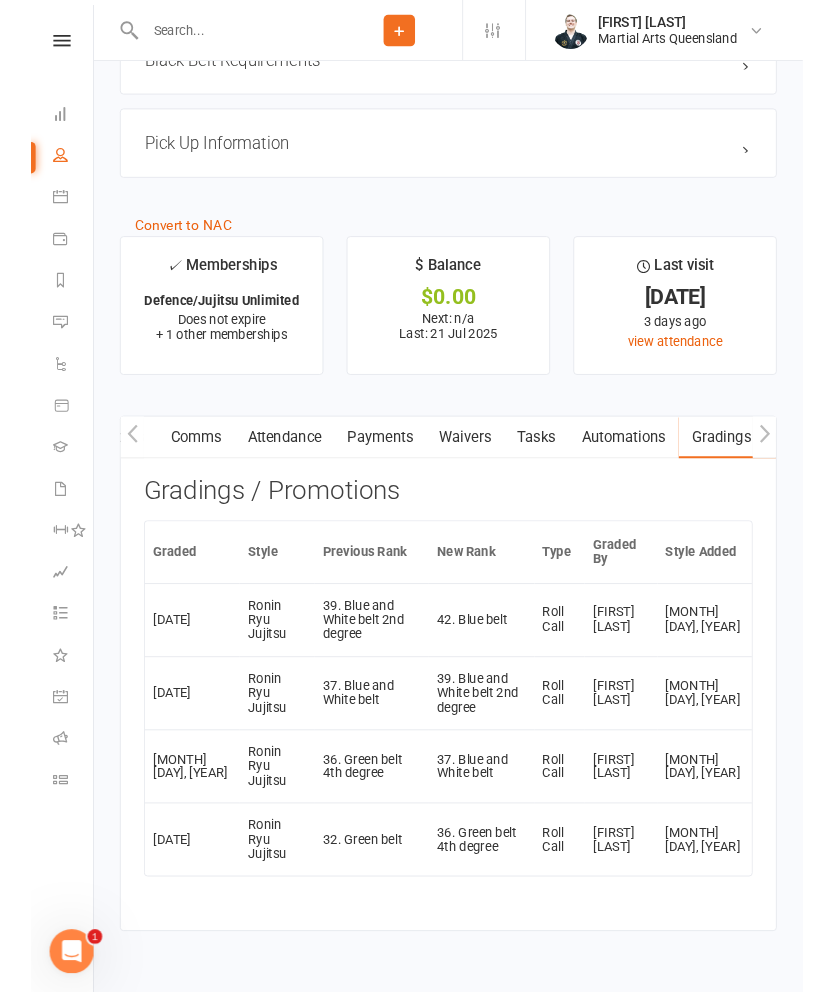 scroll, scrollTop: 3148, scrollLeft: 0, axis: vertical 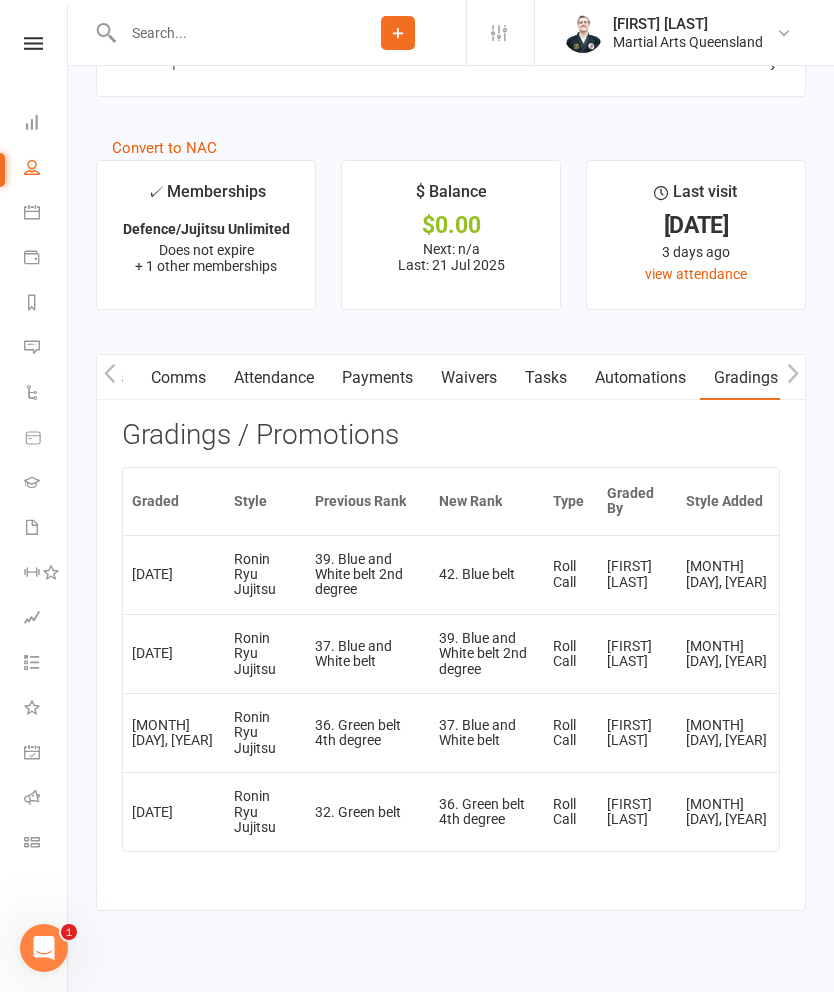 click on "Attendance" at bounding box center [274, 378] 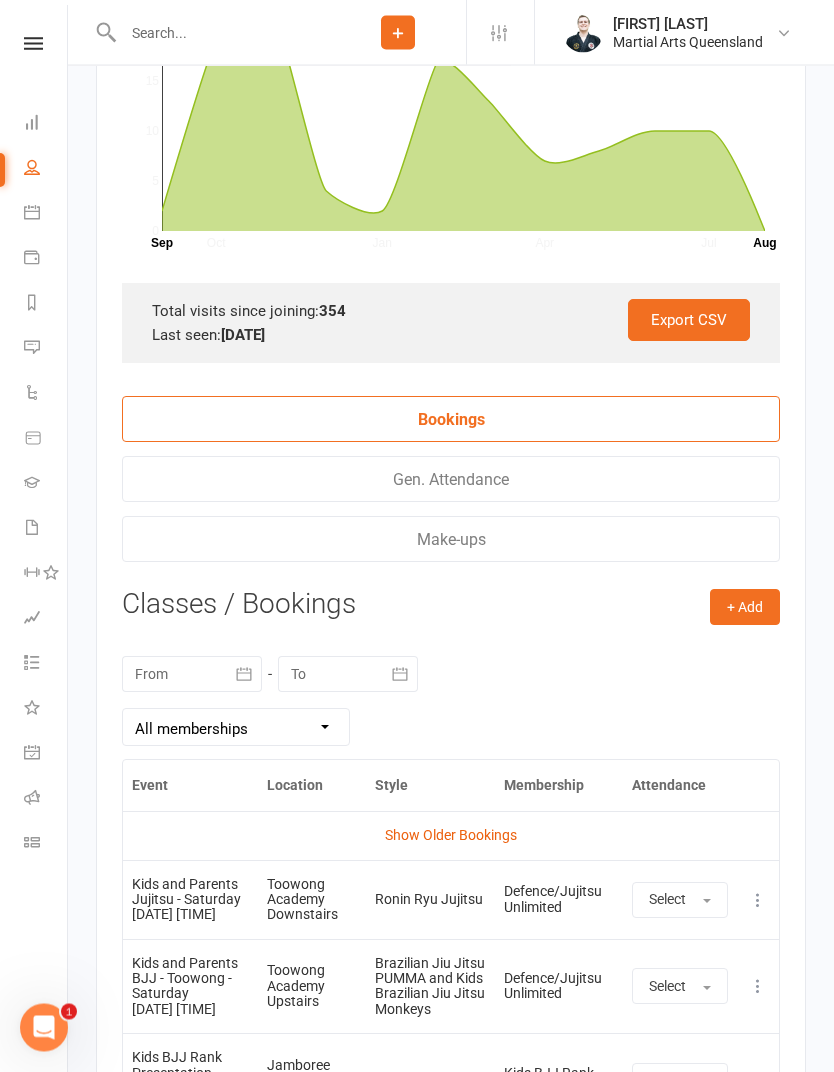 scroll, scrollTop: 3666, scrollLeft: 0, axis: vertical 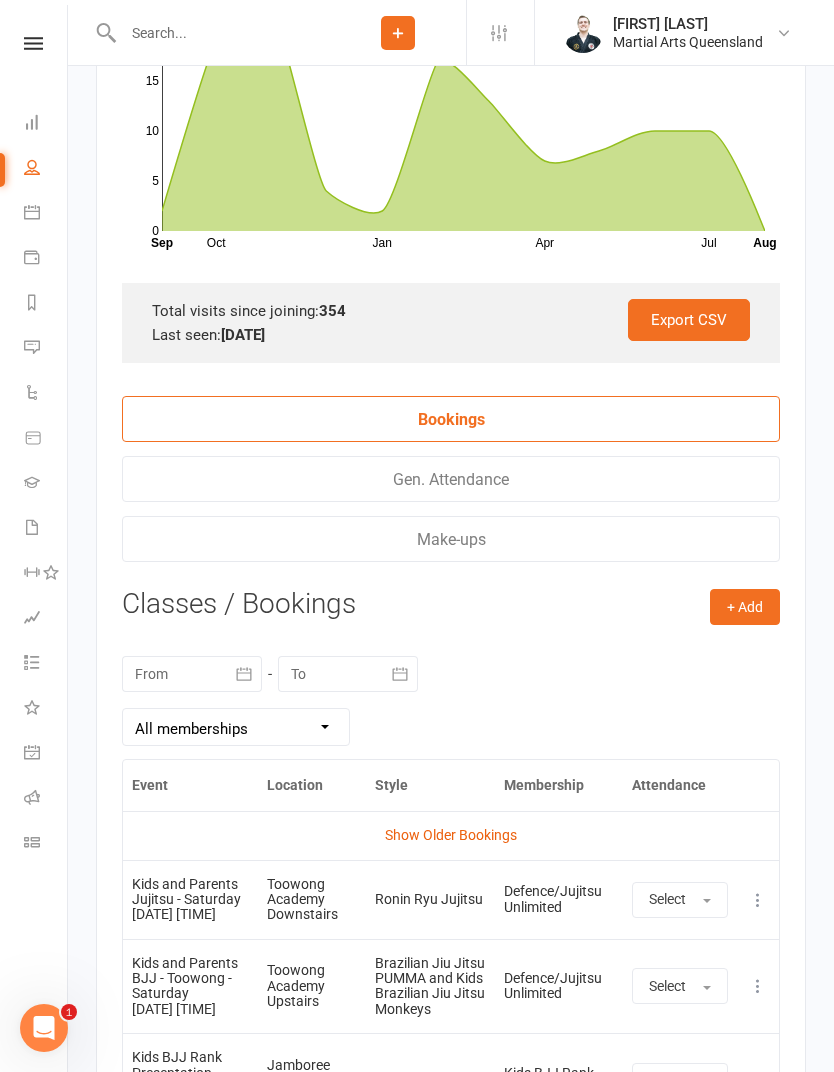 click at bounding box center (192, 674) 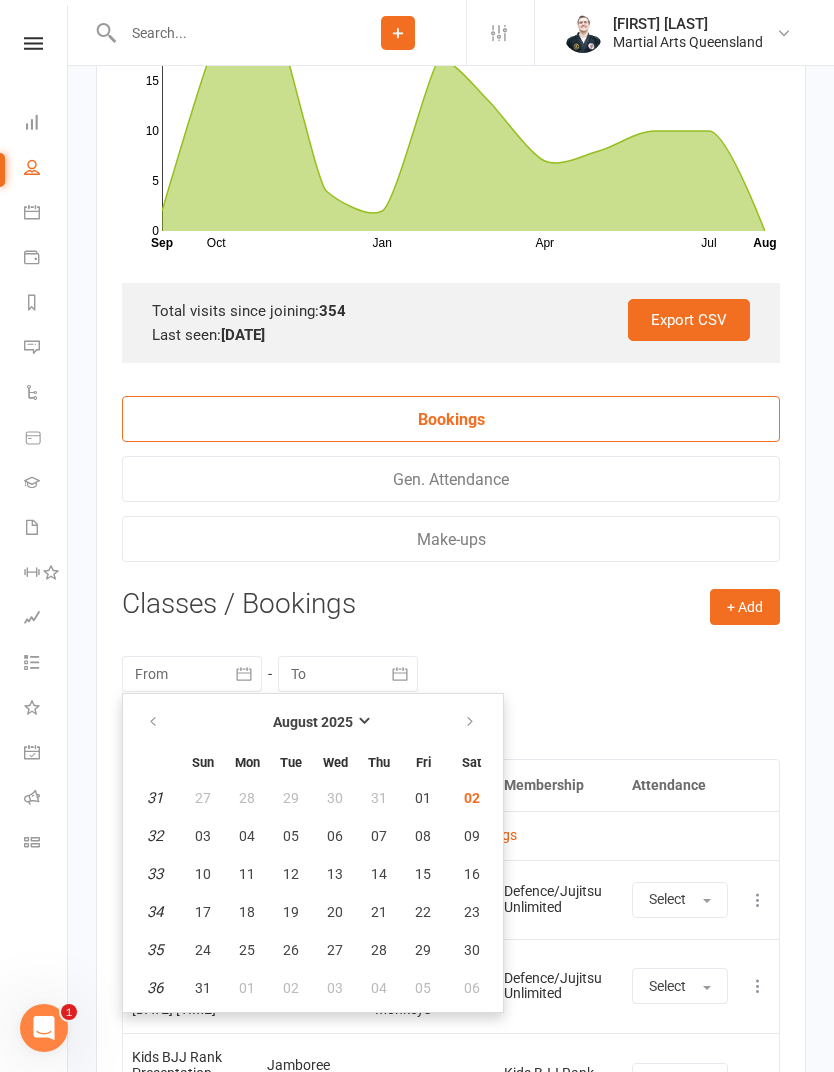 click at bounding box center (154, 722) 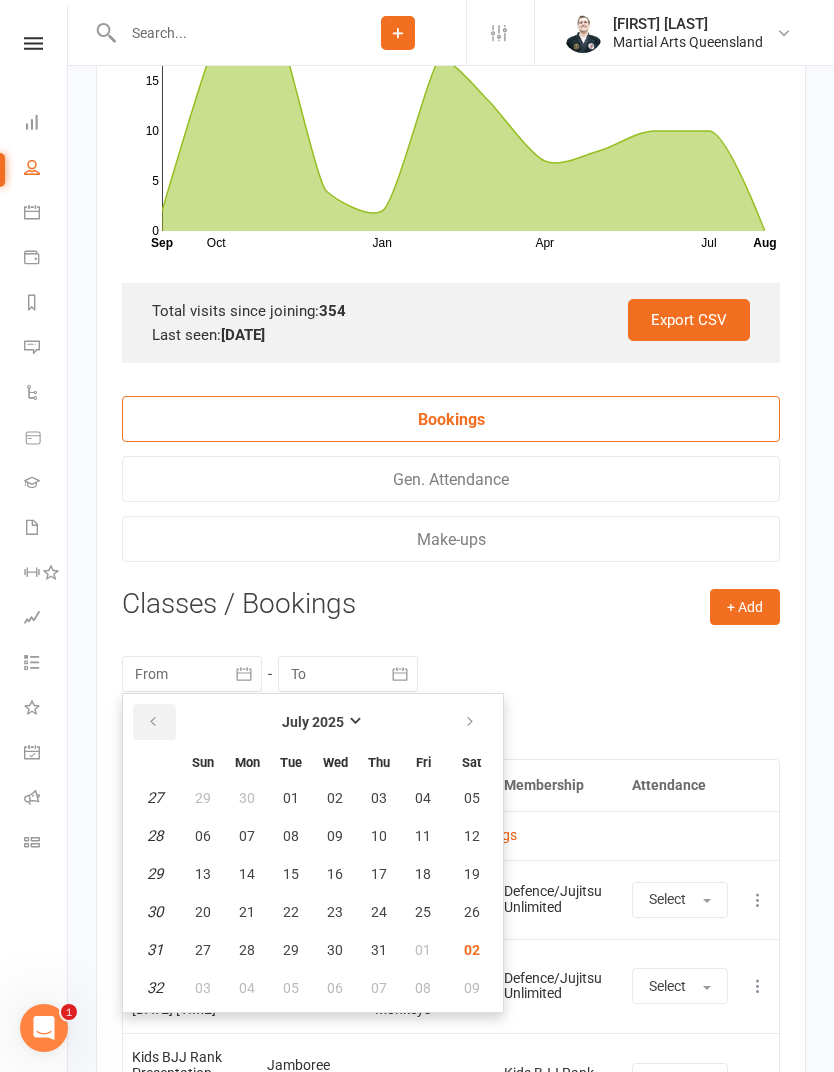 click at bounding box center (153, 722) 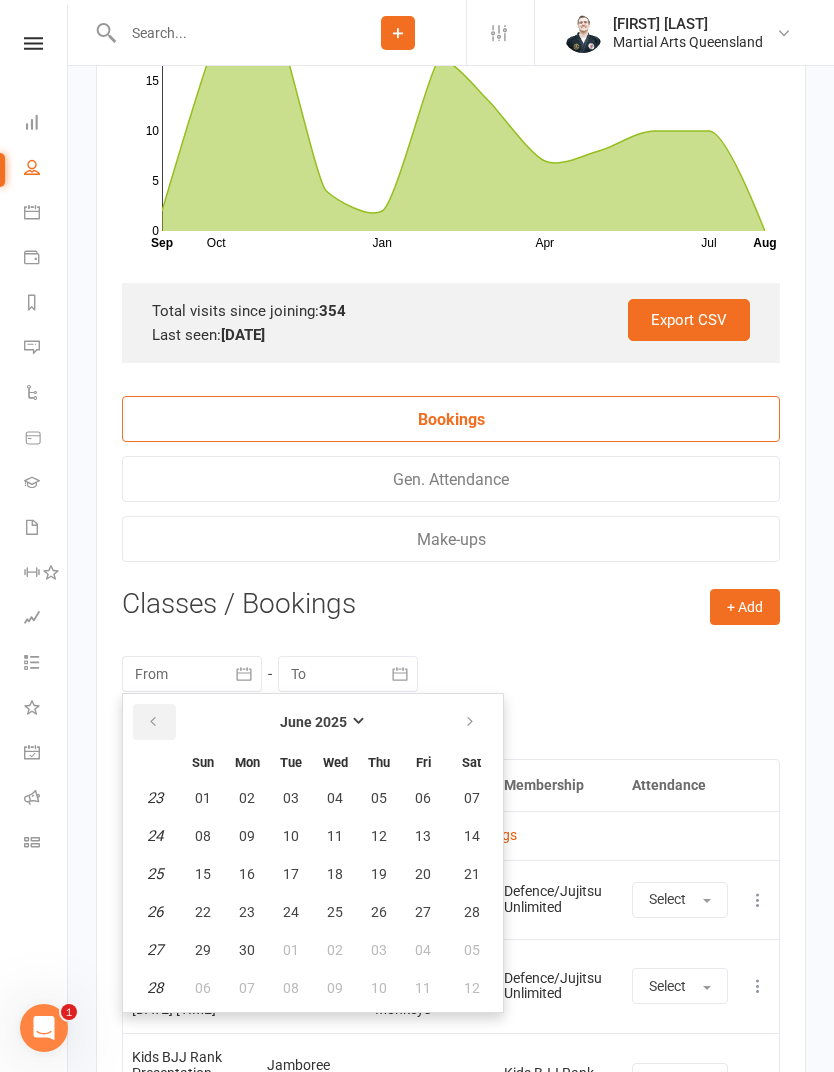 click at bounding box center [153, 722] 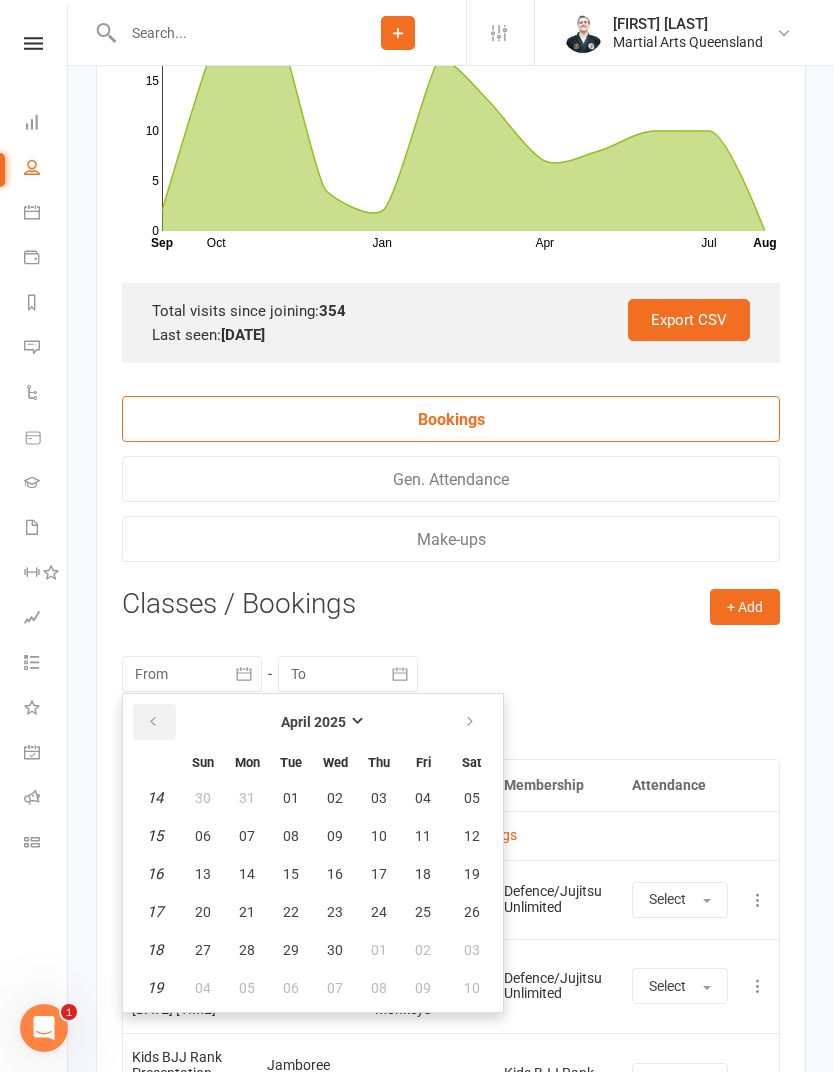 click at bounding box center (153, 722) 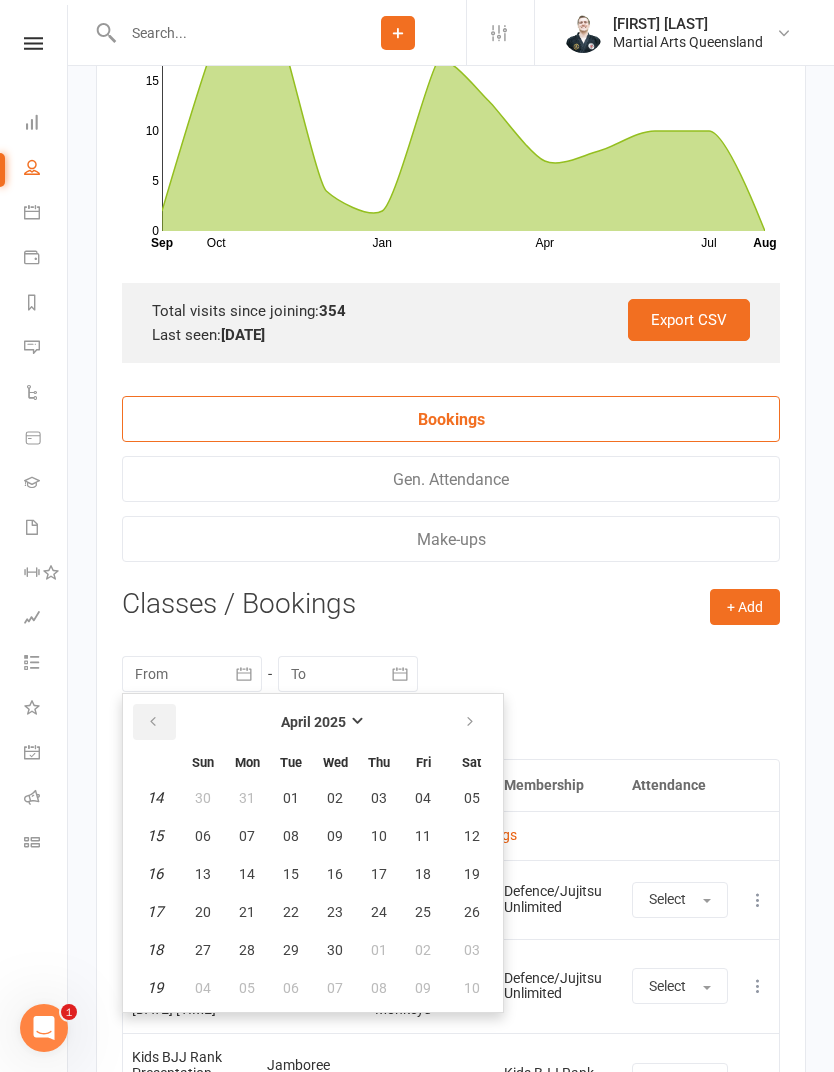 click at bounding box center (153, 722) 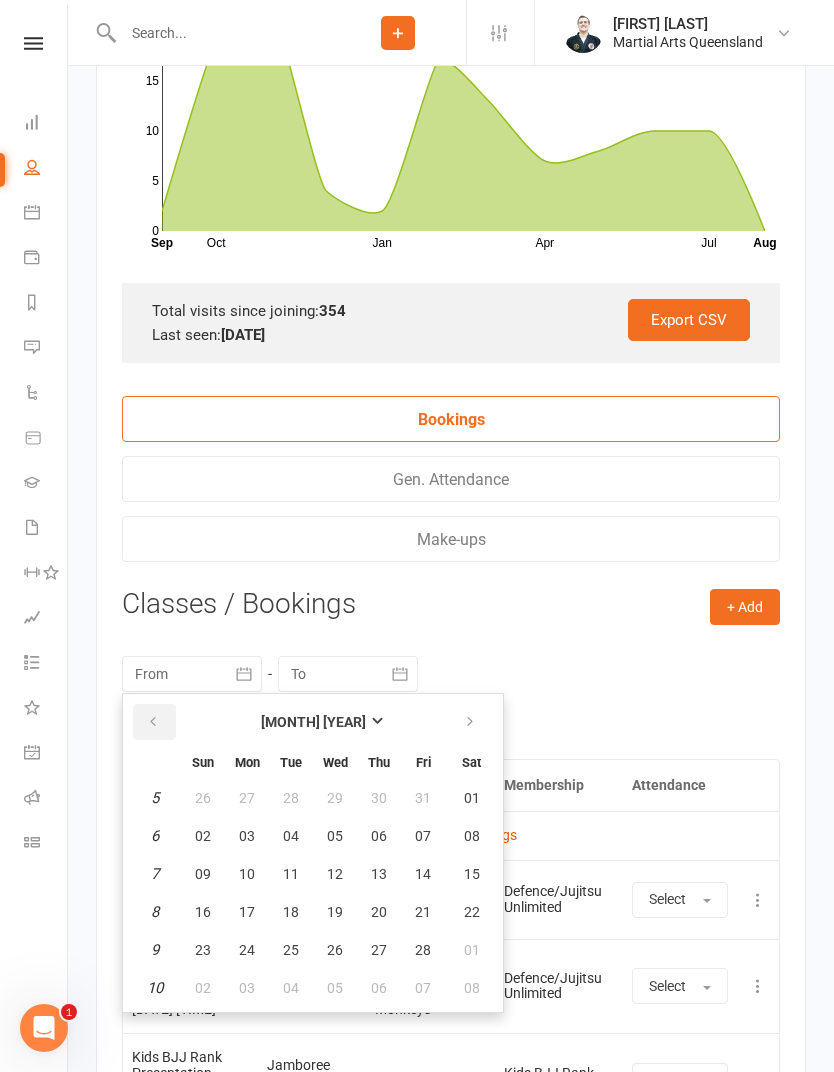 click at bounding box center [153, 722] 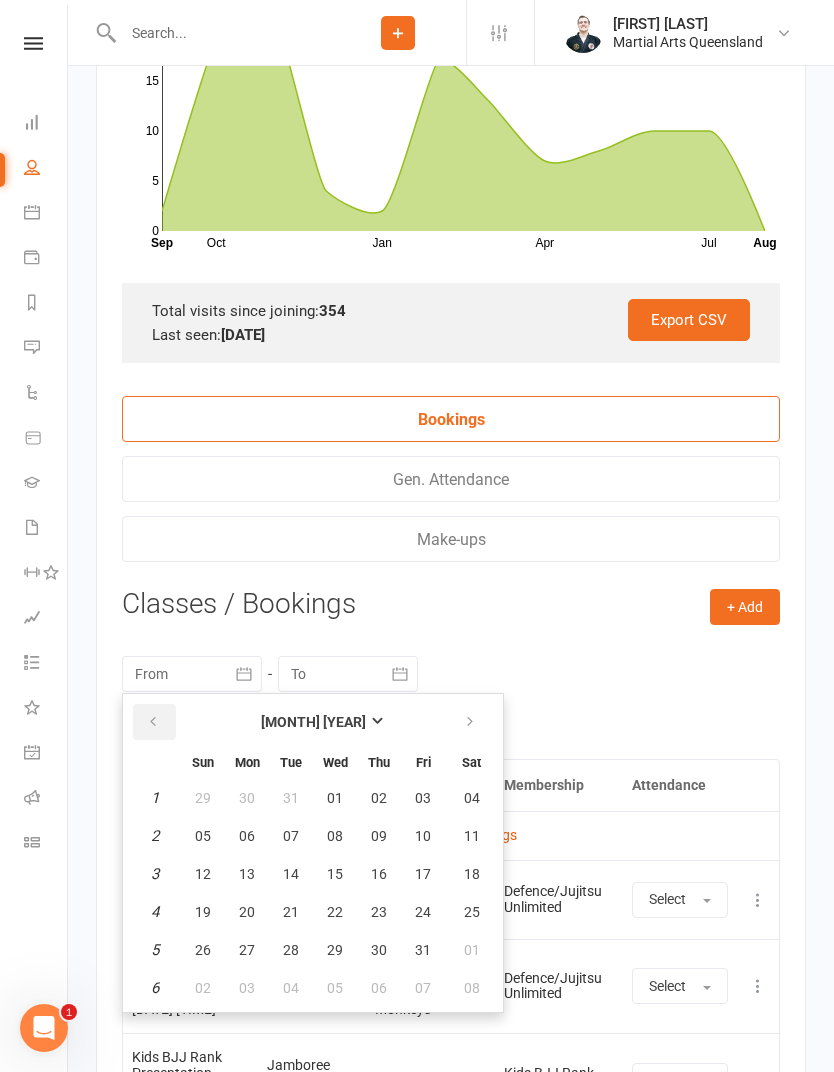 click at bounding box center [154, 722] 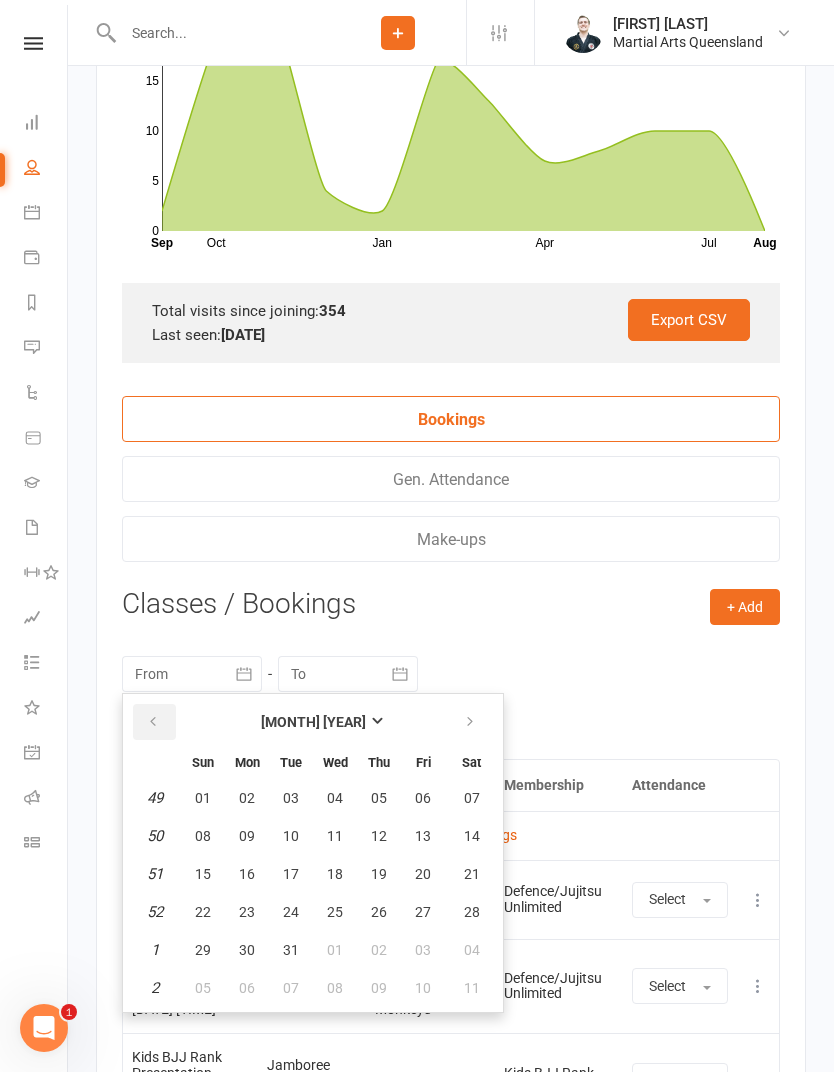 click at bounding box center (153, 722) 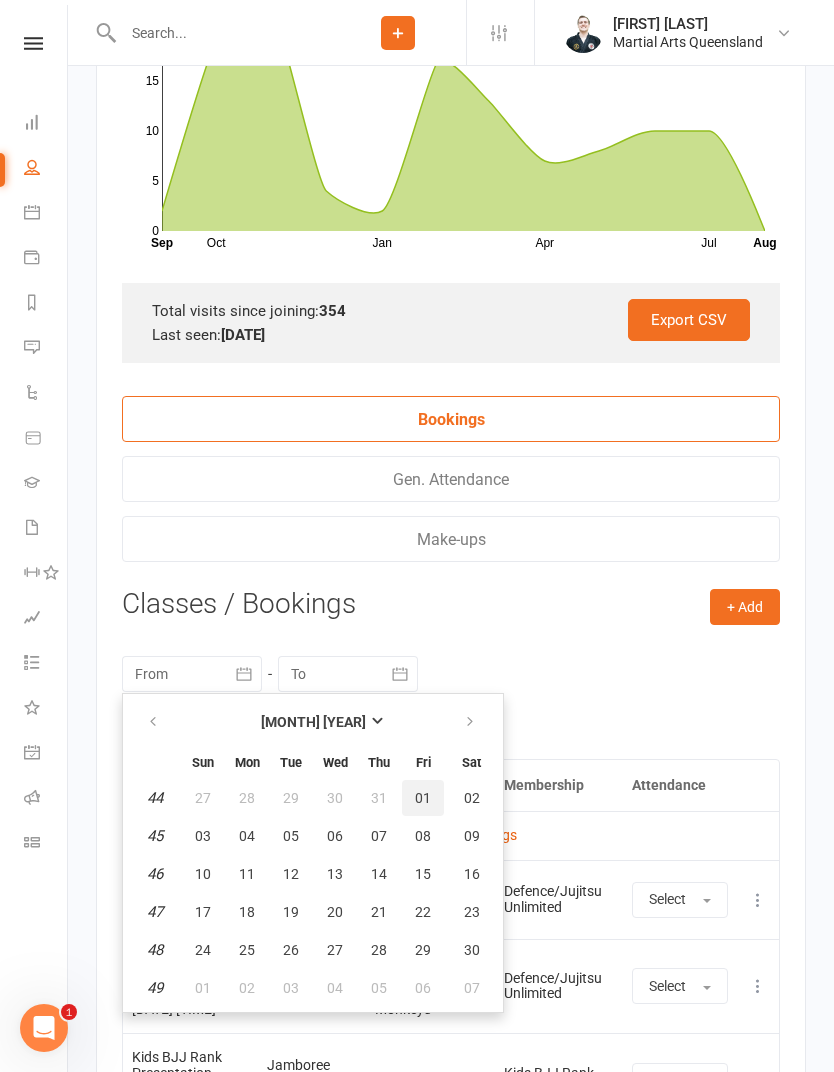 click on "01" at bounding box center (423, 798) 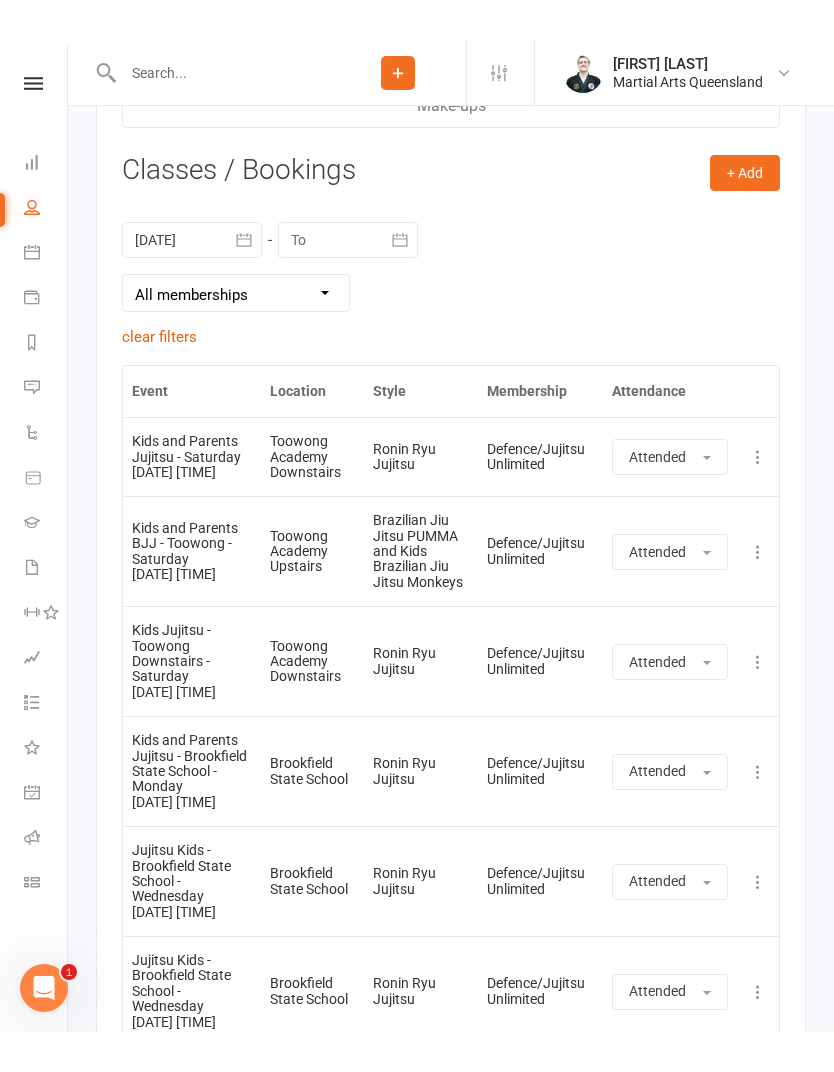scroll, scrollTop: 4059, scrollLeft: 0, axis: vertical 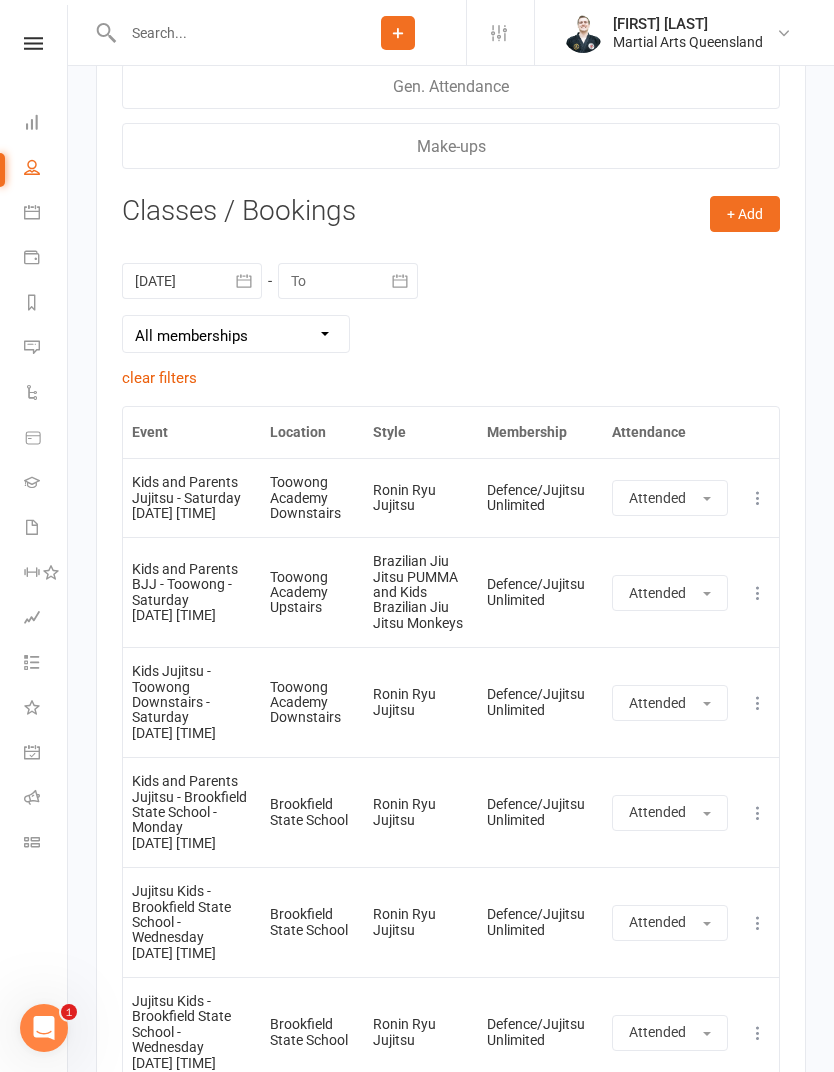 click at bounding box center (244, 281) 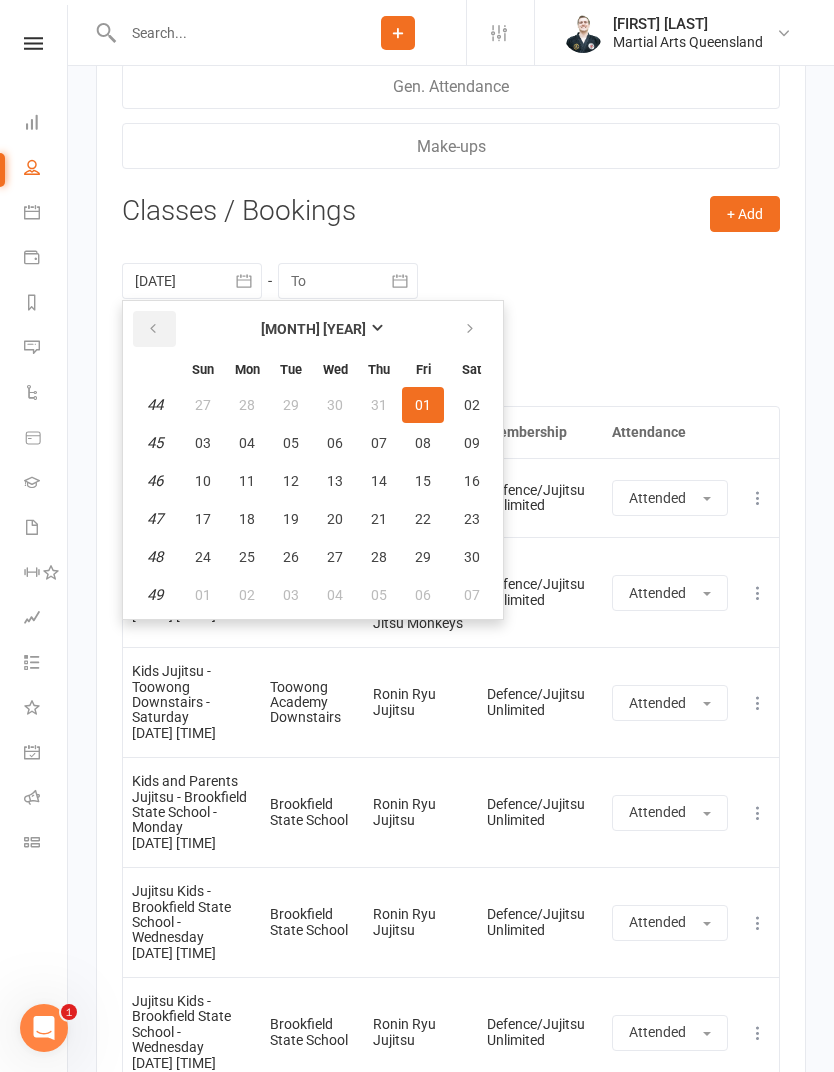 click at bounding box center [154, 329] 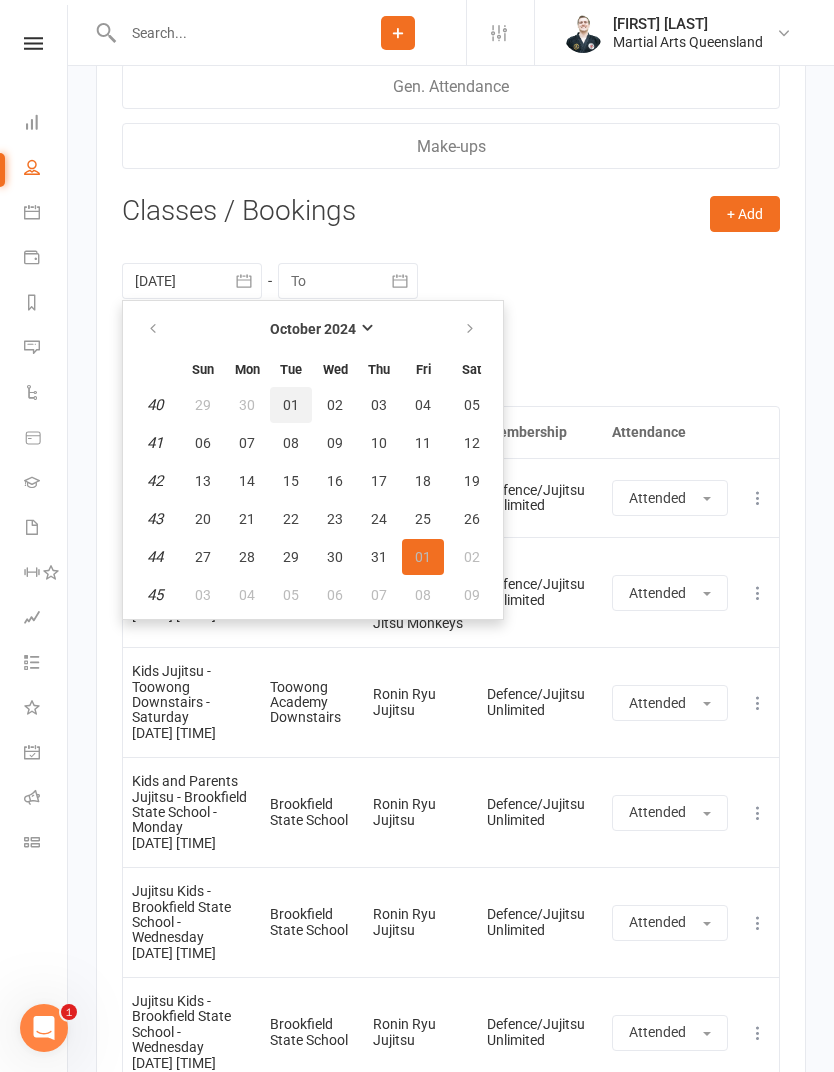 click on "01" at bounding box center [291, 405] 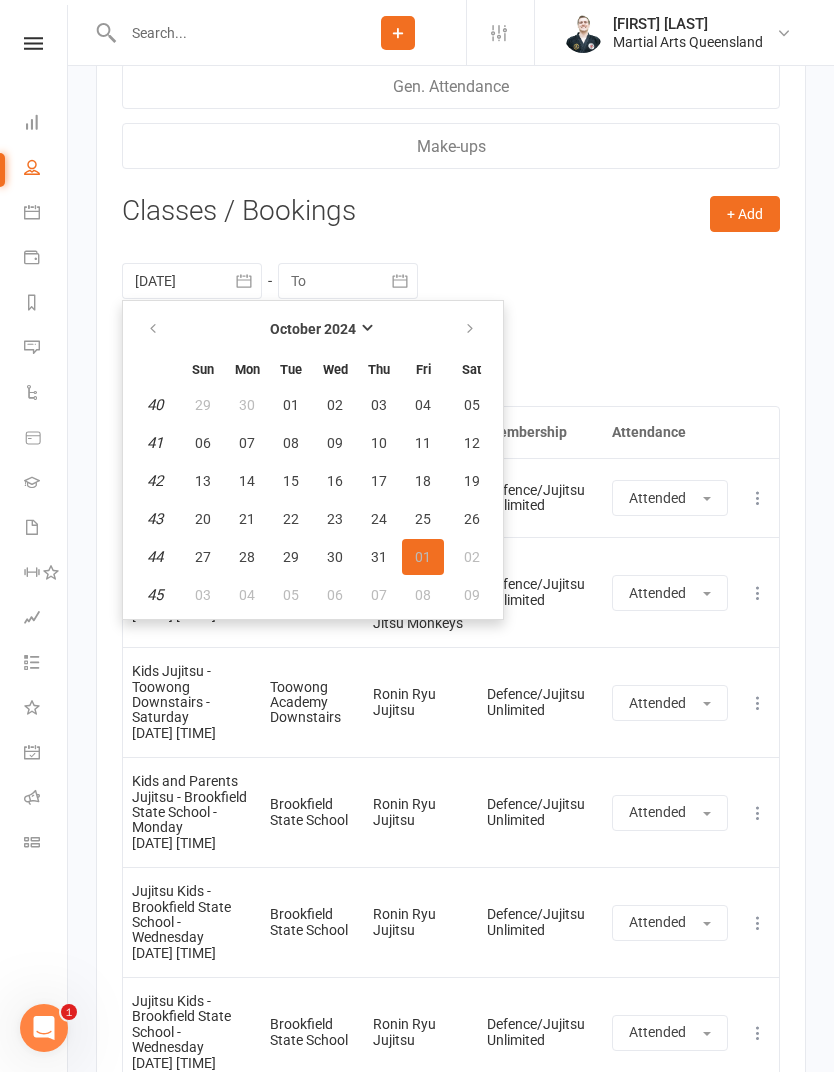 type on "[DATE]" 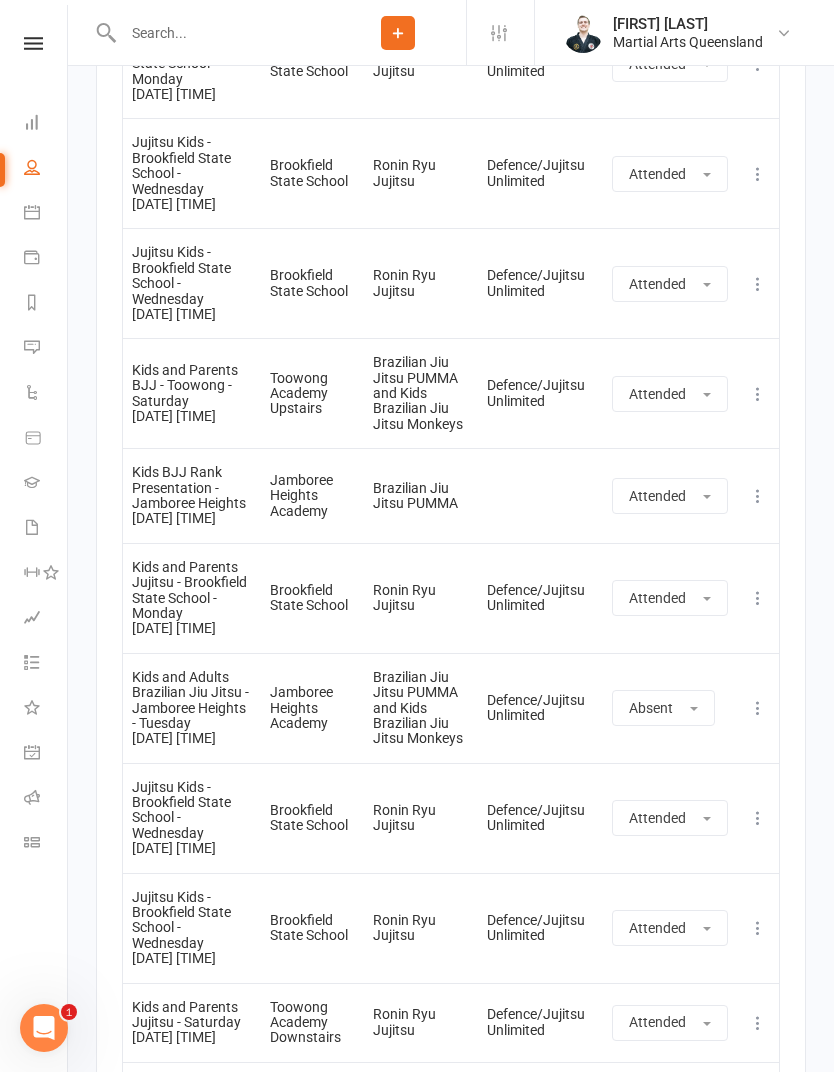 scroll, scrollTop: 5674, scrollLeft: 0, axis: vertical 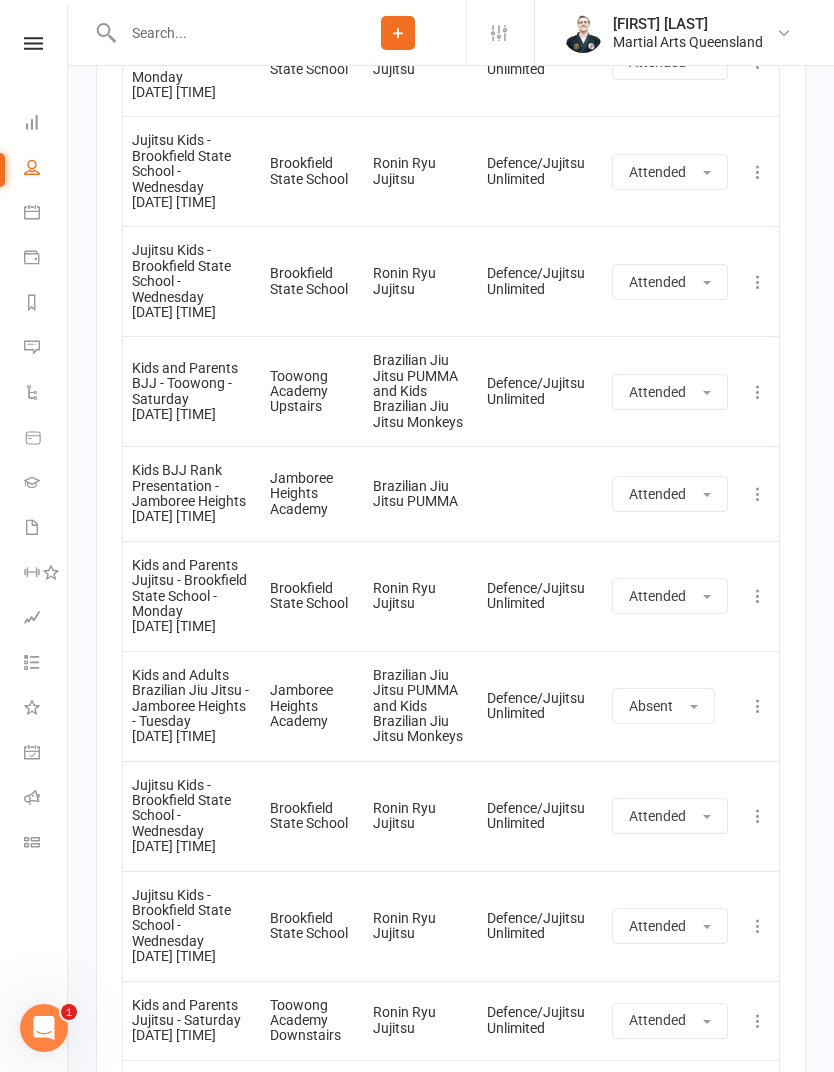 click at bounding box center [758, 494] 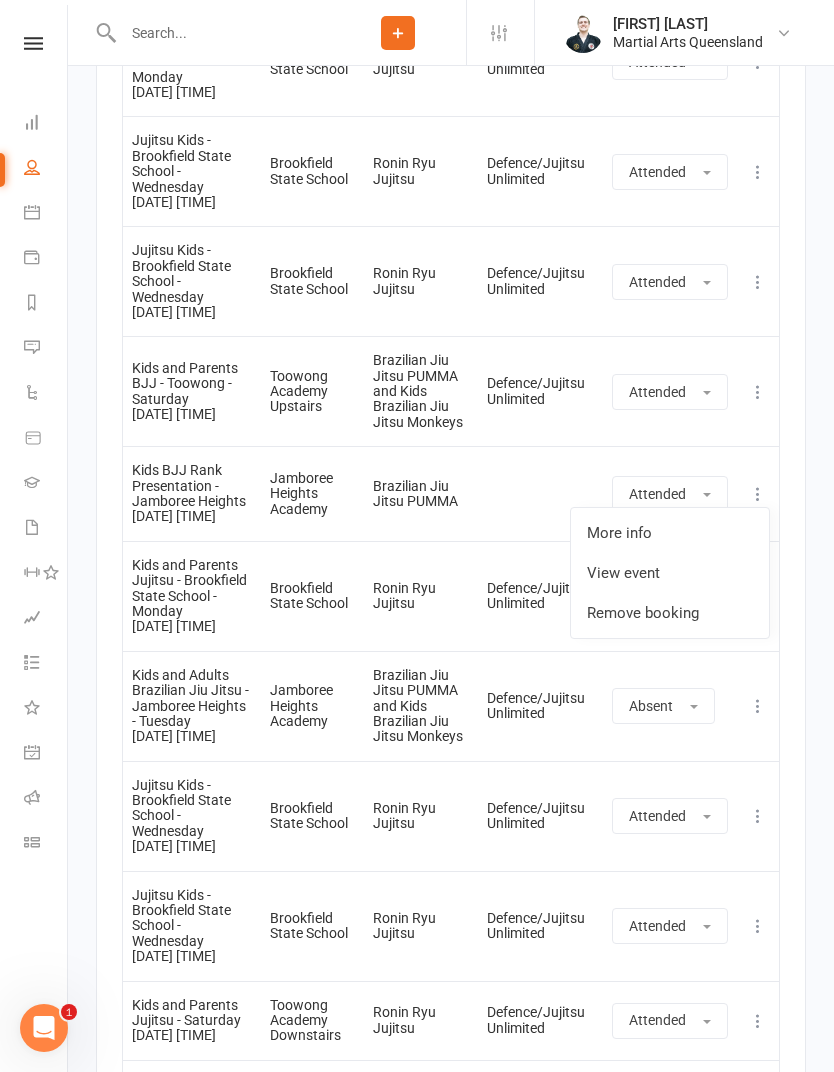 click on "View event" at bounding box center [670, 573] 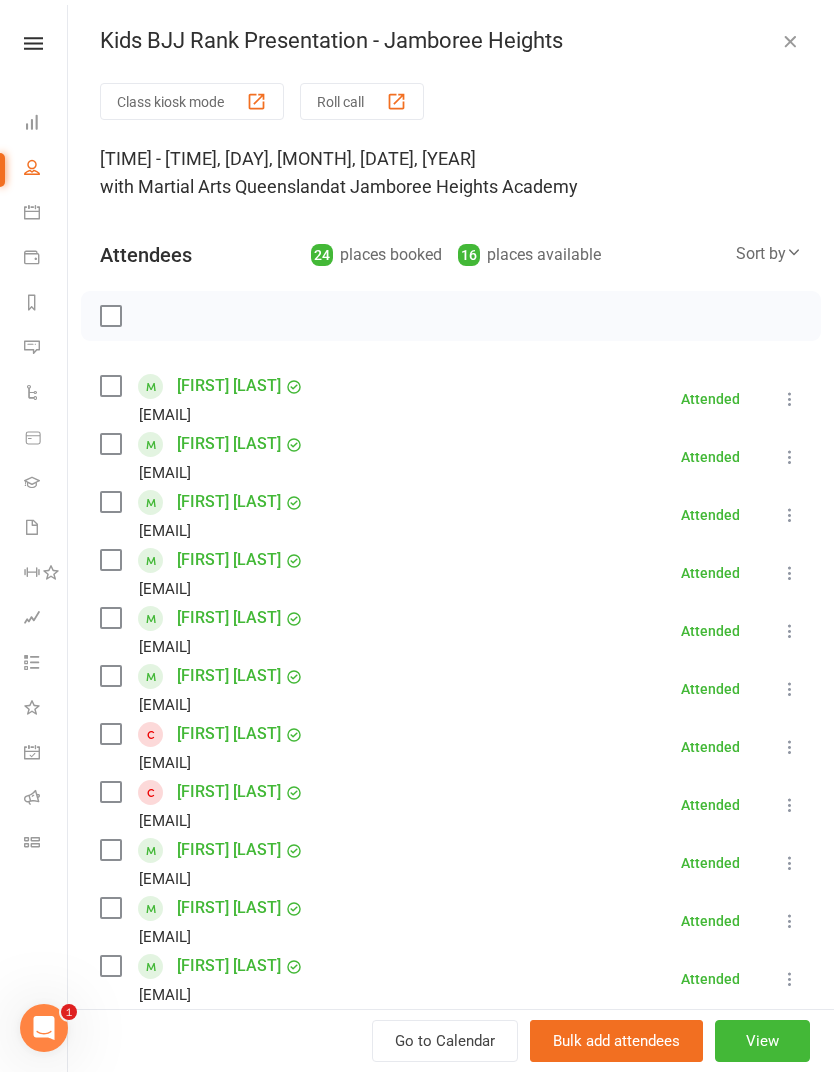 click at bounding box center [396, 101] 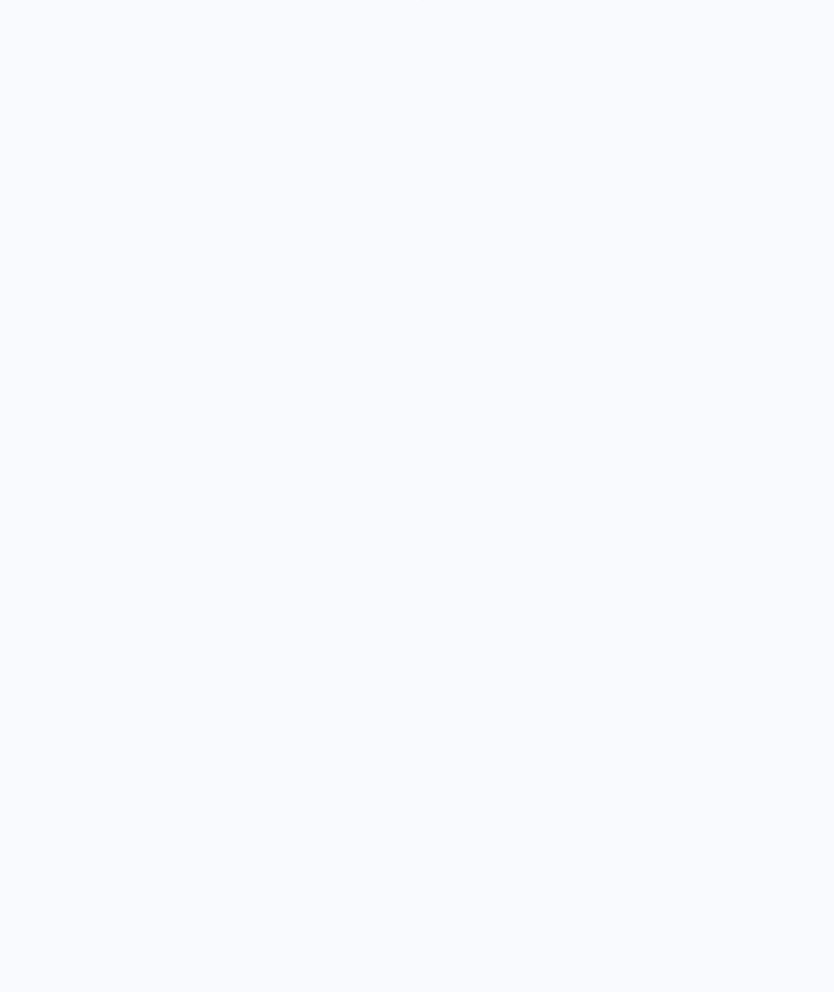 scroll, scrollTop: 0, scrollLeft: 0, axis: both 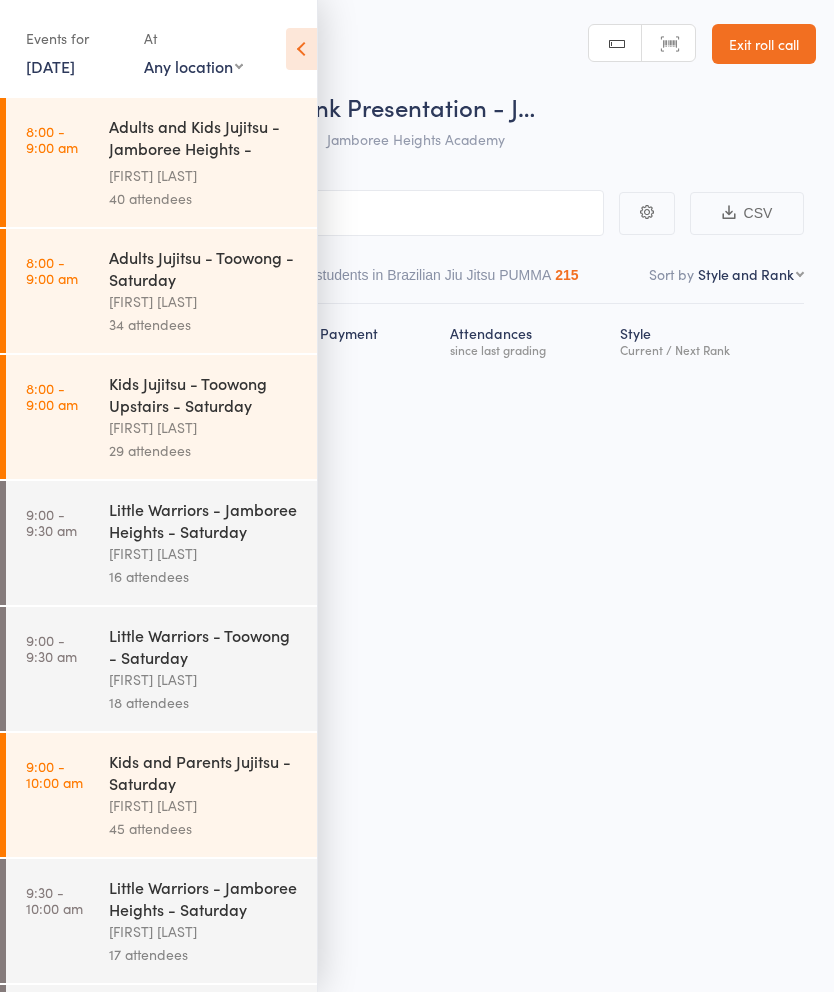 click at bounding box center [301, 49] 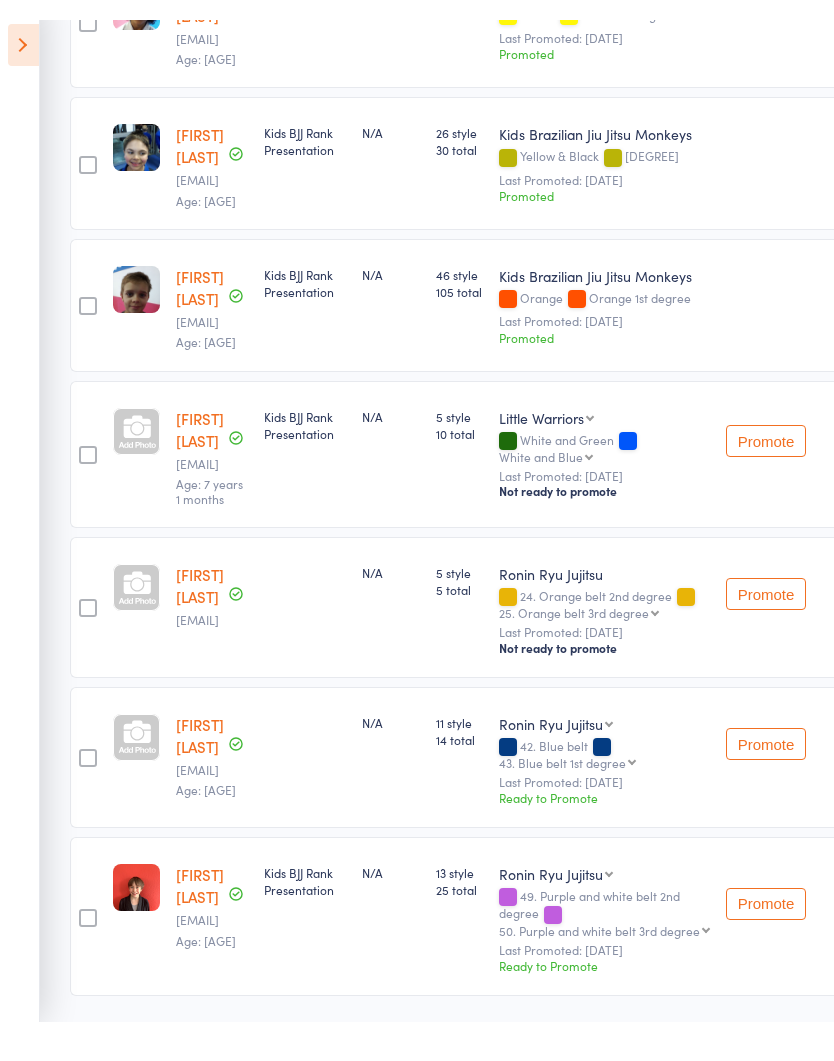 scroll, scrollTop: 2839, scrollLeft: 0, axis: vertical 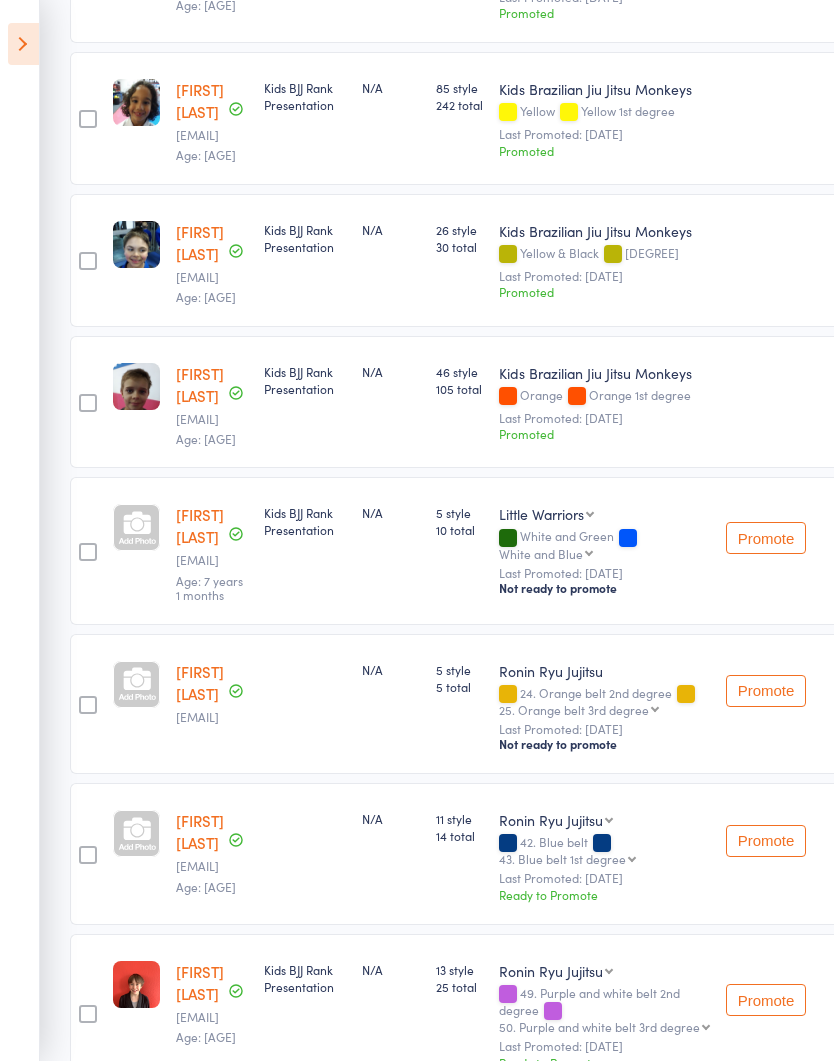 click on "Kids Brazilian Jiu Jitsu Monkeys Ronin Ryu Jujitsu" at bounding box center (556, 820) 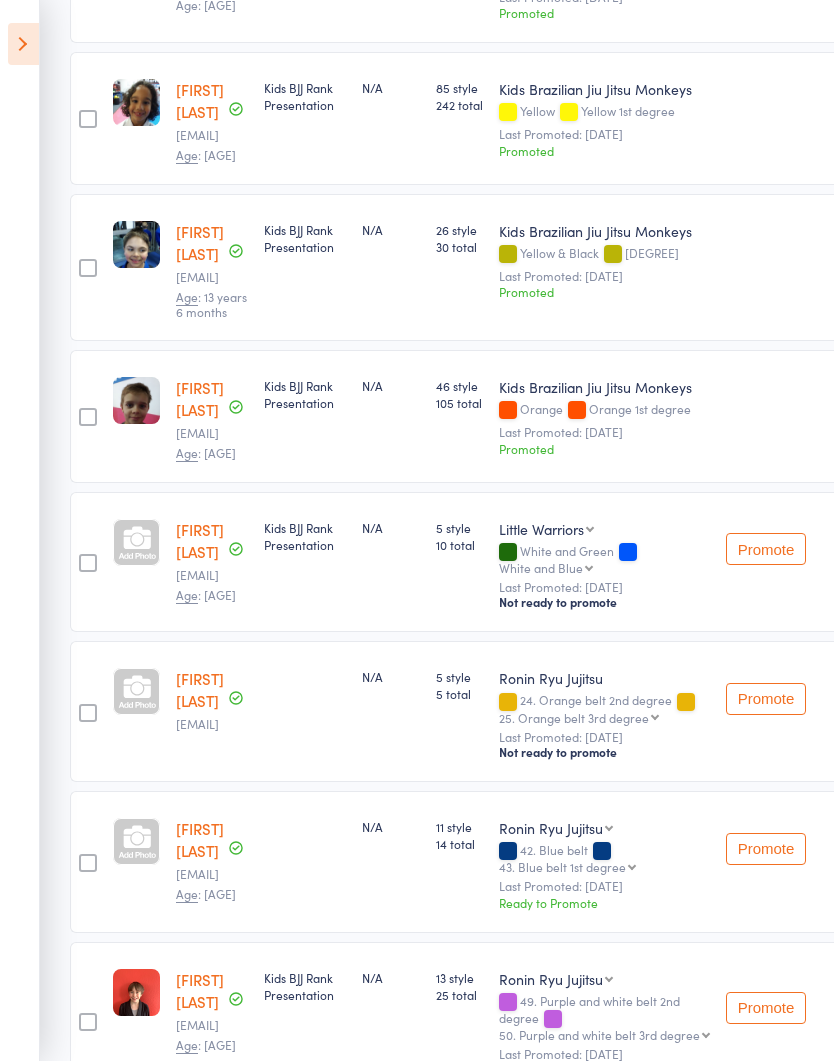 select on "0" 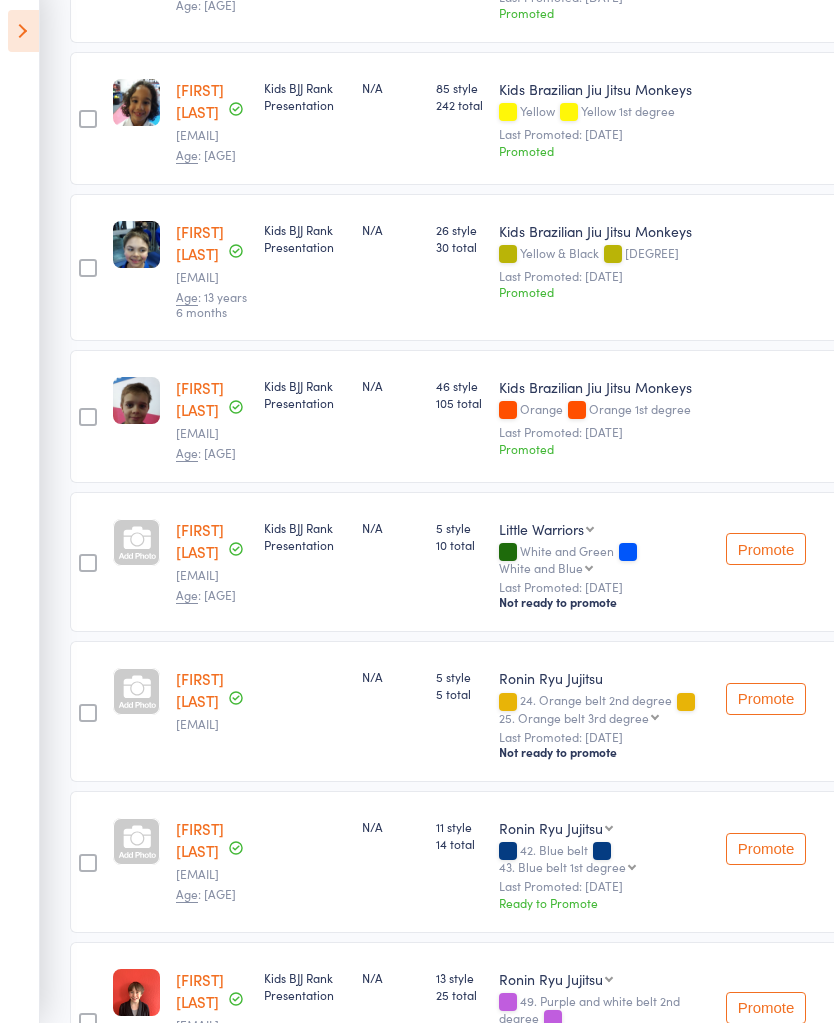 select on "0" 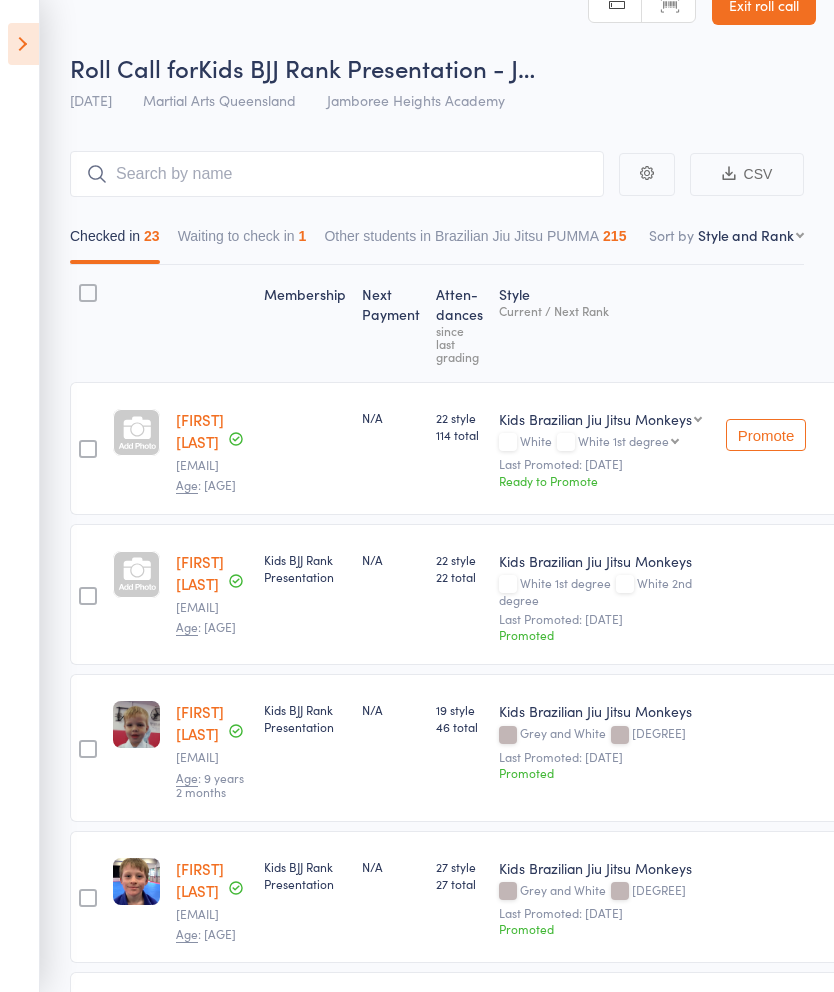 scroll, scrollTop: 0, scrollLeft: 0, axis: both 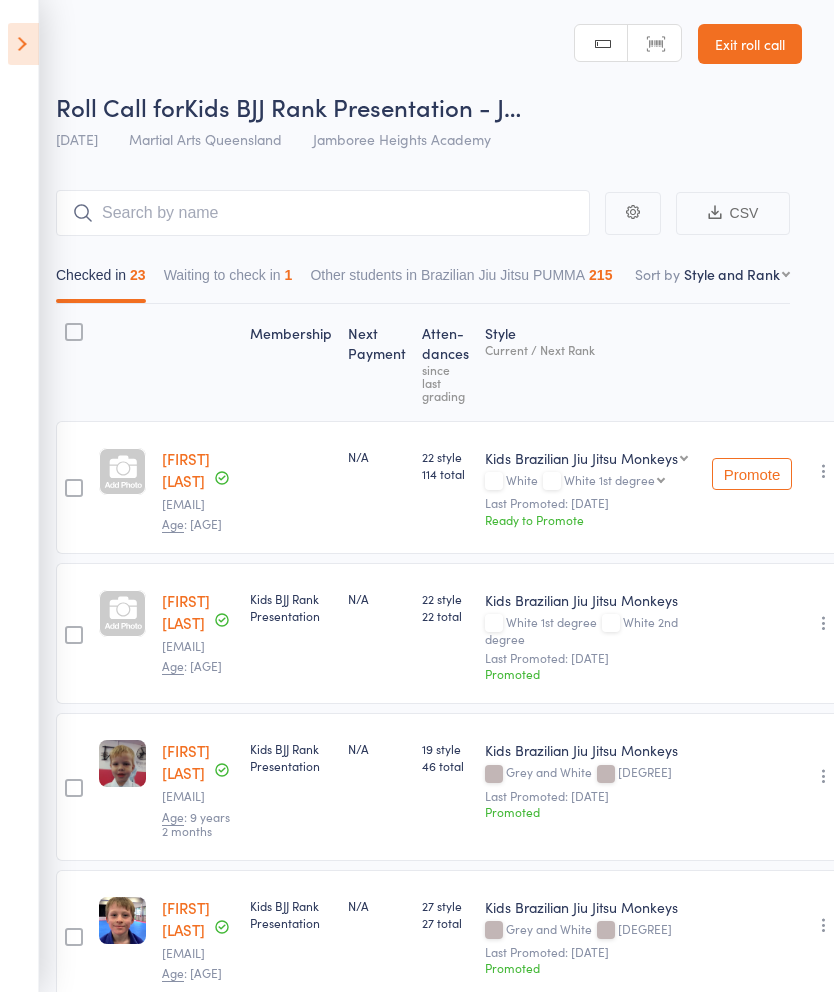 click on "White 1st degree White 2nd degree White 3rd degree White 4th degree Grey and White Grey and White 1st degree Grey and White 2nd degree Grey and White 3rd degree Grey and White 4th degree Grey Grey 1st degree Grey 2nd degree Grey 3rd degree Grey 4th degree Grey and Black Grey and Black 1st degree Grey and Black 2nd degree Grey and Black 3rd degree Grey and Black 4th degree Yellow & White Yellow & White 1st Degree Yellow & White 2nd Degree Yellow & White 3rd Degree Yellow & White 4th Degree Yellow Yellow 1st degree Yellow 2nd degree Yellow 3rd degree Yellow 4th degree Yellow & Black Yellow & Black 1st Degree Yellow & Black 2nd Degree Yellow & Black 3rd Degree Yellow & Black 4th Degree Orange & White Orange & White 2nd Degree Orange & White 1st Degree Orange & White 3rd Degree Orange & White 4th Degree Orange Orange 1st degree Orange 2nd degree Orange 3rd degree Orange 4th degree Orange & Black Orange & Black 1st Degree Orange & Black 2nd Degree Orange & Black 3rd Degree Orange & Black 4th Degree Green and White" at bounding box center [615, 479] 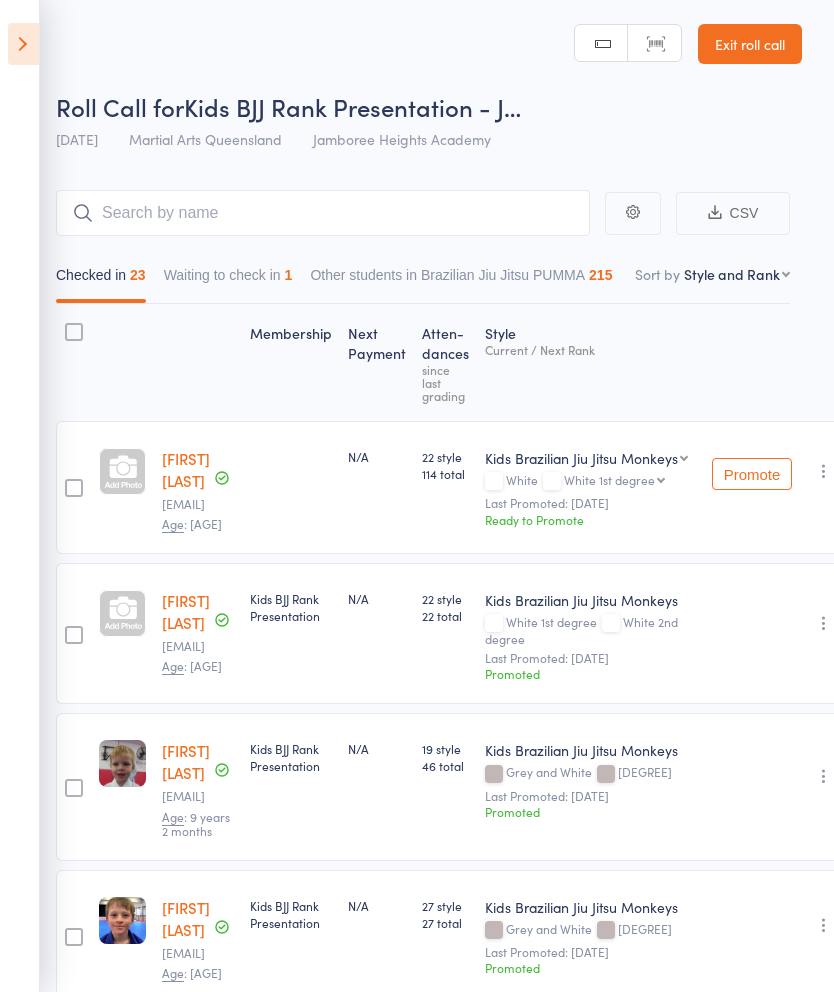 select on "4" 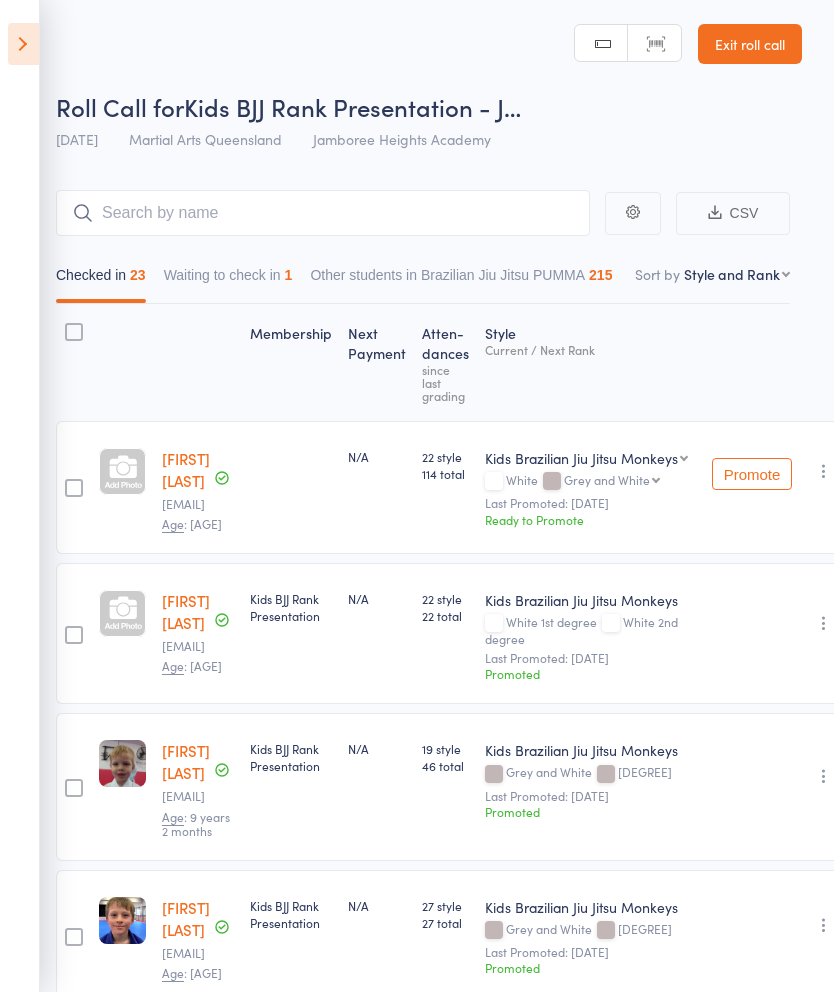 click on "Promote" at bounding box center [752, 474] 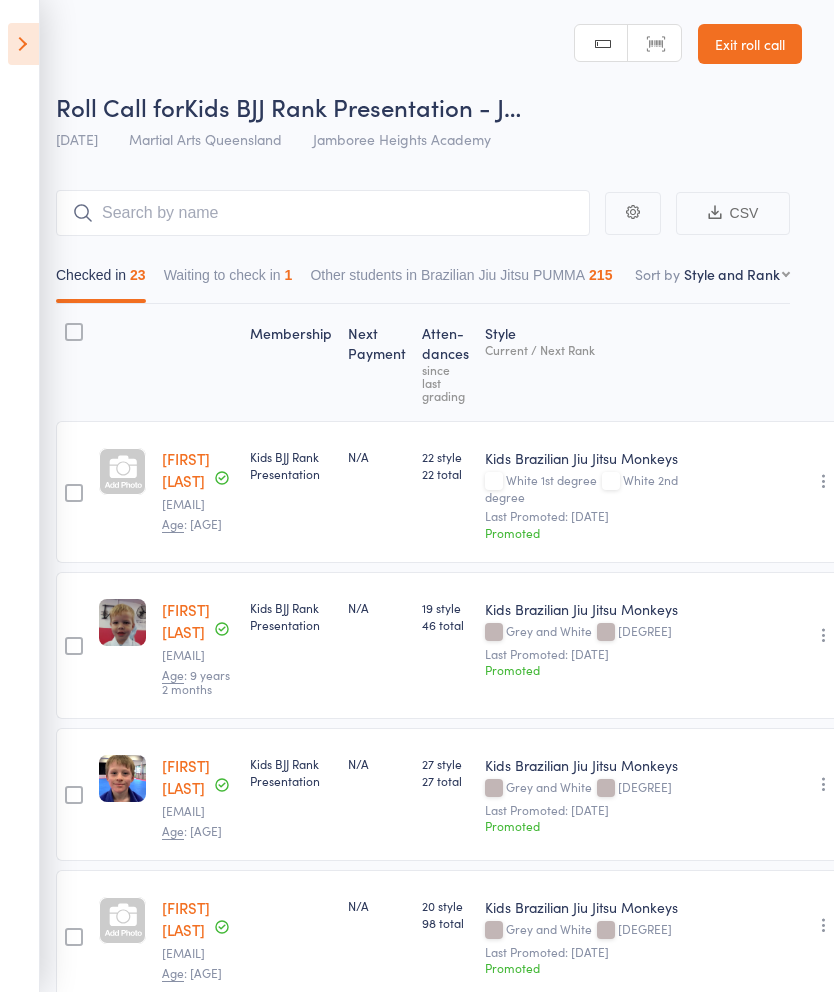 scroll, scrollTop: 0, scrollLeft: 0, axis: both 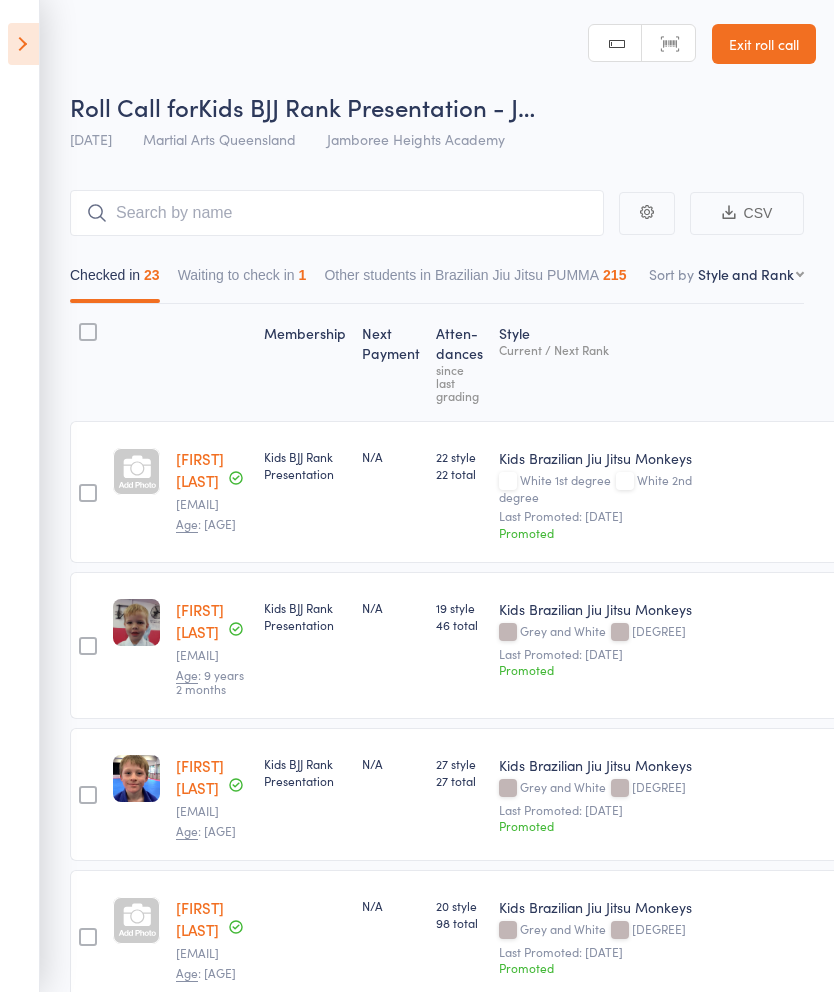 click at bounding box center (23, 44) 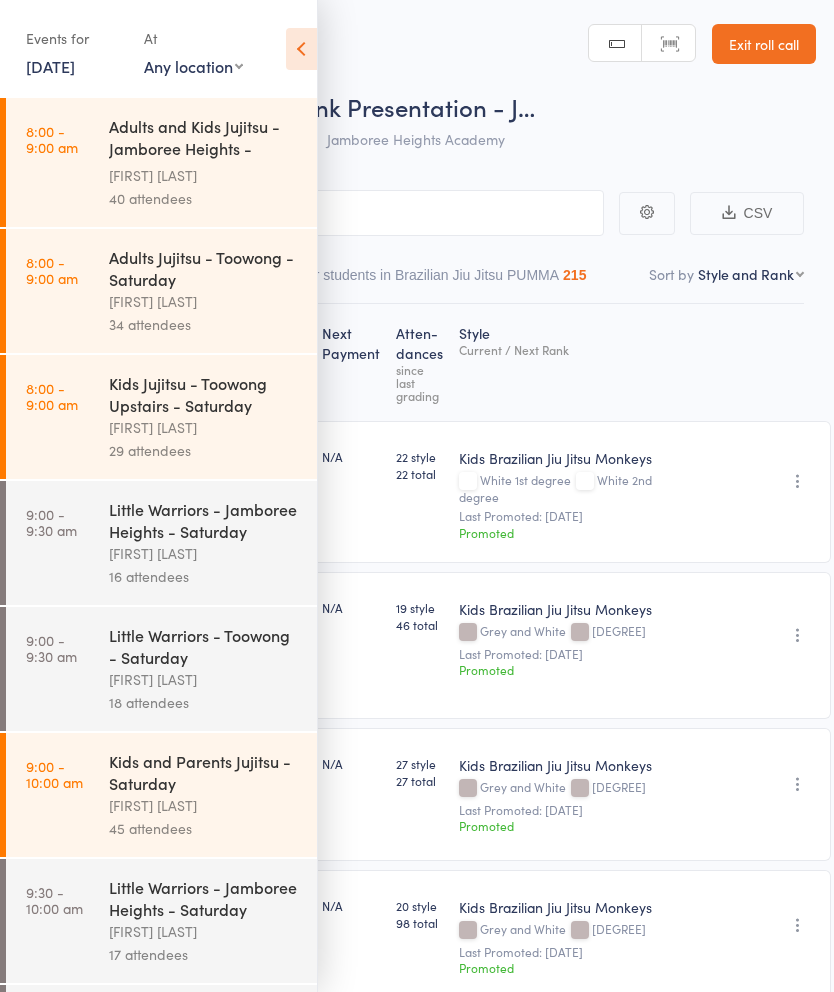 click on "26 Oct, 2024" at bounding box center (50, 66) 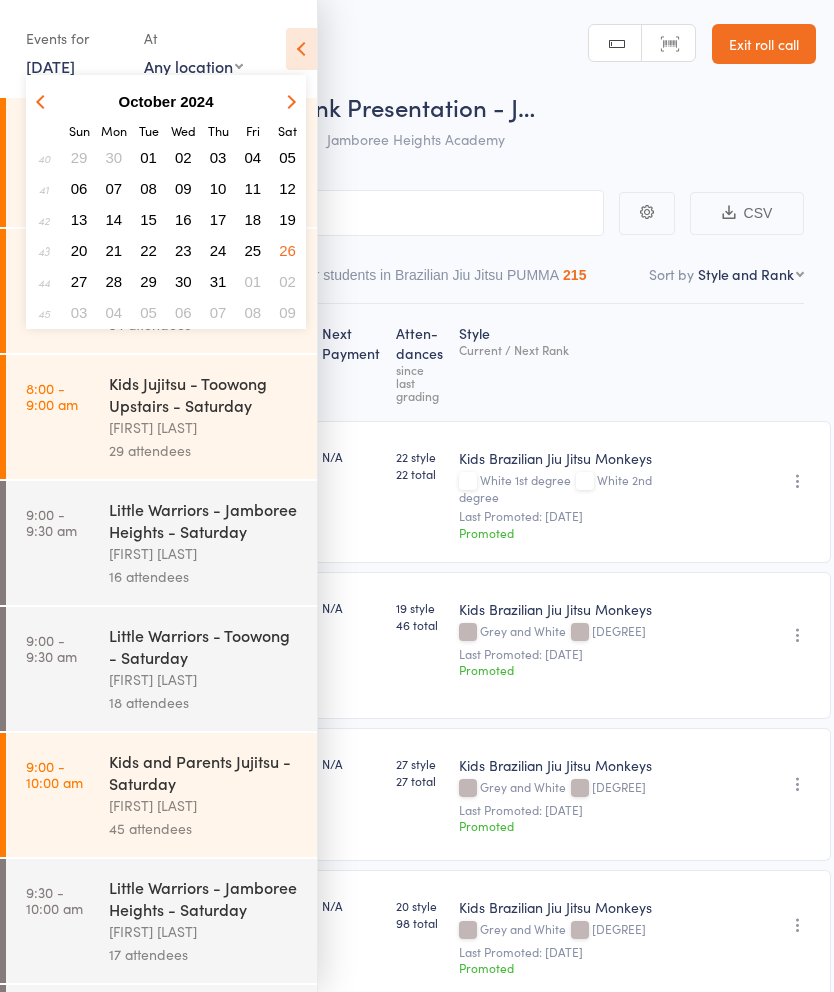 click at bounding box center (288, 101) 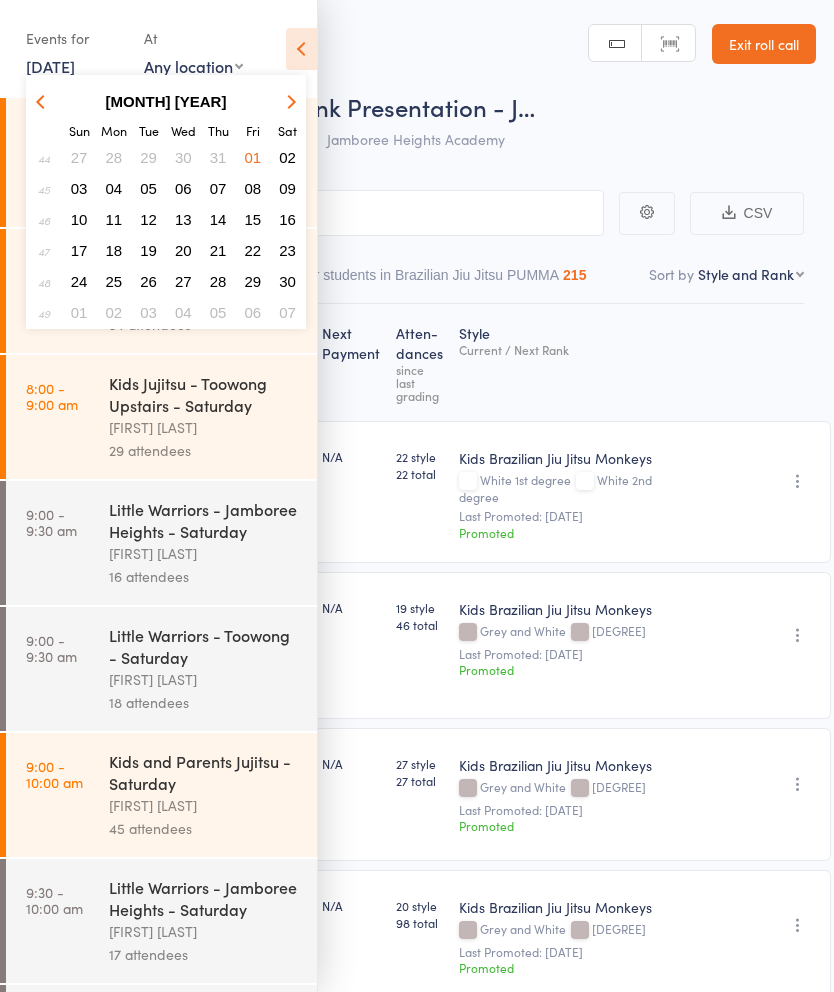 click at bounding box center (288, 101) 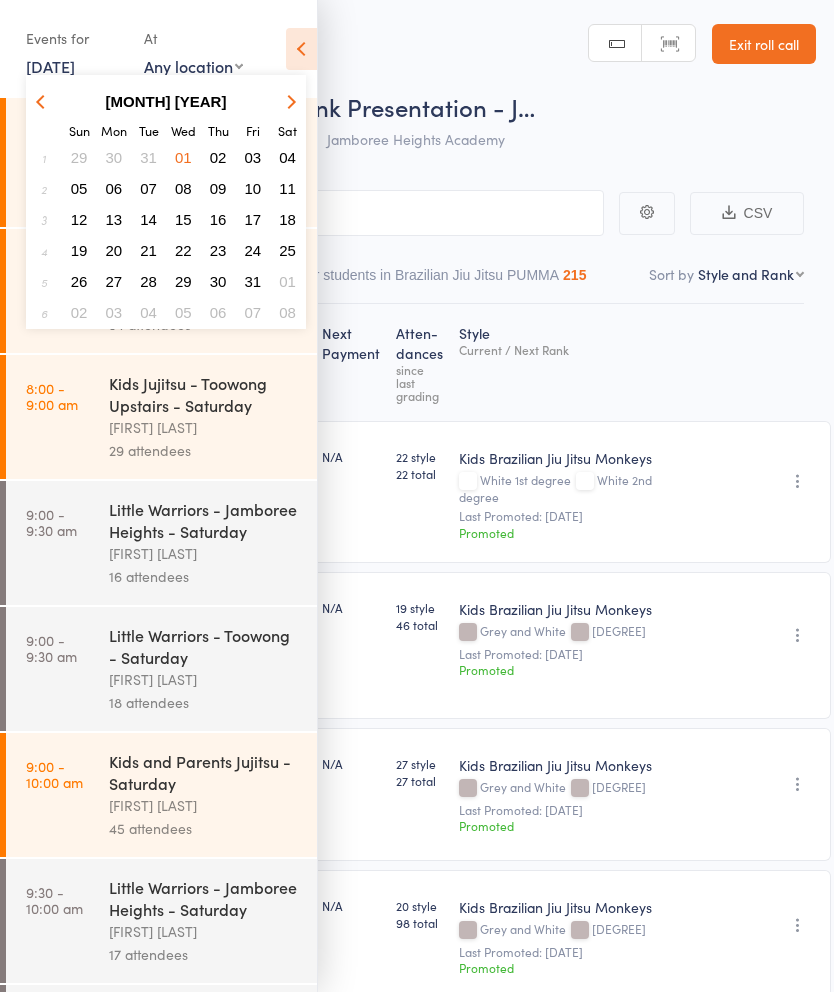 click at bounding box center [289, 101] 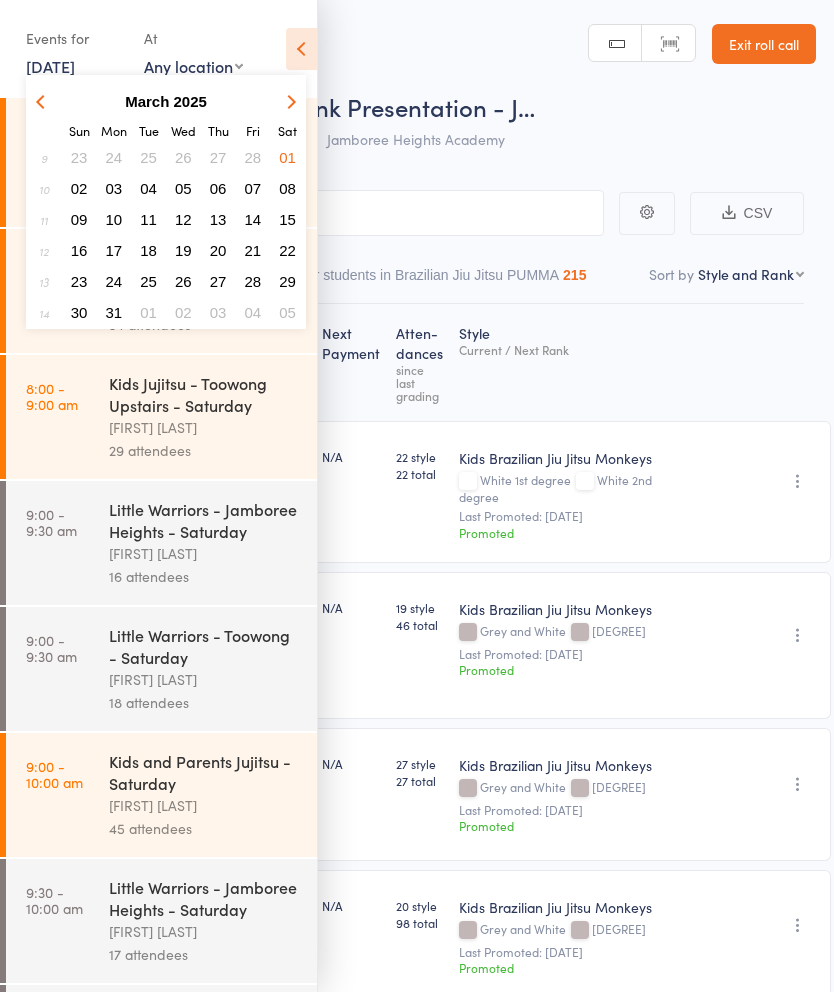 click at bounding box center (289, 101) 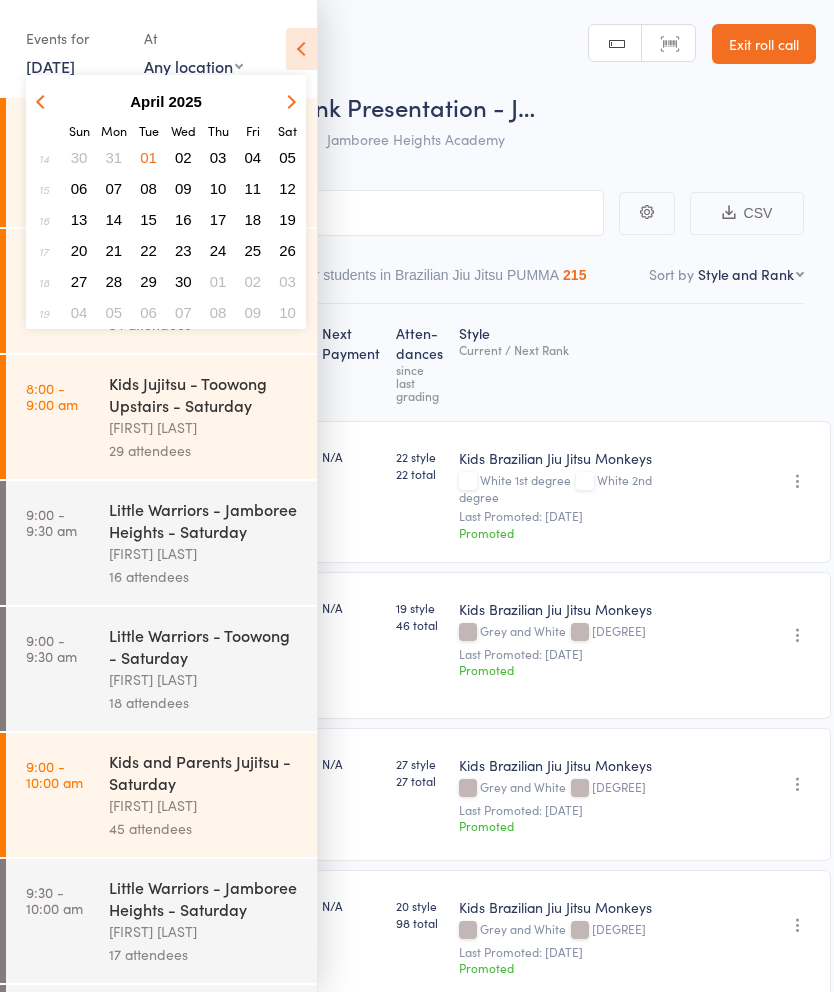 click at bounding box center (289, 101) 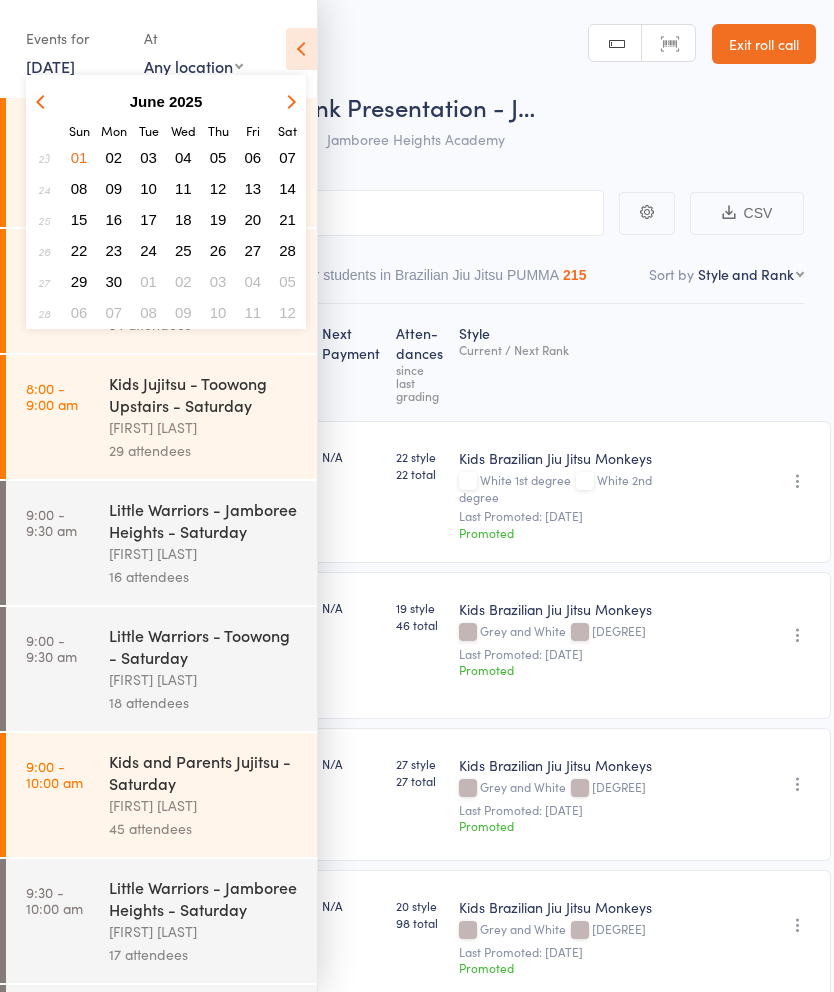click at bounding box center (289, 101) 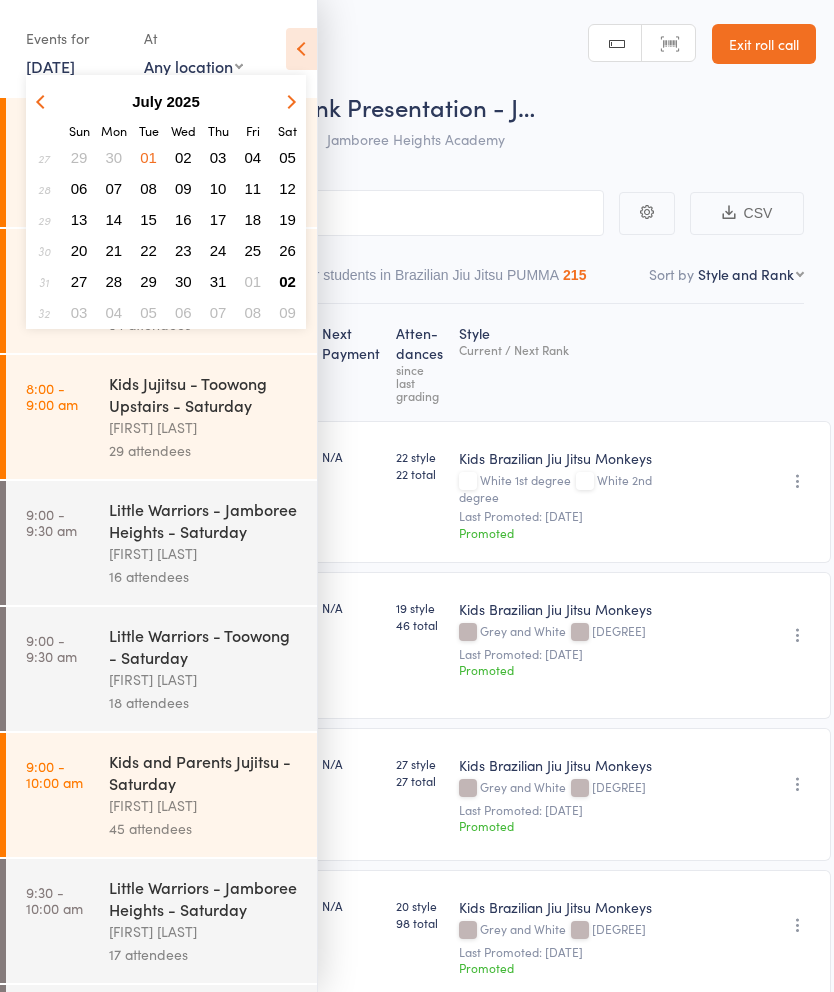 click on "02" at bounding box center (287, 281) 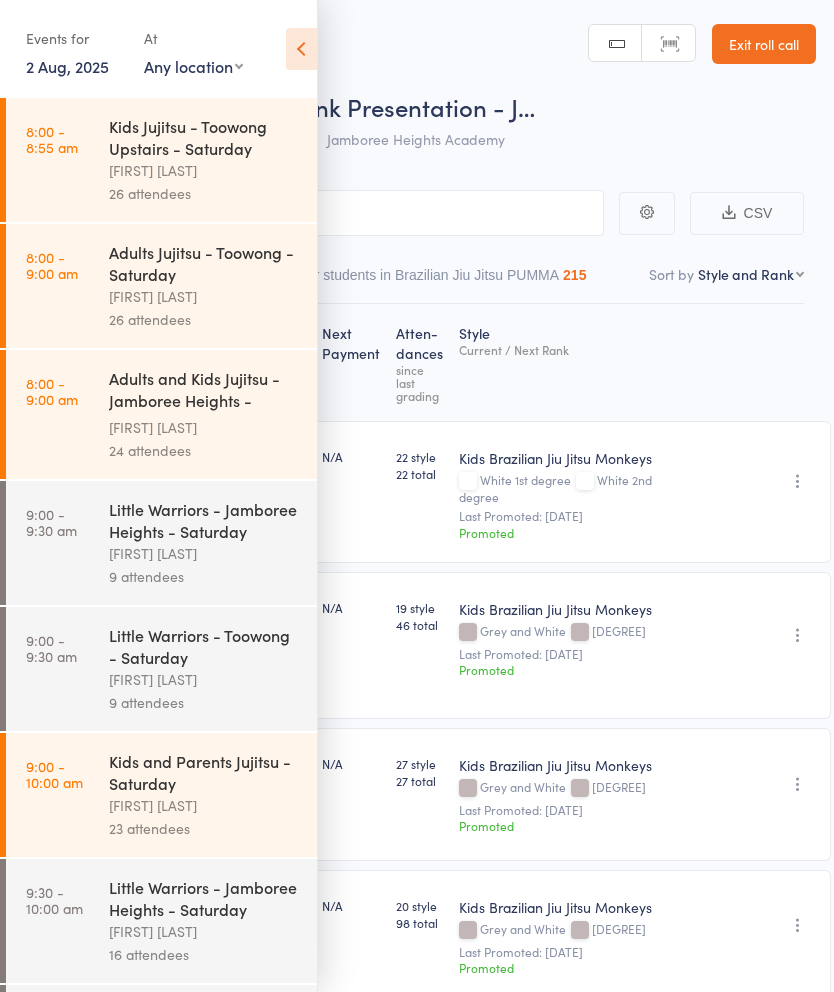 click on "[FIRST] [LAST]" at bounding box center [204, 805] 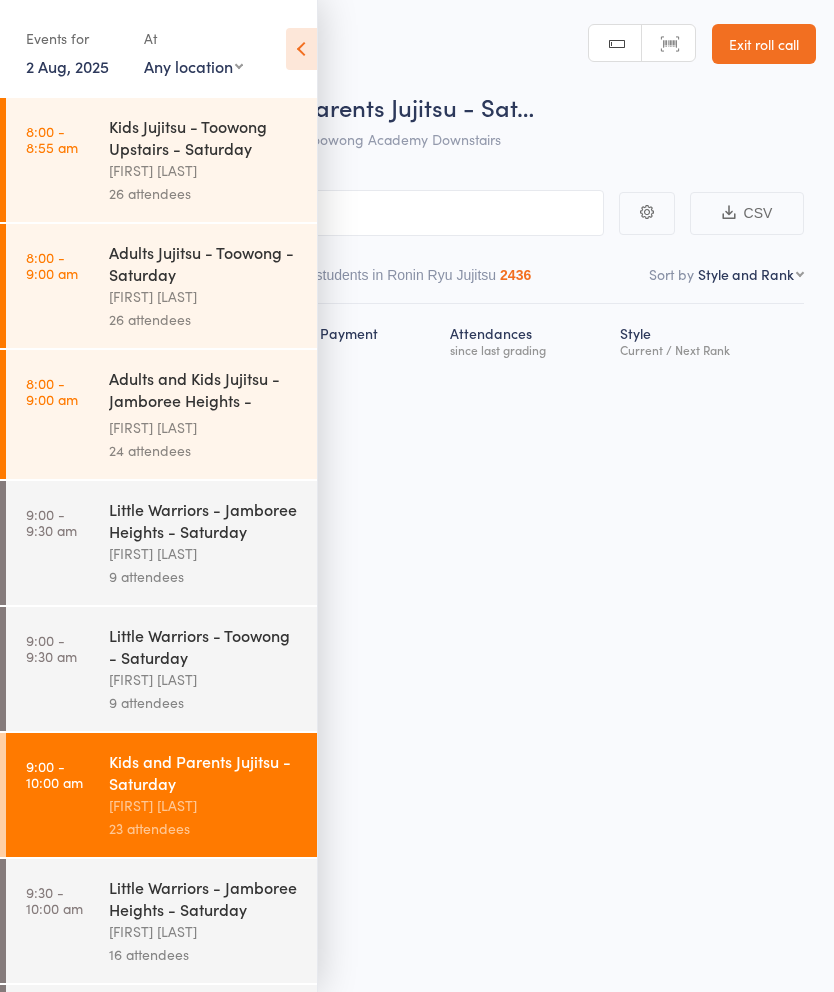 click at bounding box center [301, 49] 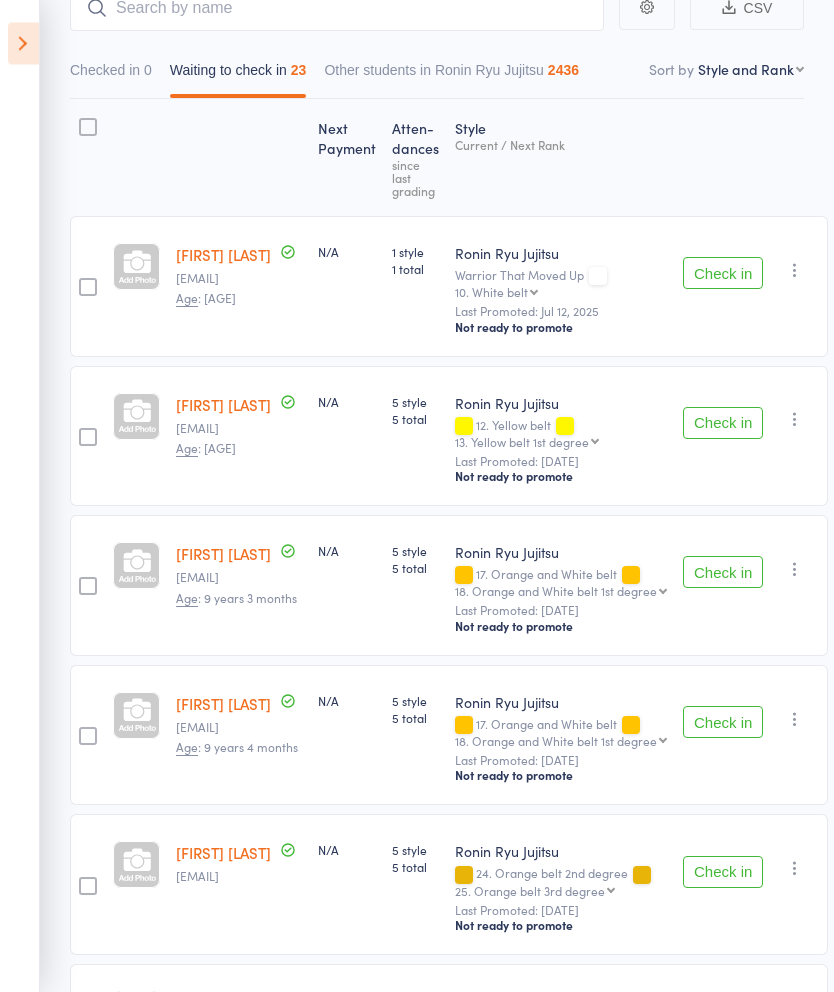 scroll, scrollTop: 203, scrollLeft: 0, axis: vertical 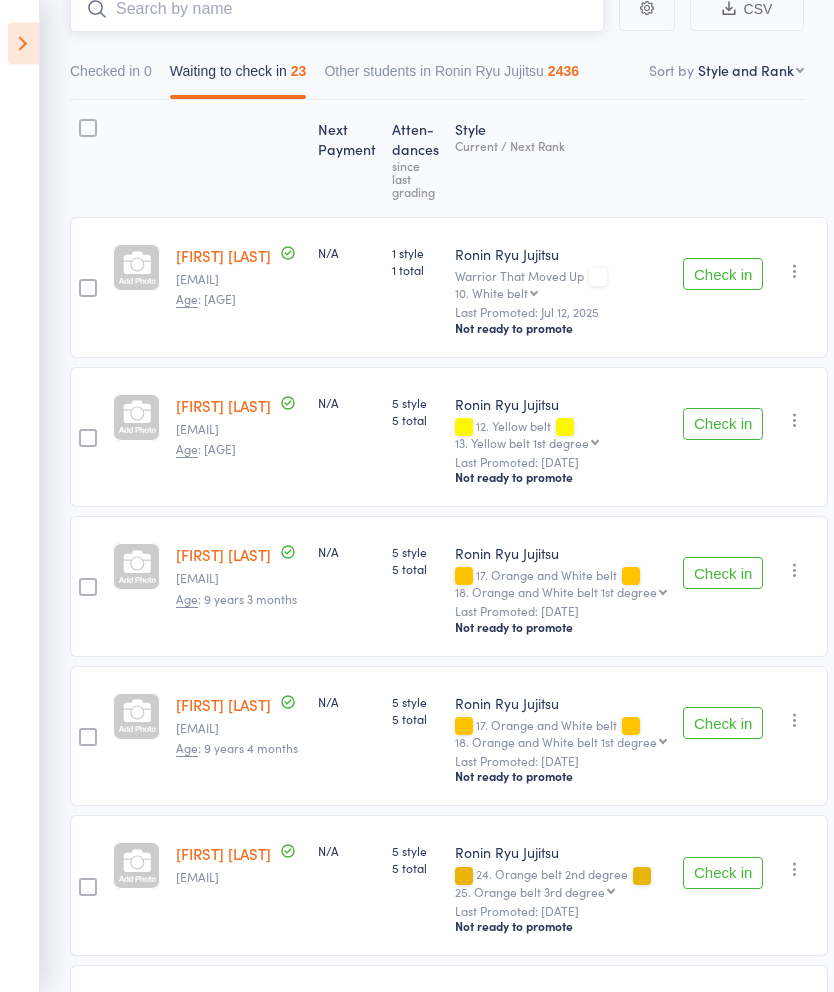 click at bounding box center (337, 10) 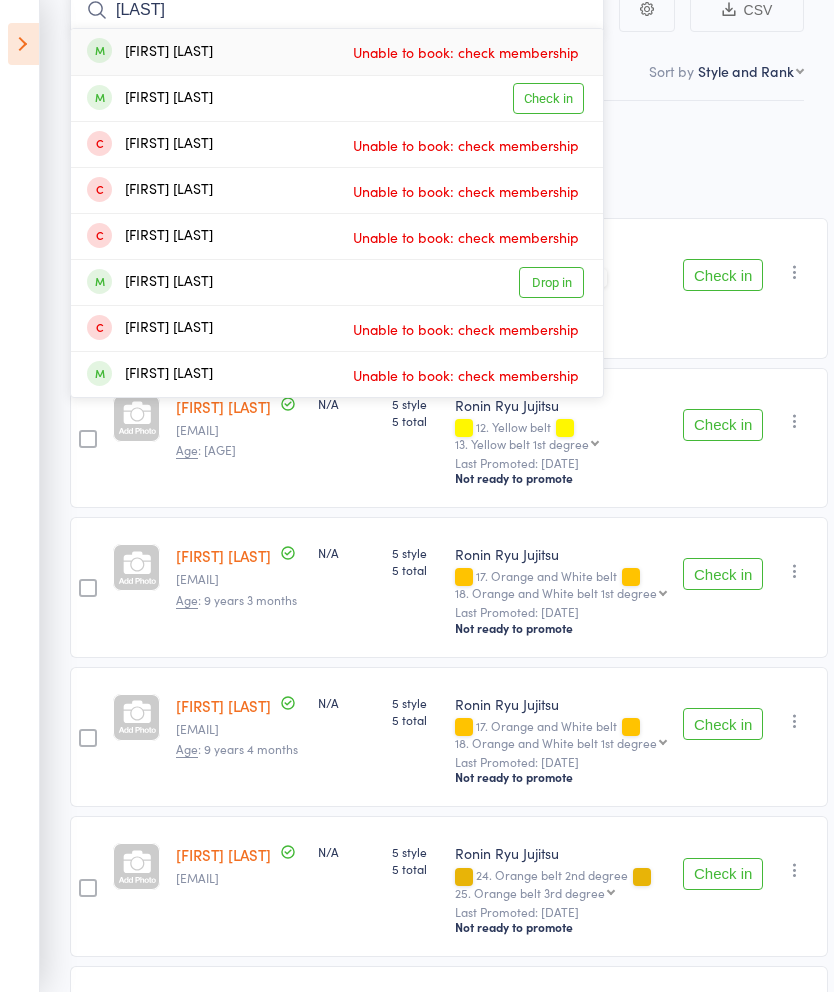 type on "Curn" 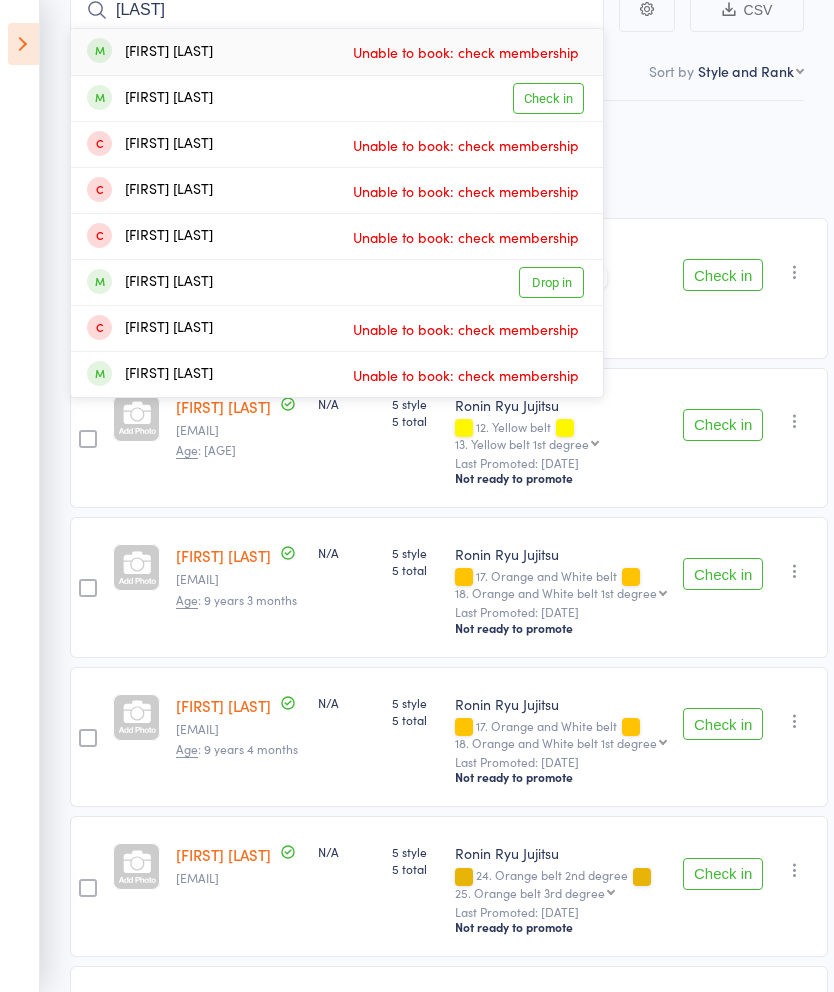 click on "Check in" at bounding box center (548, 98) 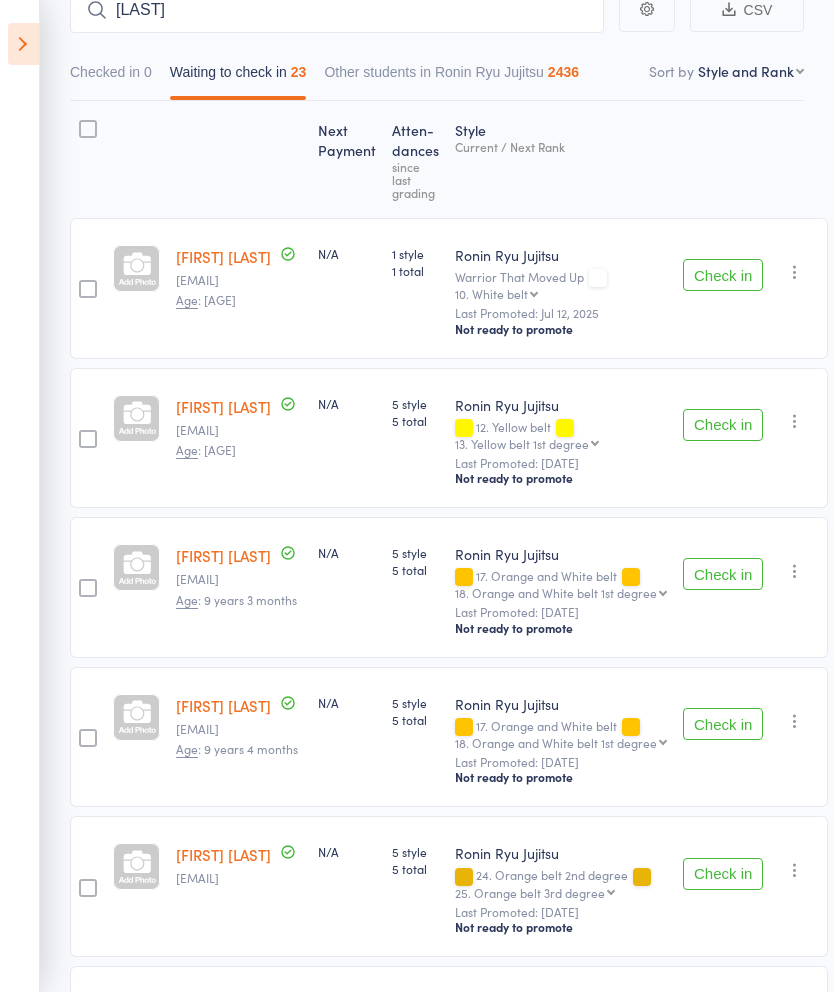 type 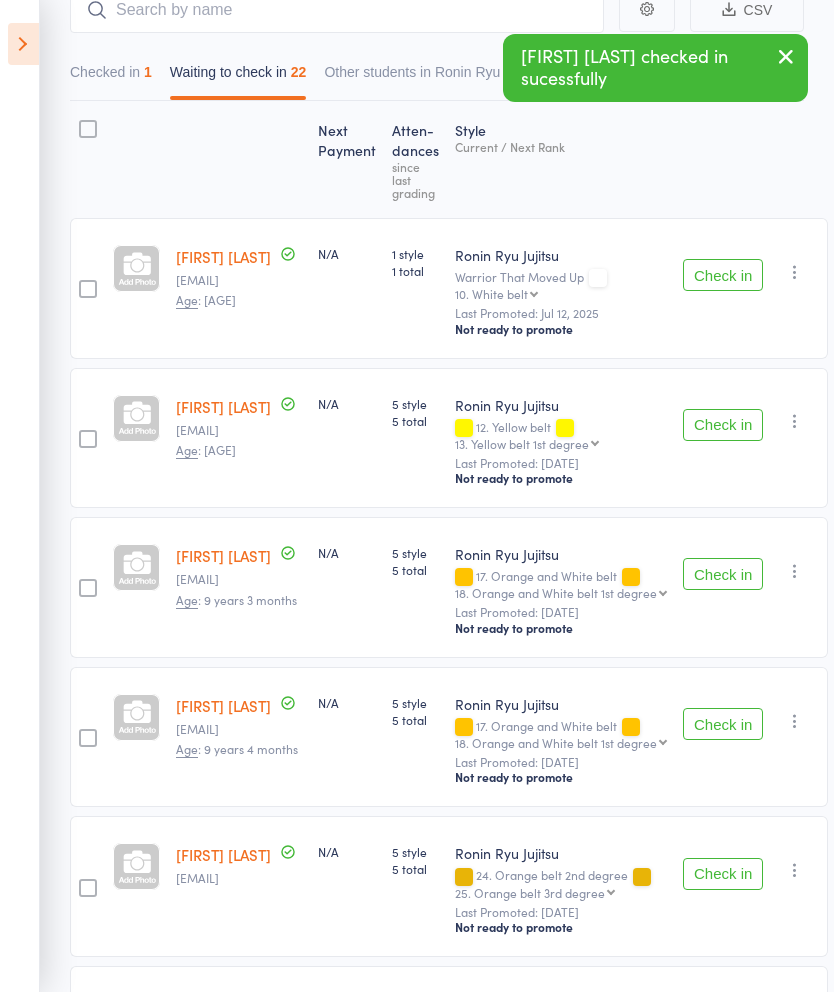 click at bounding box center (23, 44) 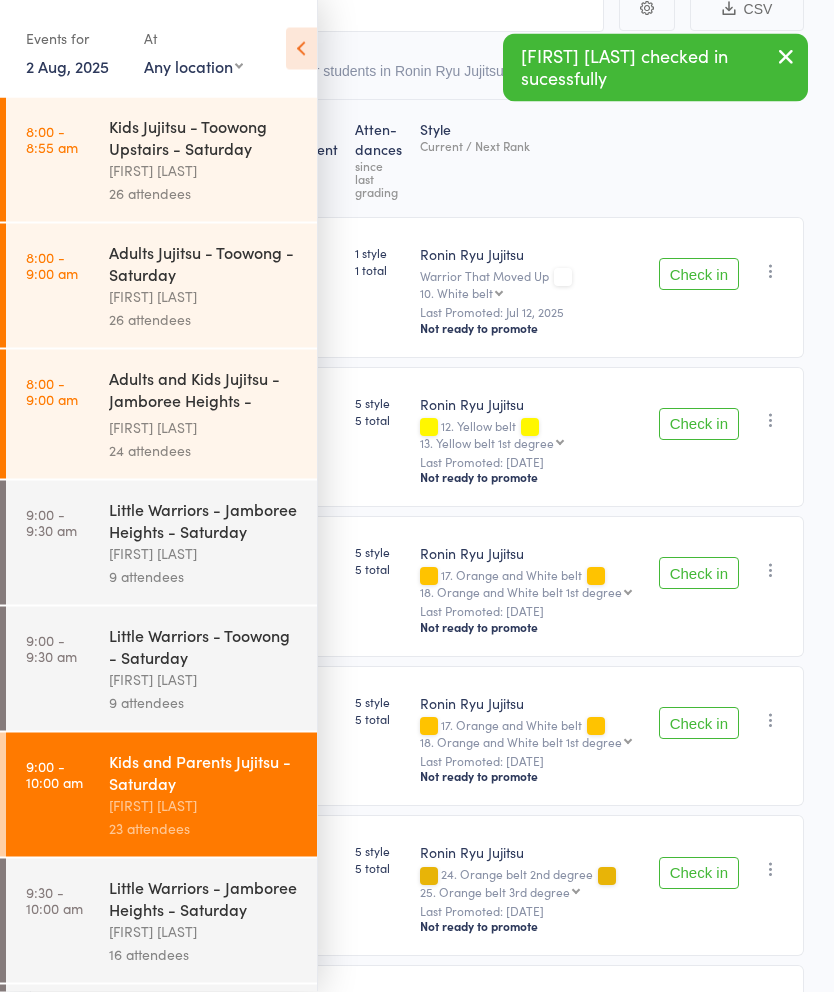 click on "26 attendees" at bounding box center (204, 193) 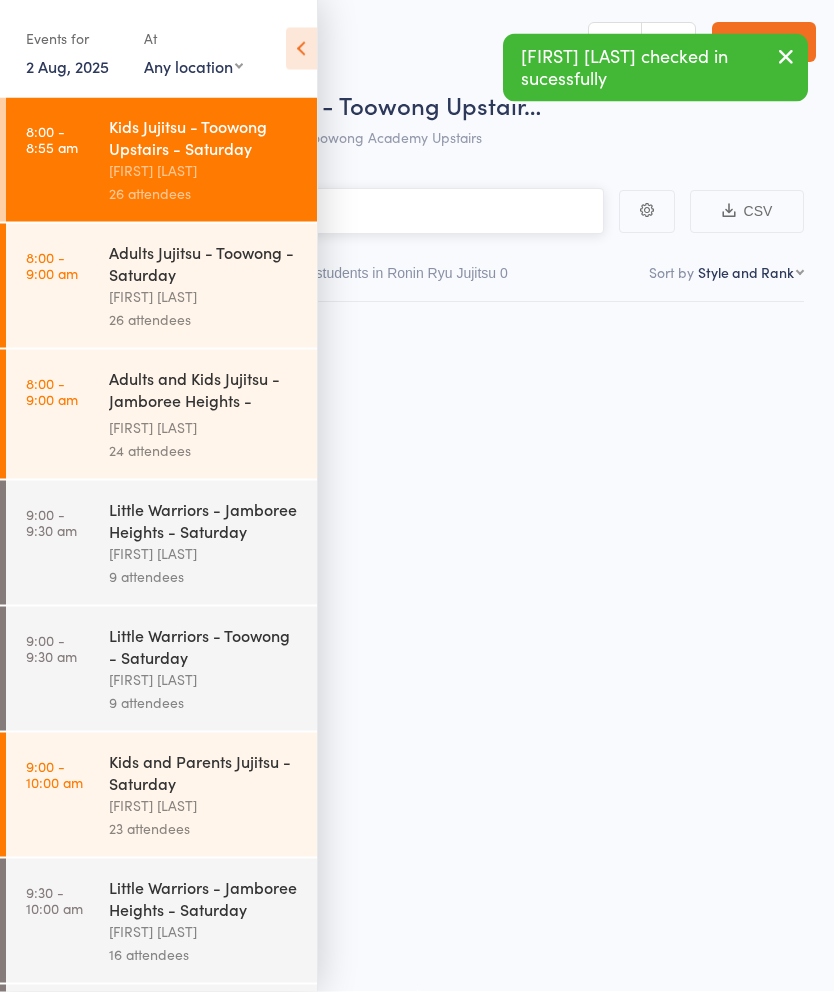 scroll, scrollTop: 14, scrollLeft: 0, axis: vertical 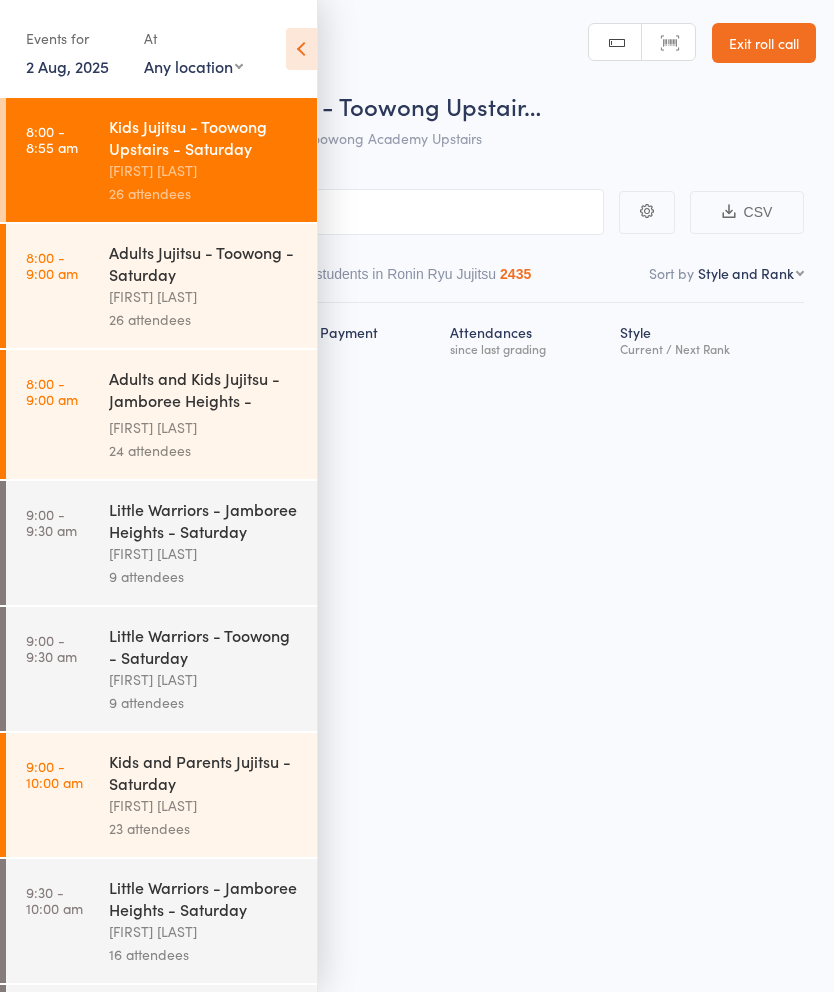 click at bounding box center (301, 49) 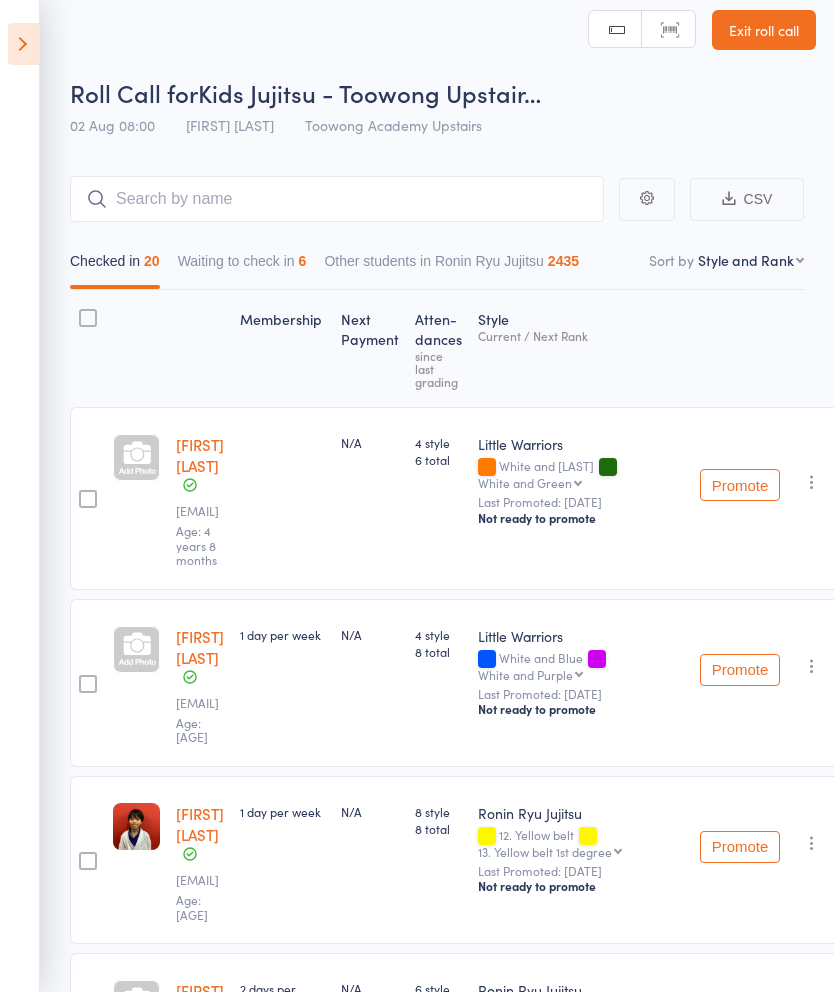 click on "Waiting to check in  6" at bounding box center [242, 266] 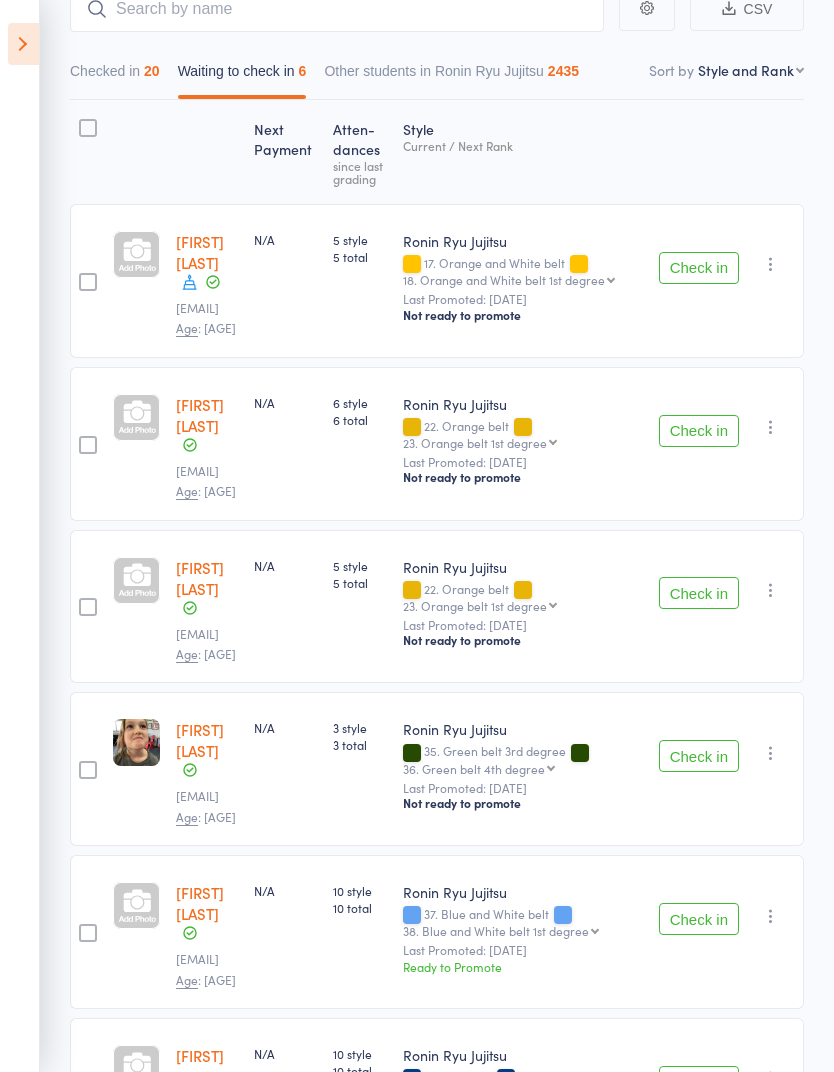 scroll, scrollTop: 242, scrollLeft: 0, axis: vertical 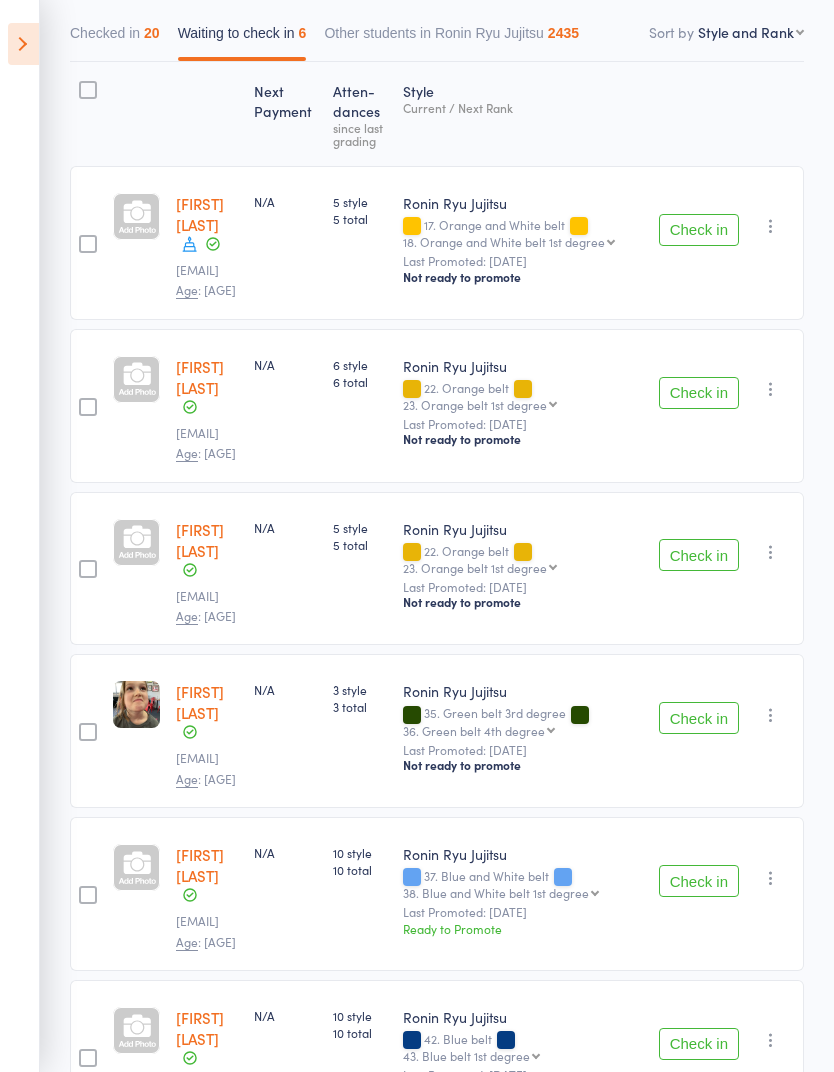 click at bounding box center [771, 715] 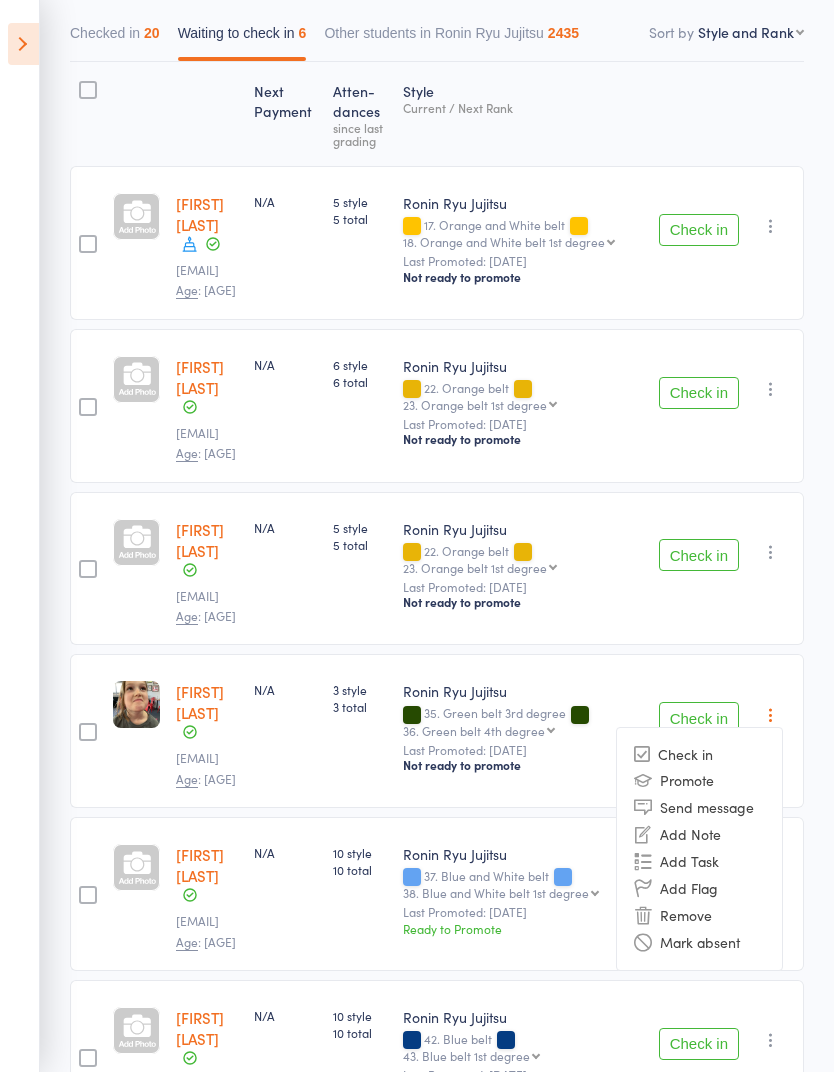 click on "Remove" at bounding box center (699, 915) 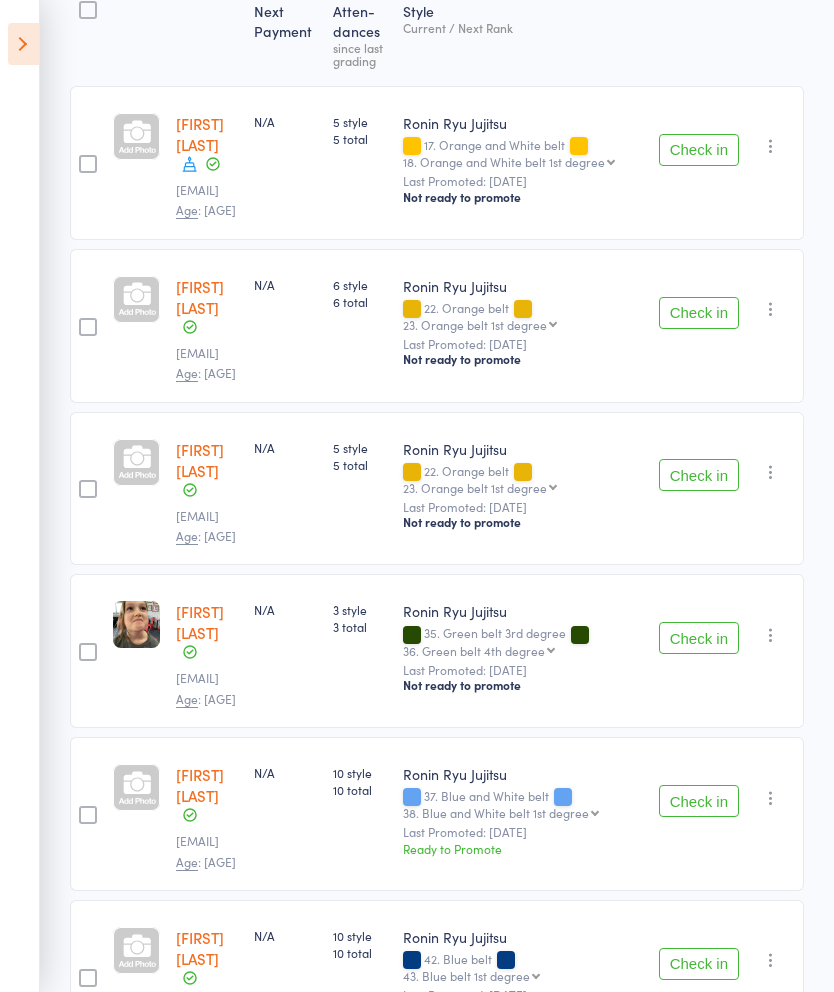 scroll, scrollTop: 263, scrollLeft: 0, axis: vertical 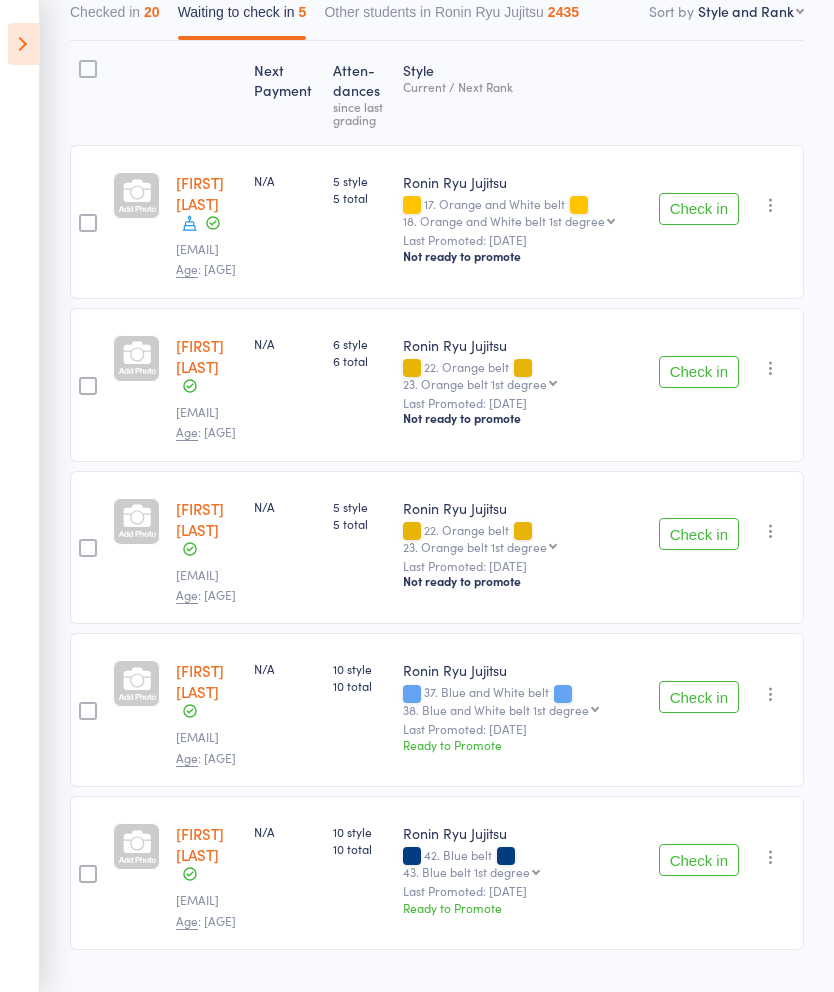 click at bounding box center [23, 44] 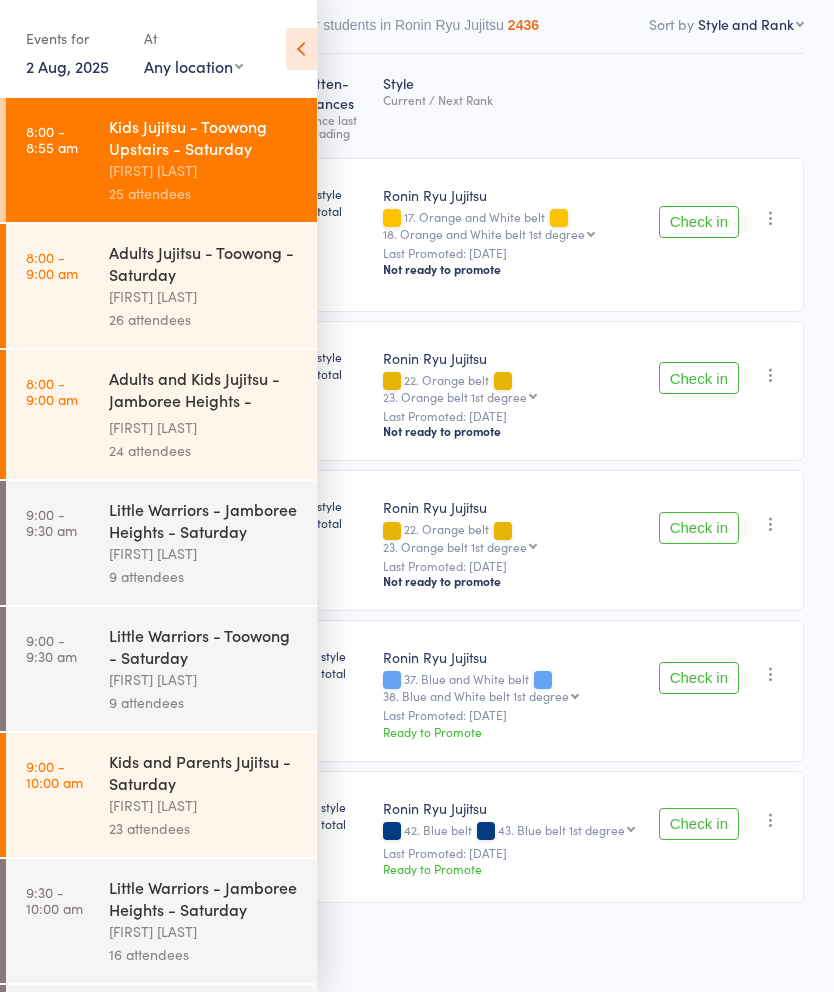click on "Kids and Parents Jujitsu - Saturday" at bounding box center (204, 772) 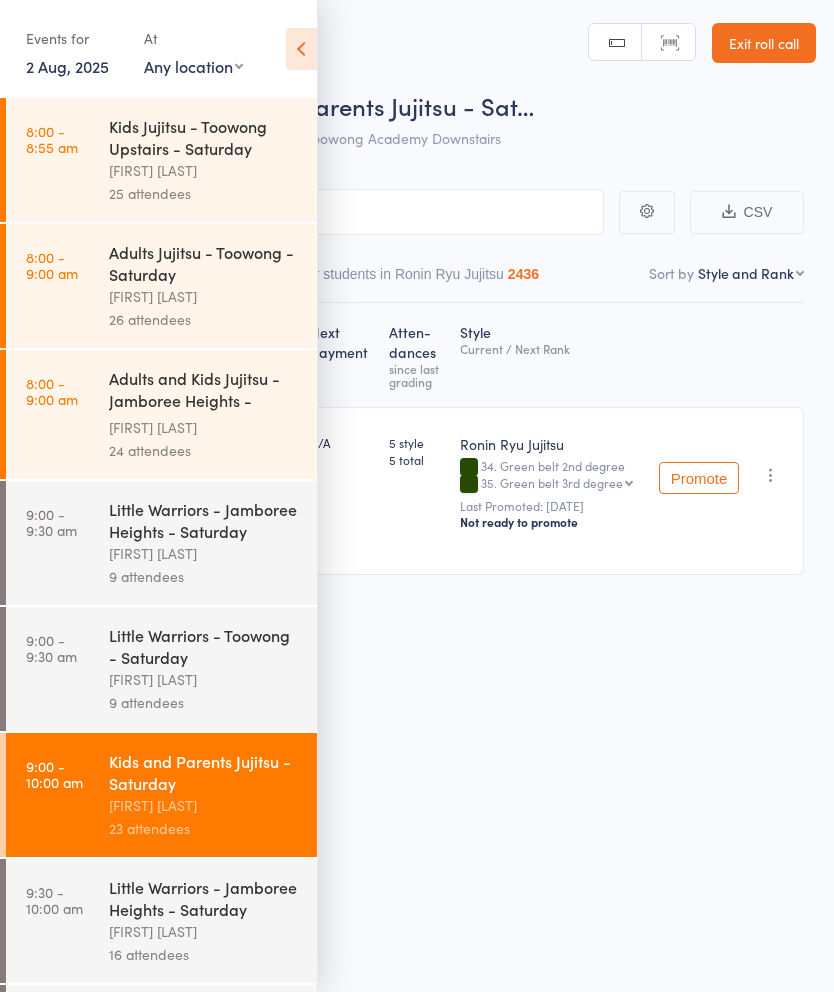click at bounding box center [317, 212] 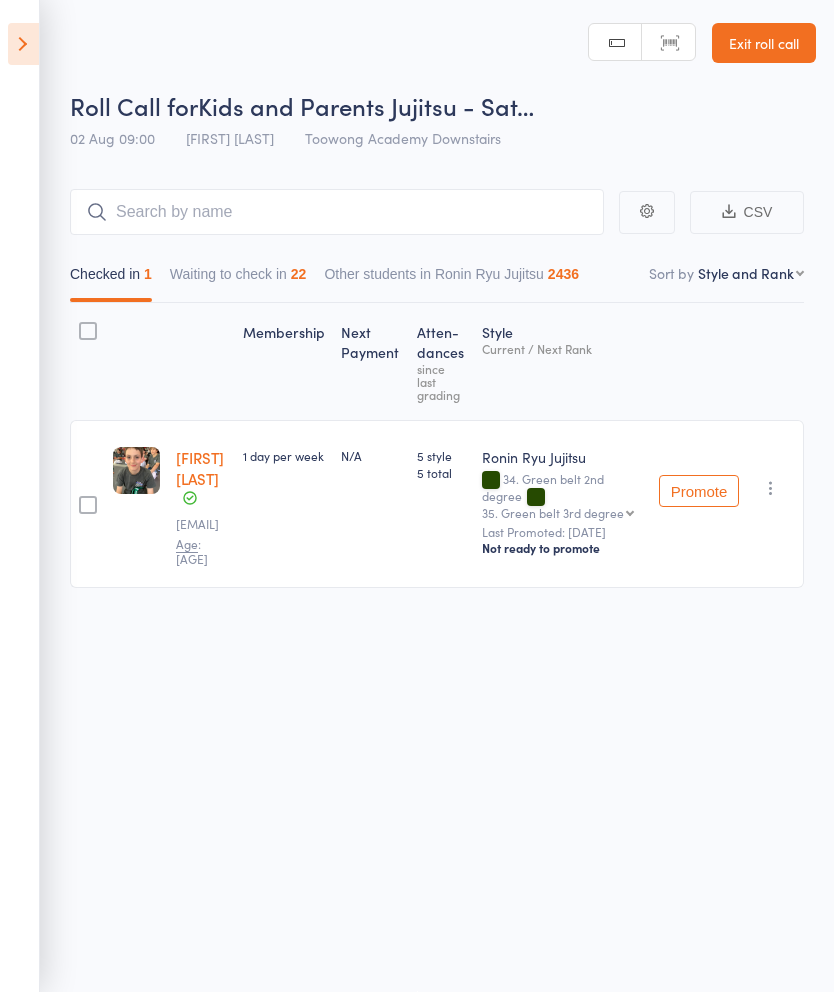 click on "CSV
Checked in  1 Waiting to check in  22 Other students in Ronin Ryu Jujitsu  2436
Sort by   Style and Rank First name Last name Birthday today? Behind on payments? Check in time Next payment date Next payment amount Membership name Membership expires Ready to grade Style and Rank Style attendance count All attendance count Last Promoted Membership Next Payment Atten­dances since last grading Style Current / Next Rank edit Jenson Curnow    kcurnow@me.com Age : 12 years 5 months 1 day per week N/A 5 style 5 total Ronin Ryu Jujitsu 34. Green belt 2nd degree  35. Green belt 3rd degree  35. Green belt 3rd degree 36. Green belt 4th degree 37. Blue and White belt 38. Blue and White belt 1st degree 39. Blue and White belt 2nd degree 40. Blue and White belt 3rd degree 41. Blue and White belt 4th degree 42. Blue belt 43. Blue belt 1st degree 44. Blue belt 2nd degree 45. Blue belt 3rd degree 46. Blue belt 4th degree 47. Purple and white belt 48. Purple and white belt 1st degree 52. Purple belt 62. Brown belt" at bounding box center (417, 418) 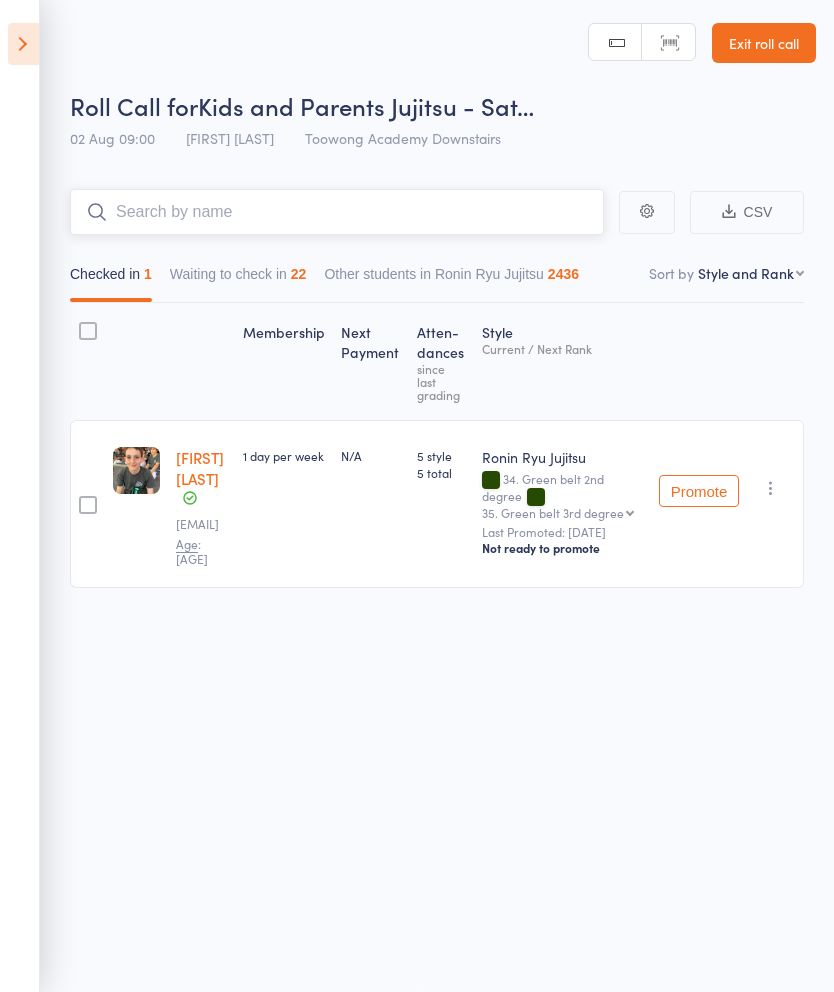 click at bounding box center (337, 212) 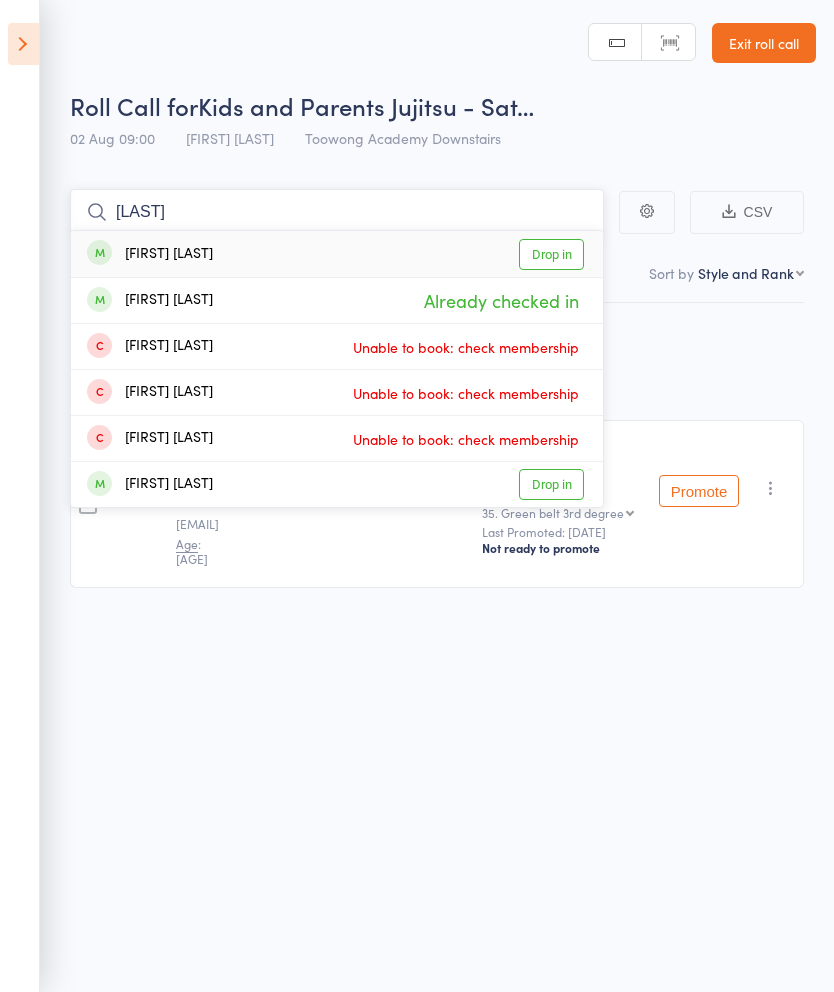 type on "Curno" 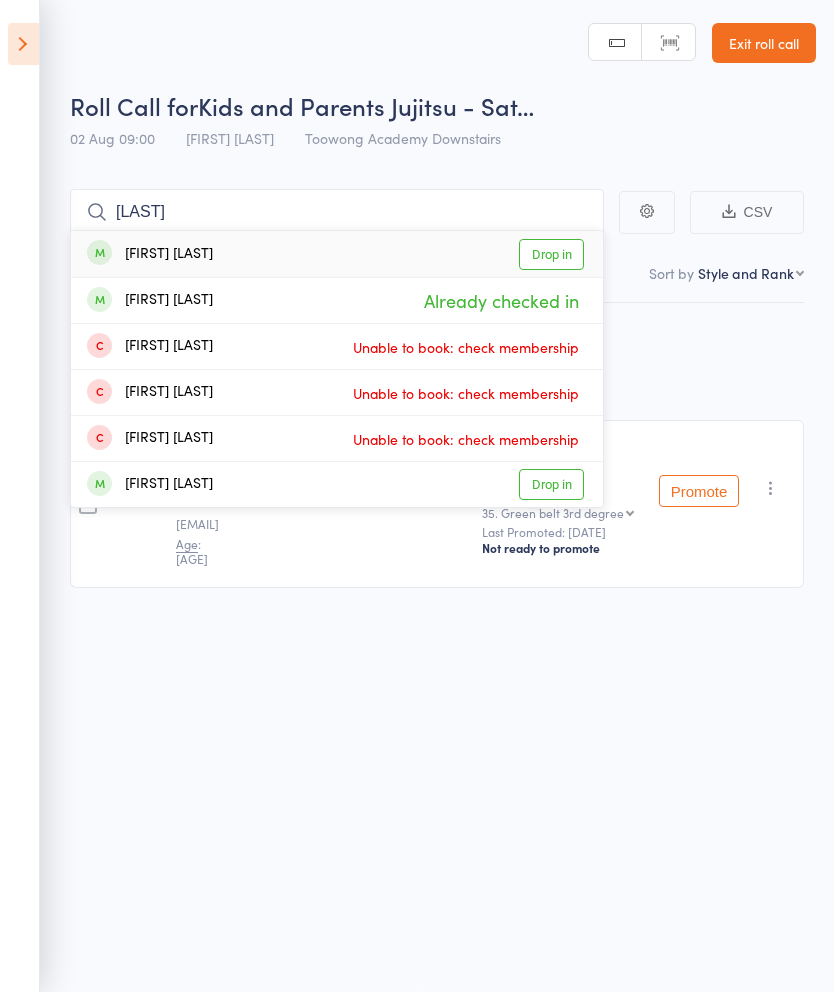 click on "Drop in" at bounding box center (551, 254) 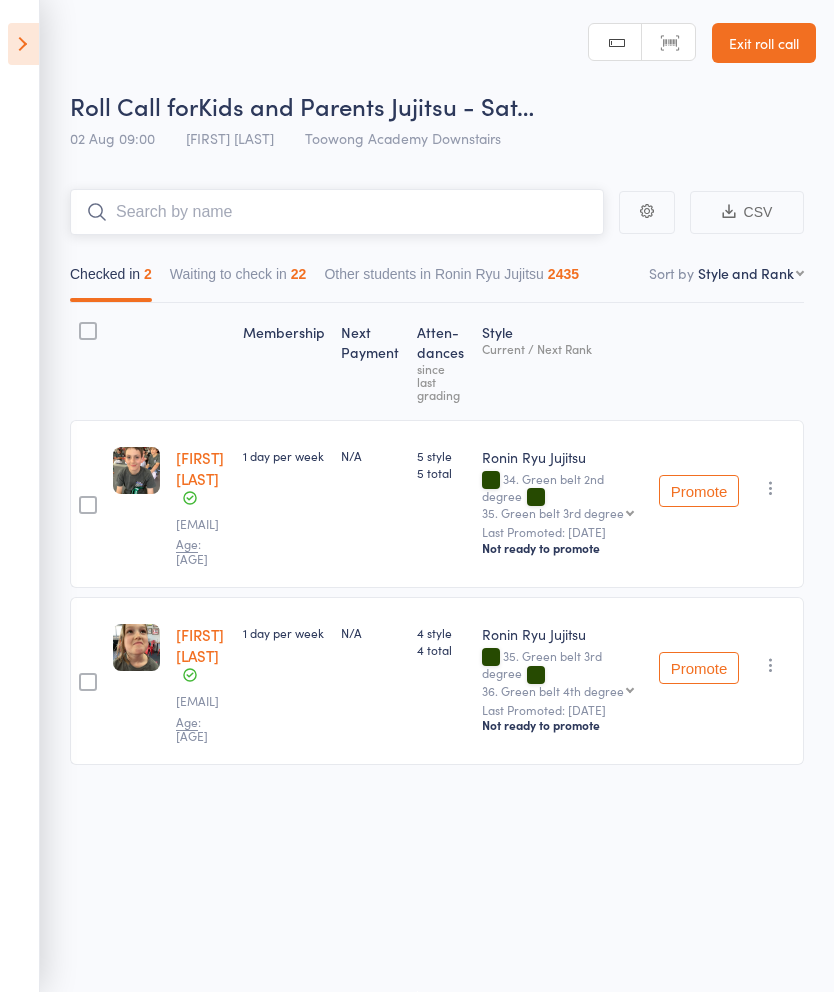 click on "Waiting to check in  22" at bounding box center [238, 279] 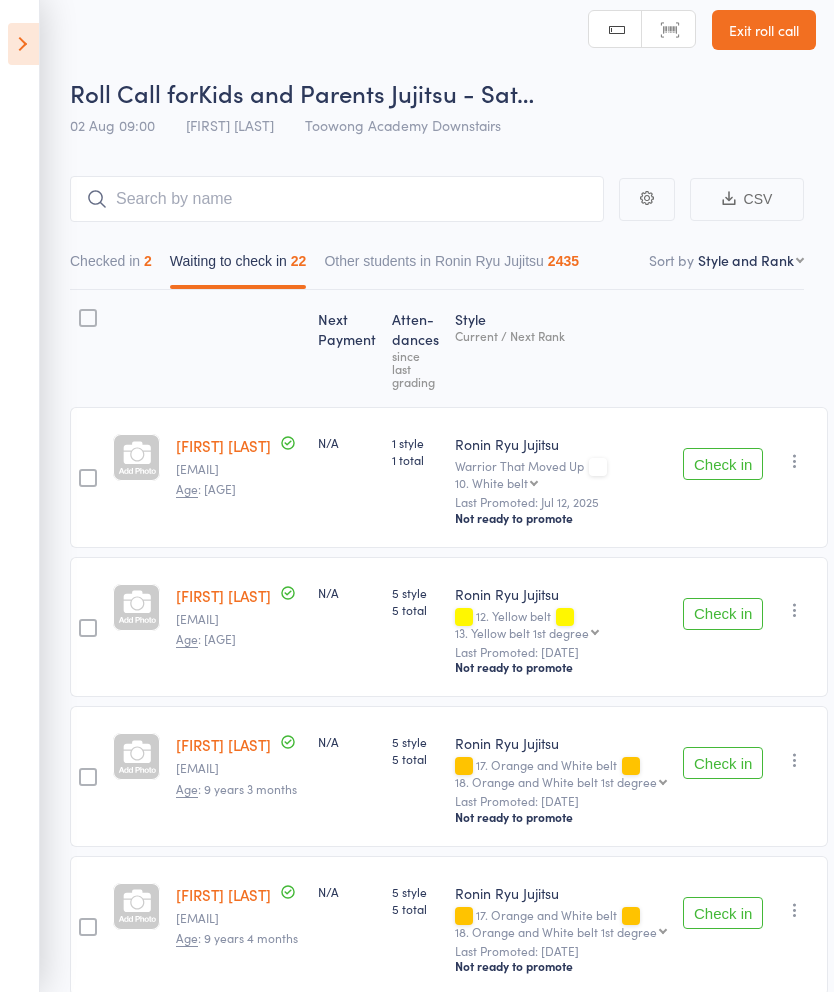 click on "Next Payment Atten­dances since last grading Style Current / Next Rank Edward Wallach    brookedobbin78@gmail.com Age : 7 years 1 months N/A 1 style 1 total Ronin Ryu Jujitsu Warrior That Moved Up  10. White belt  10. White belt 11. Yellow & White belt 12. Yellow belt 13. Yellow belt 1st degree 14. Yellow belt 2nd degree 15. Yellow belt 3rd degree 16. Yellow belt 4th degree 17. Orange and White belt 18. Orange and White belt 1st degree 19. Orange and White belt 2nd degree 20. Orange and White belt 3rd degree 21. Orange and White belt 4th degree 22. Orange belt 23. Orange belt 1st degree 24. Orange belt 2nd degree 25. Orange belt 3rd degree 26. Orange belt 4th degree 27. Green and white belt 28. Green and white belt 1st degree 29. Green and white belt 2nd degree 30. Green and white belt 3rd degree 31. Green and white belt 4th degree 32. Green belt 33. Green belt 1st degree 34. Green belt 2nd degree 35. Green belt 3rd degree 36. Green belt 4th degree 37. Blue and White belt 38. Blue and White belt 1st degree" at bounding box center (449, 2013) 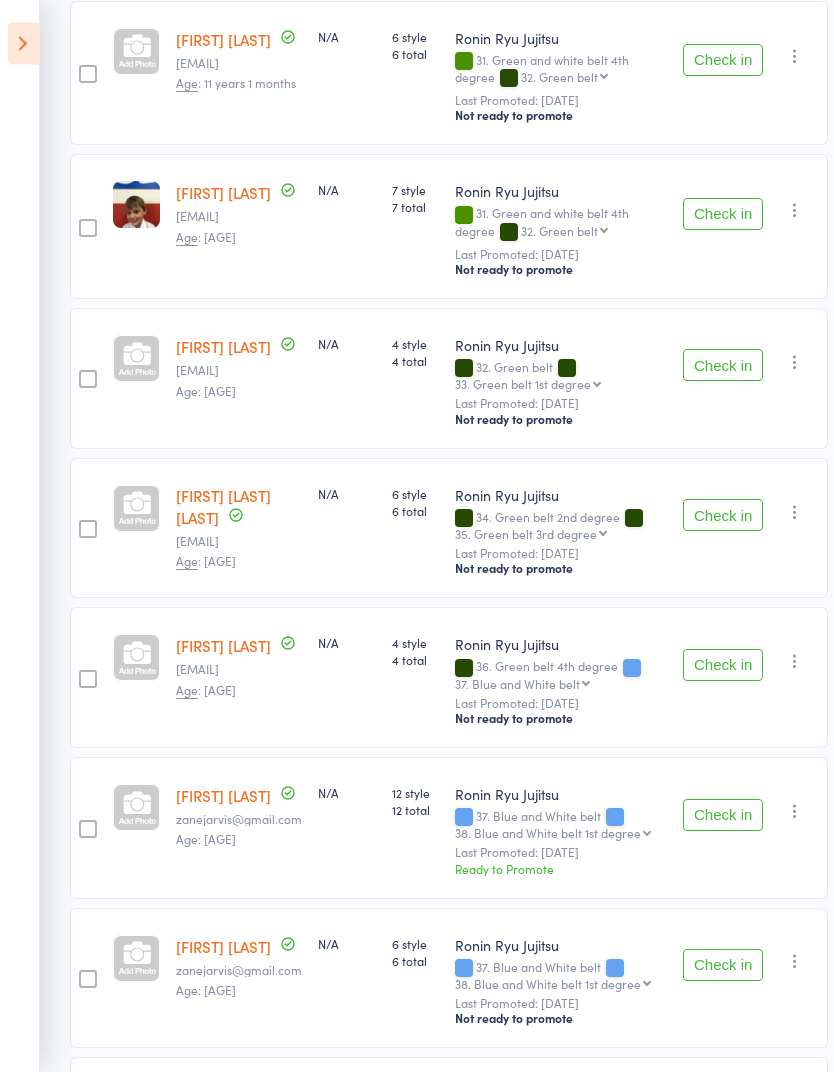 scroll, scrollTop: 1318, scrollLeft: 0, axis: vertical 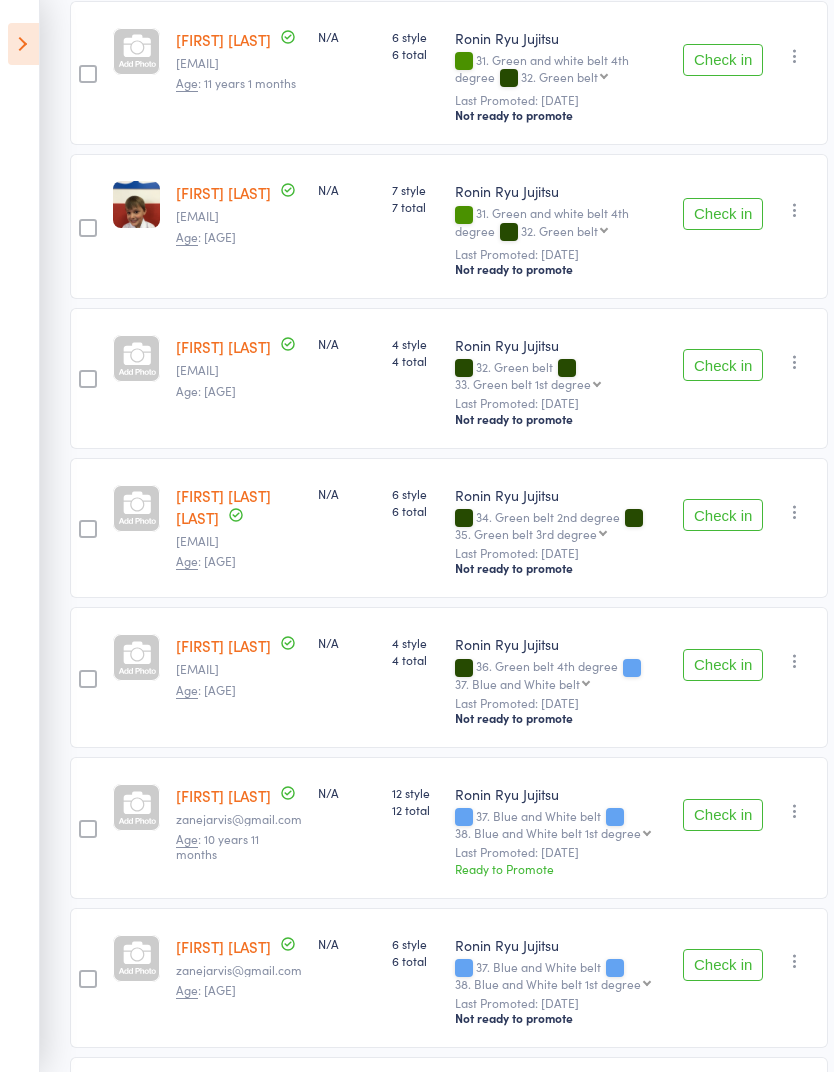 click on "Check in" at bounding box center (723, 515) 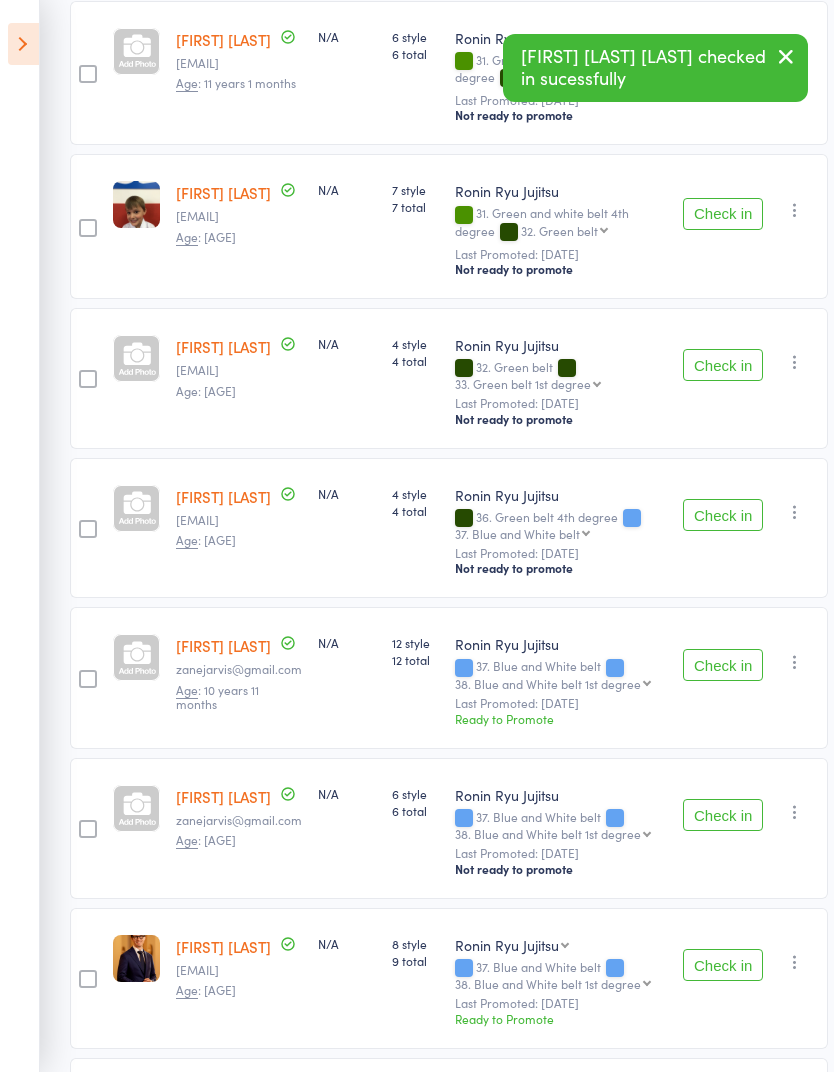 click on "Check in" at bounding box center [723, 214] 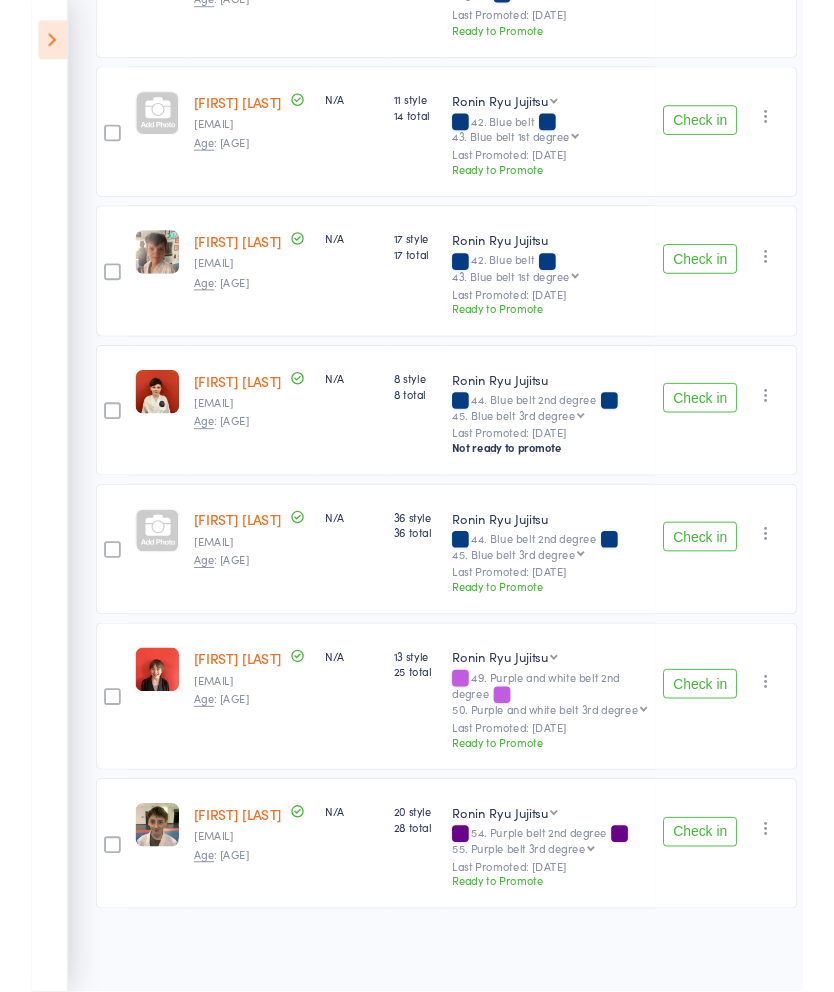 scroll, scrollTop: 2538, scrollLeft: 0, axis: vertical 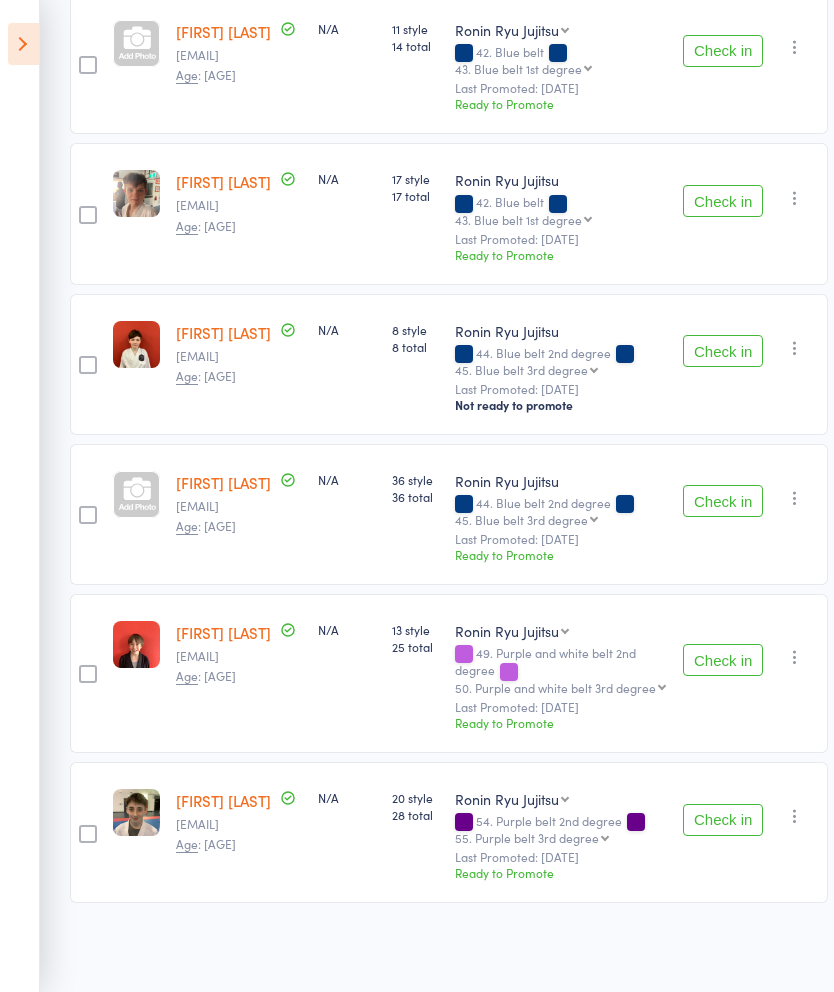 click on "Check in" at bounding box center (723, 660) 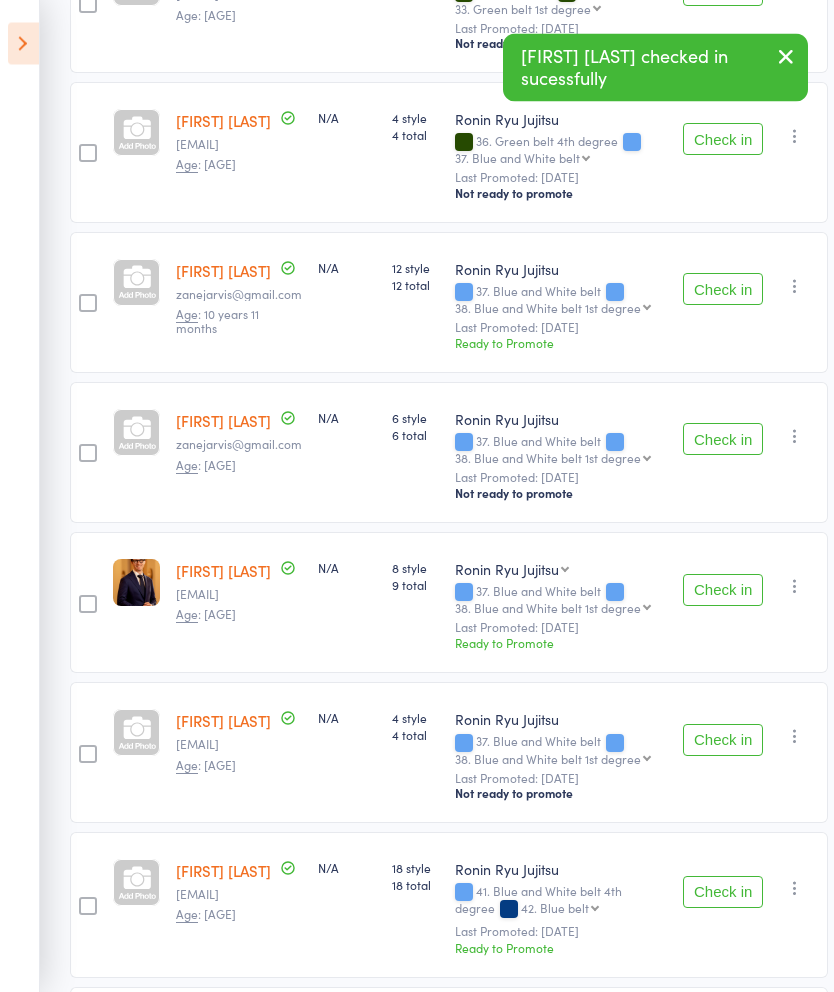 click on "Check in" at bounding box center (723, 440) 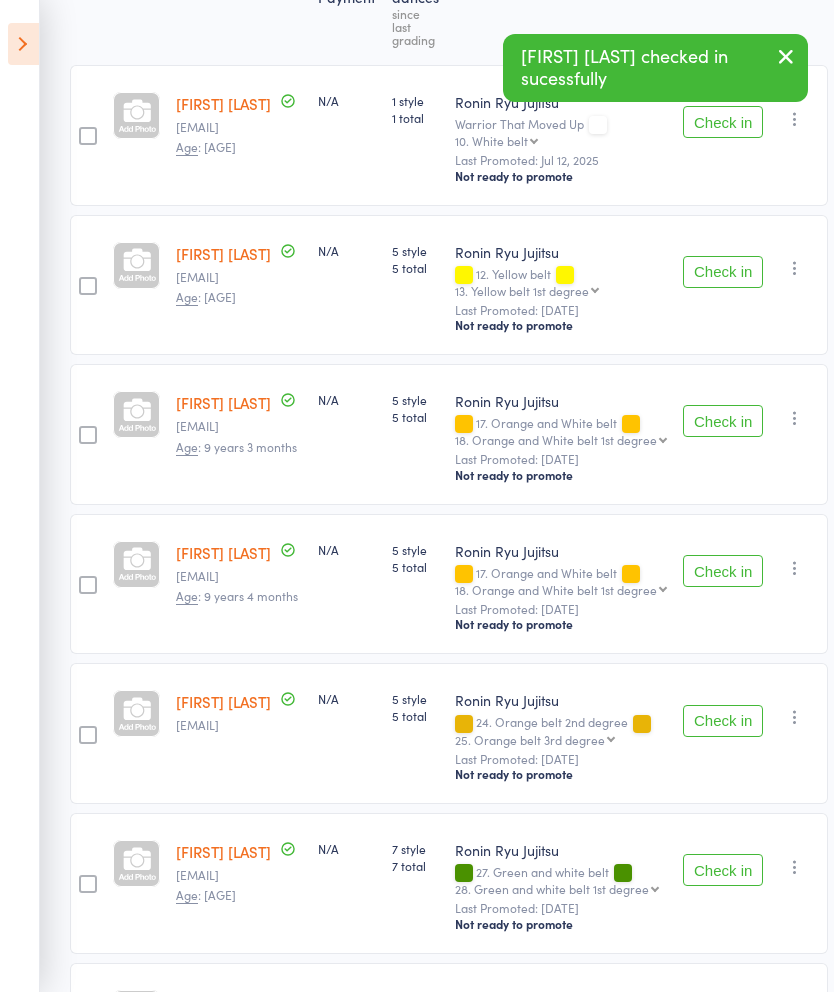 scroll, scrollTop: 4, scrollLeft: 0, axis: vertical 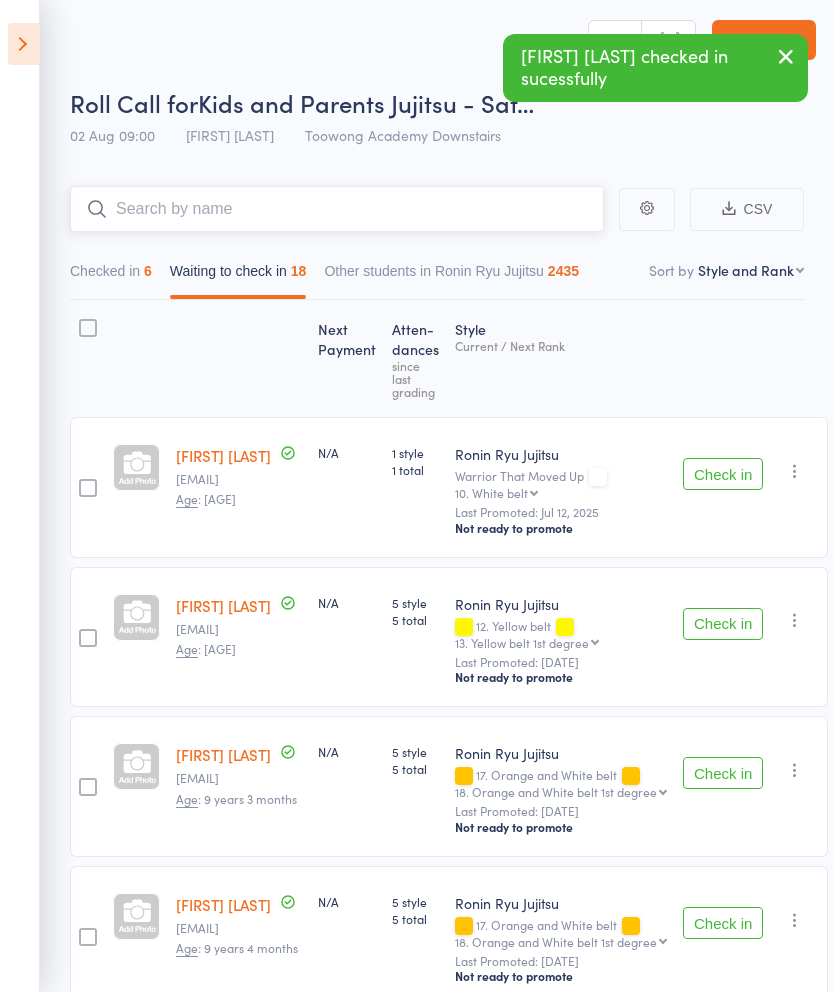 click at bounding box center [337, 209] 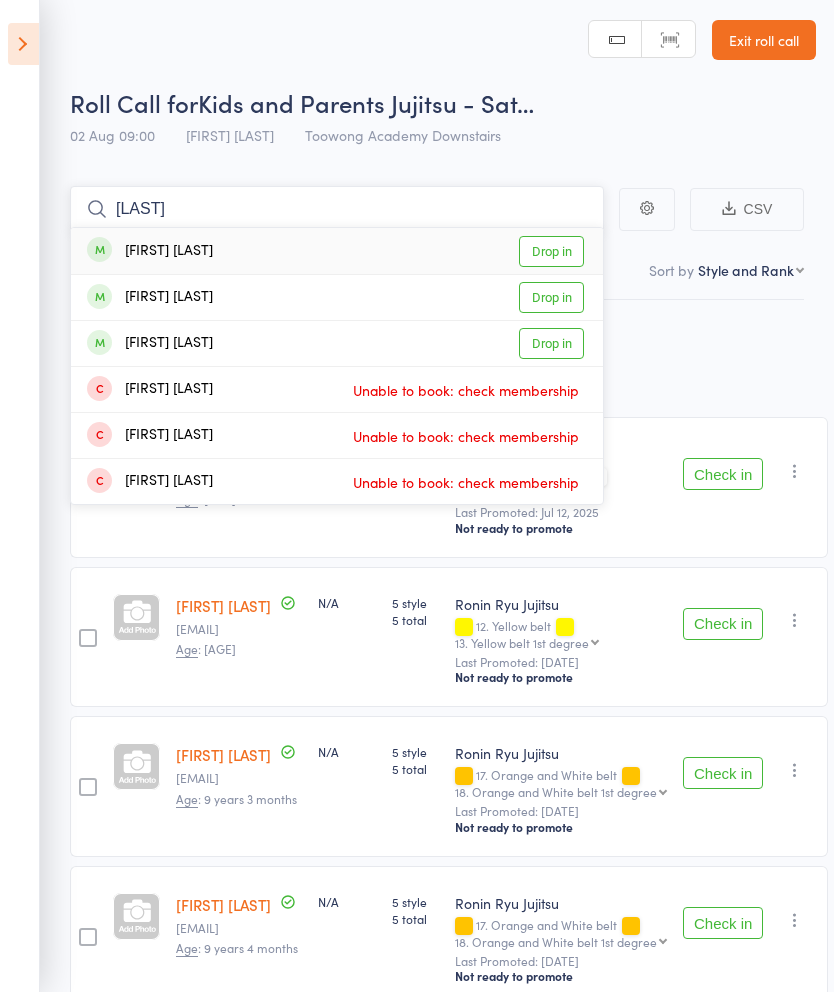 type on "Gurr" 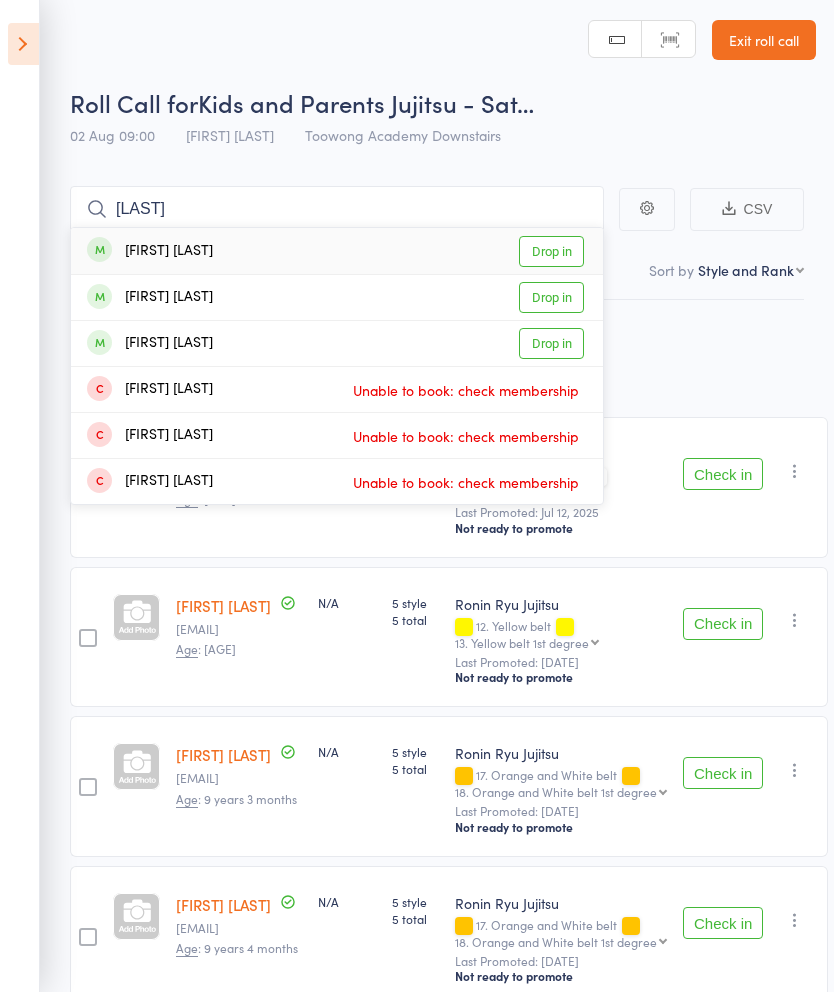 click on "Drop in" at bounding box center (551, 251) 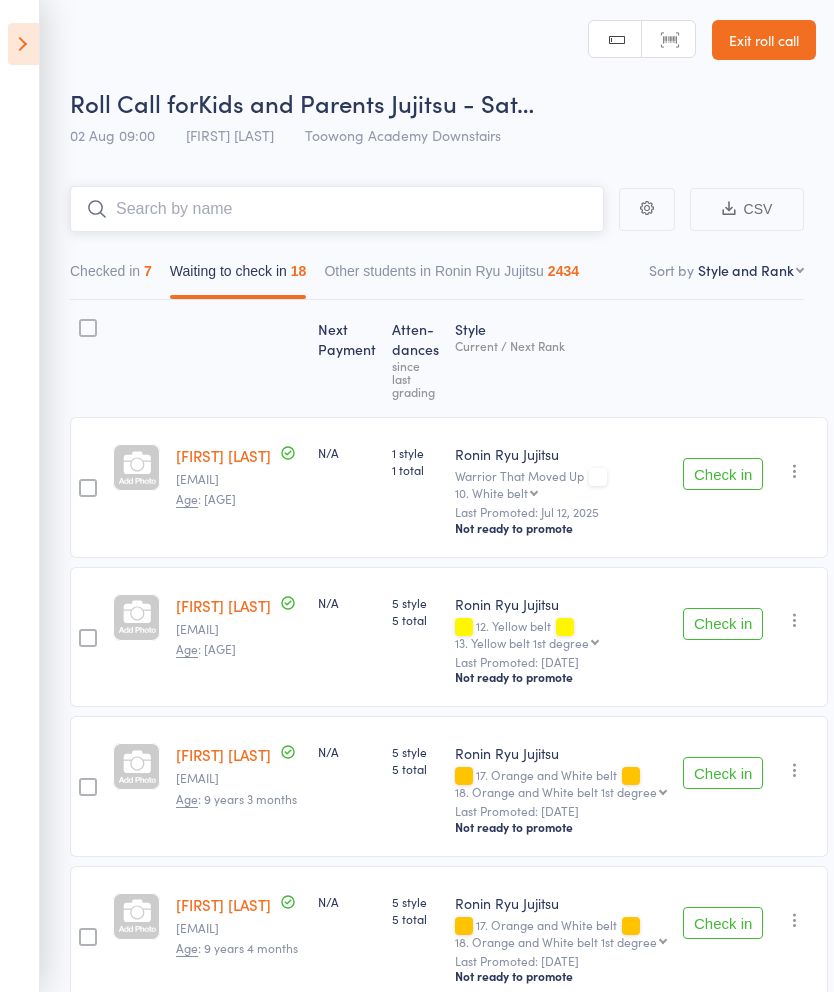 click at bounding box center [337, 209] 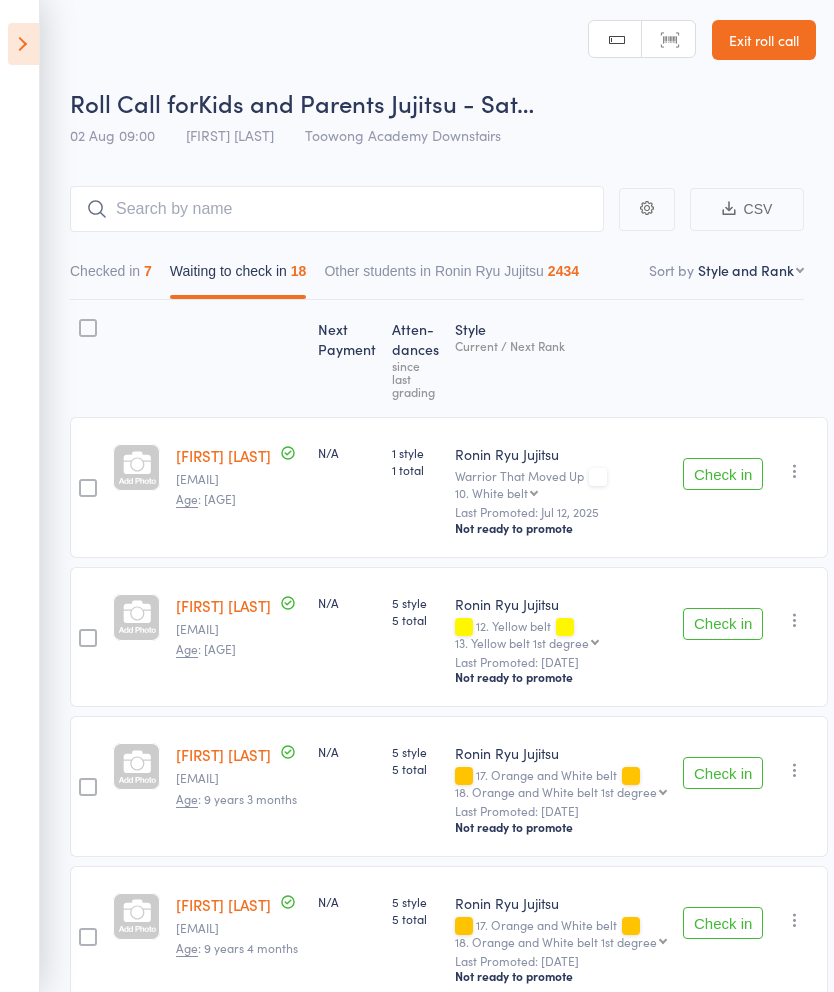 click at bounding box center [239, 358] 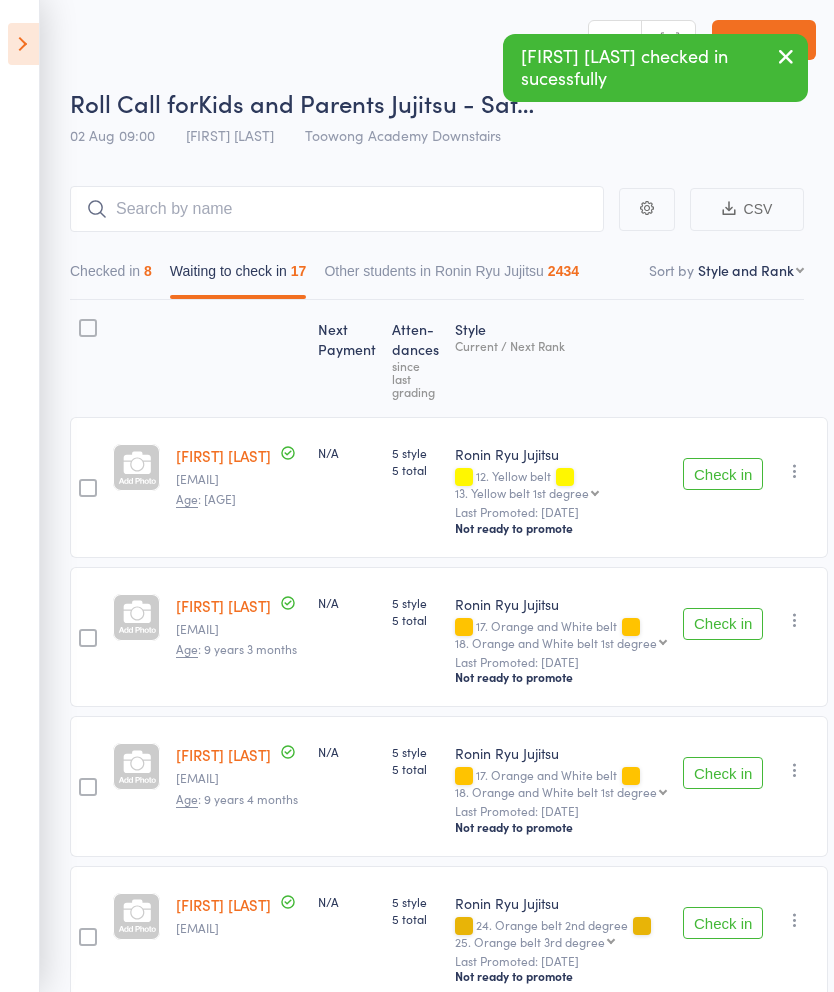 click on "Check in" at bounding box center (723, 474) 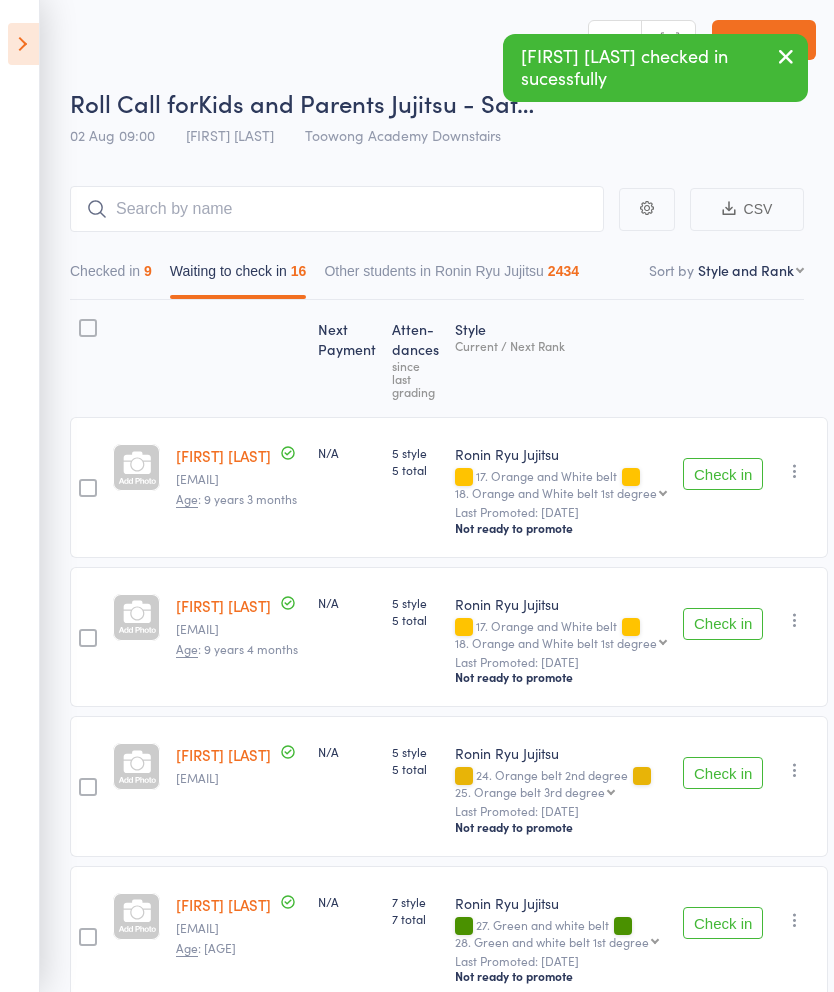 click on "Check in" at bounding box center (723, 474) 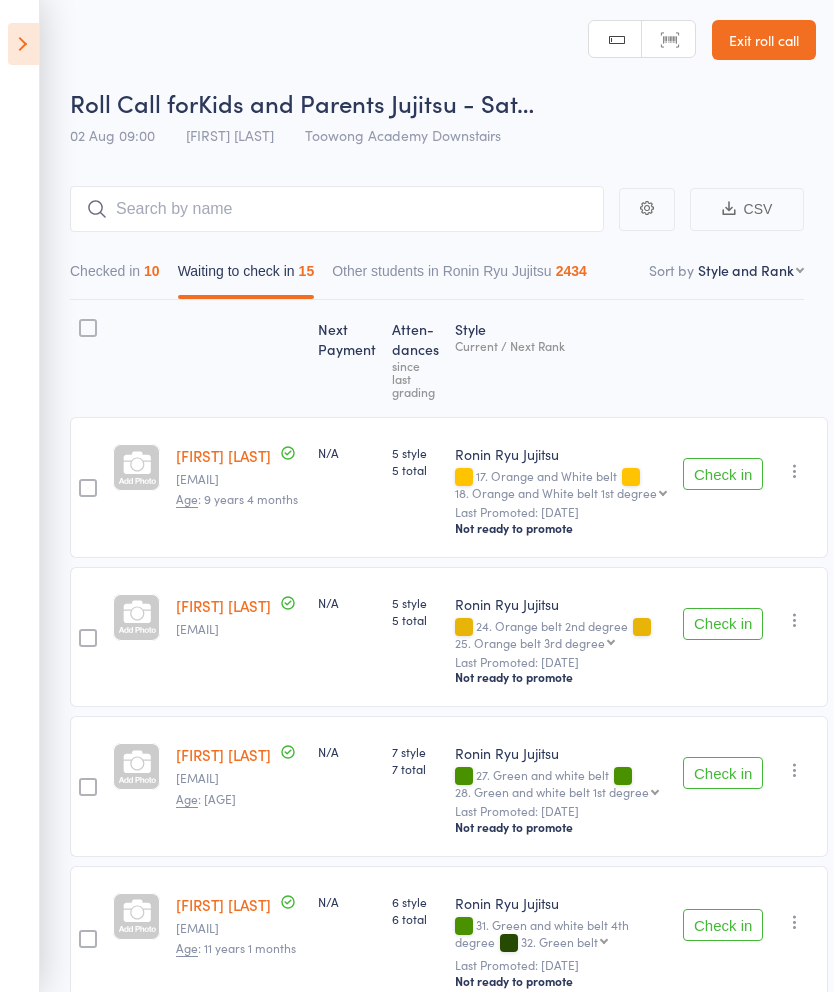 click on "Check in" at bounding box center [723, 474] 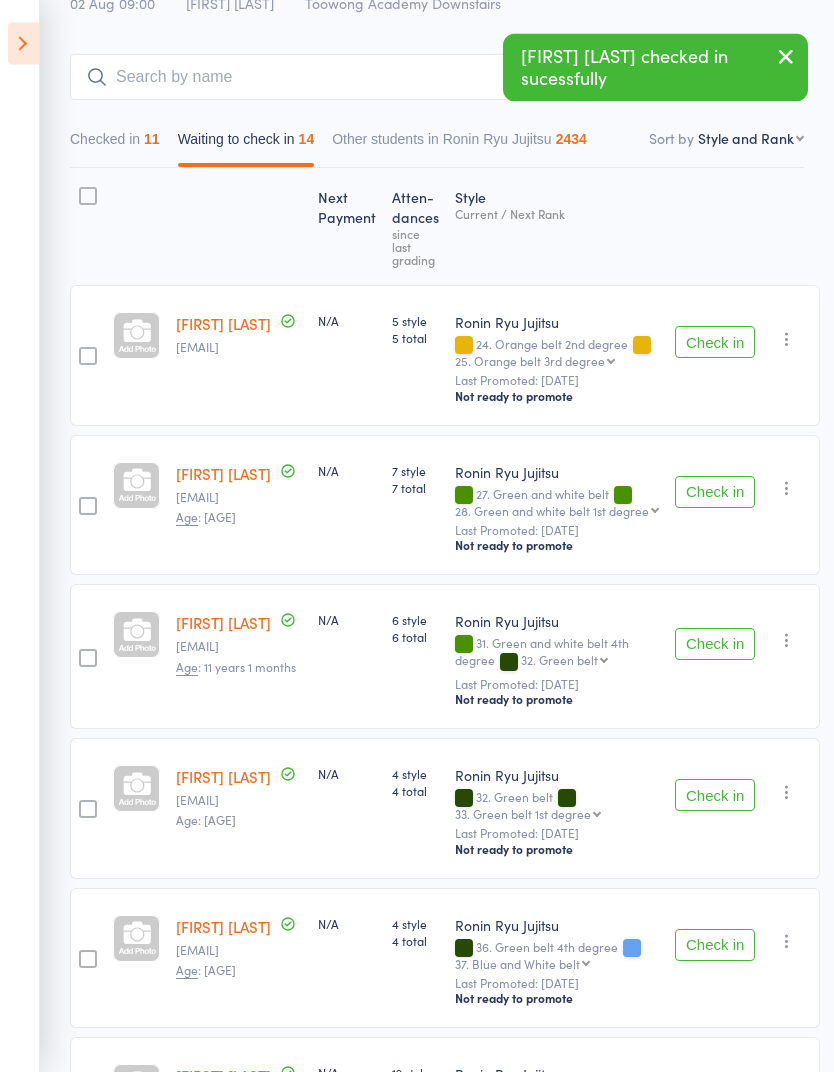 click on "Check in" at bounding box center [715, 493] 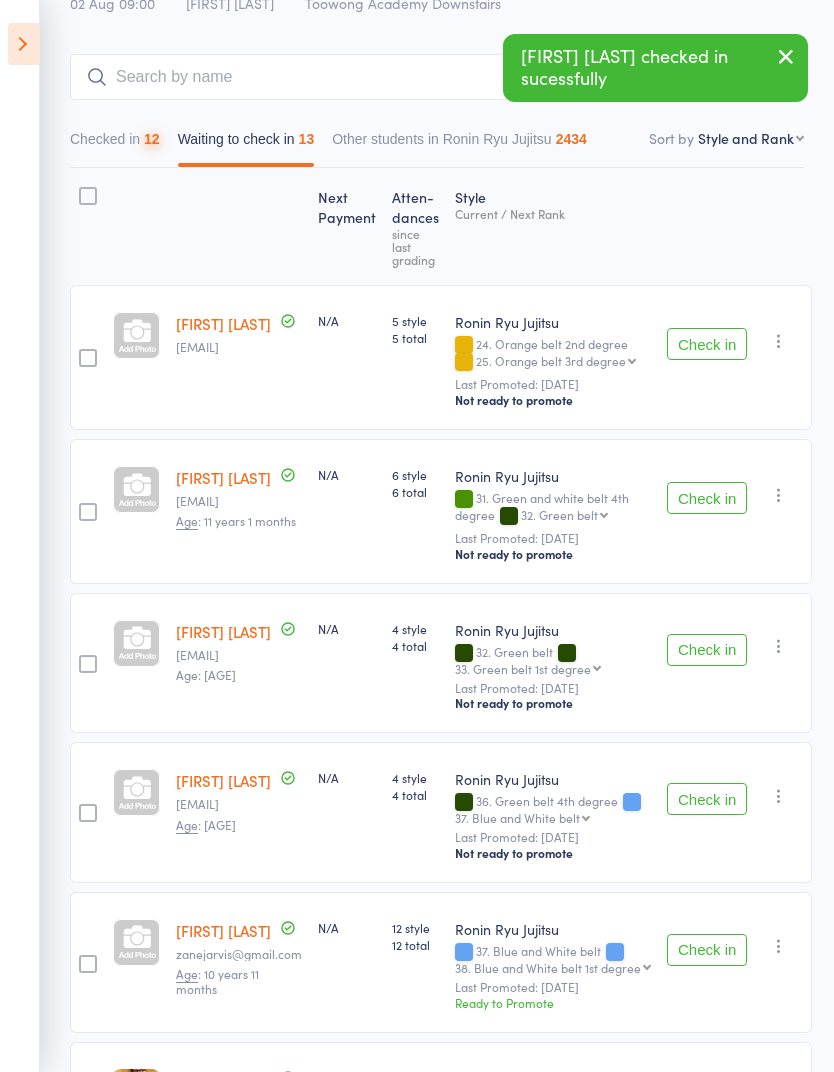 click on "Check in" at bounding box center [707, 498] 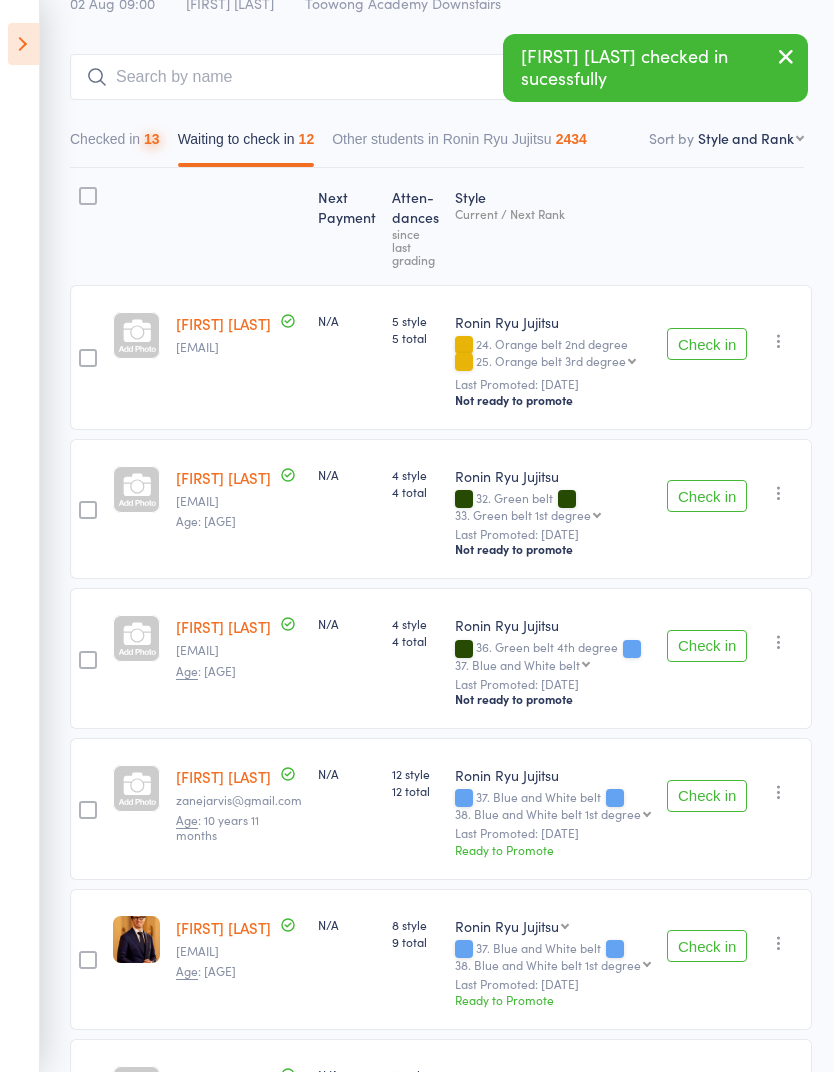 click on "Check in" at bounding box center (707, 496) 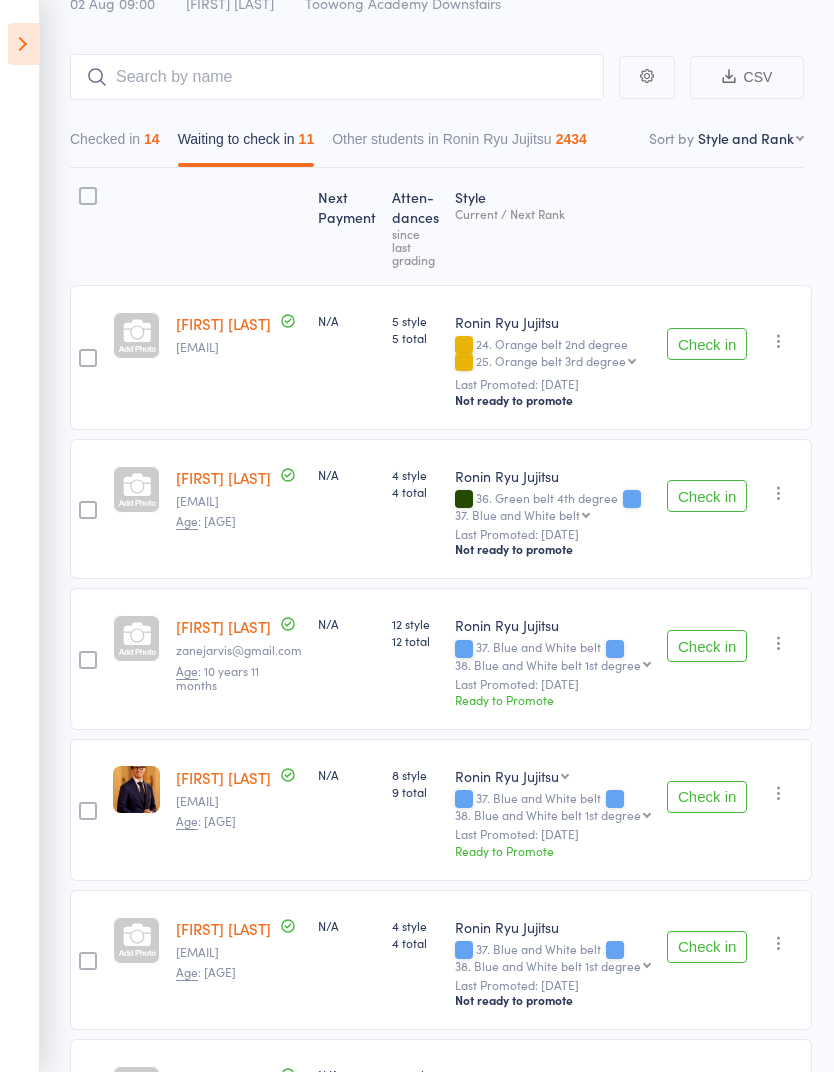 click on "Check in" at bounding box center (707, 496) 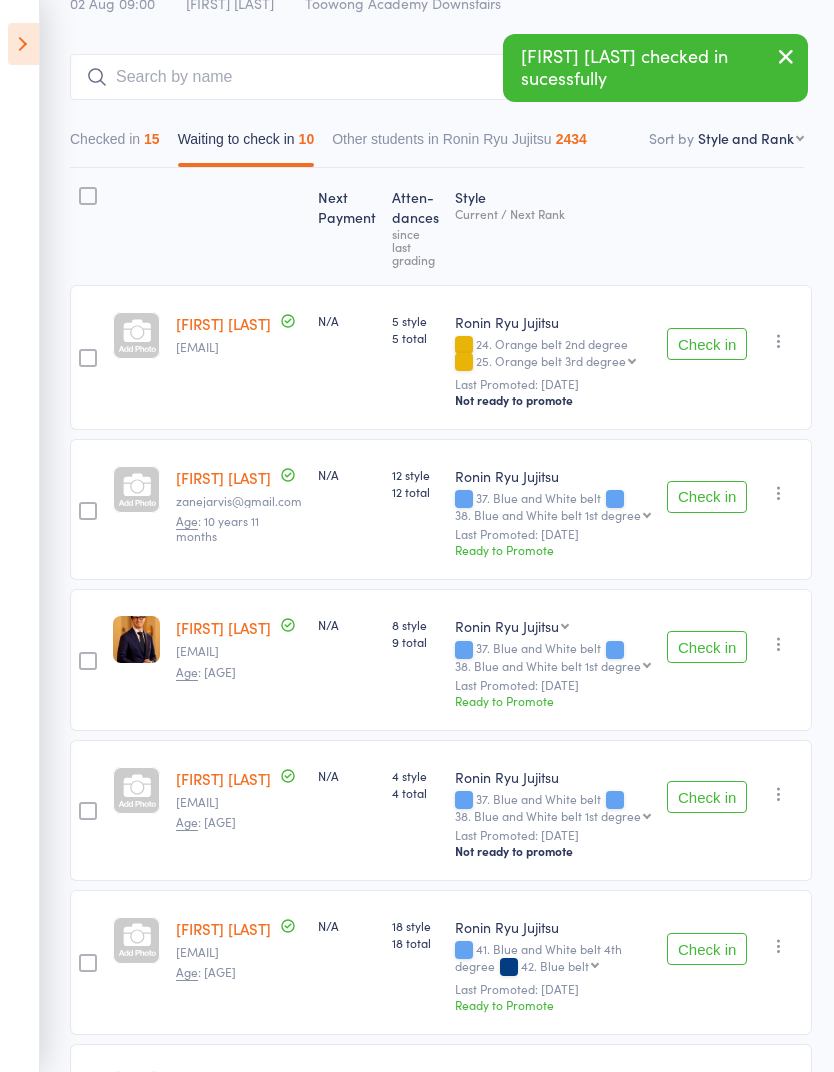 click on "Check in" at bounding box center (707, 497) 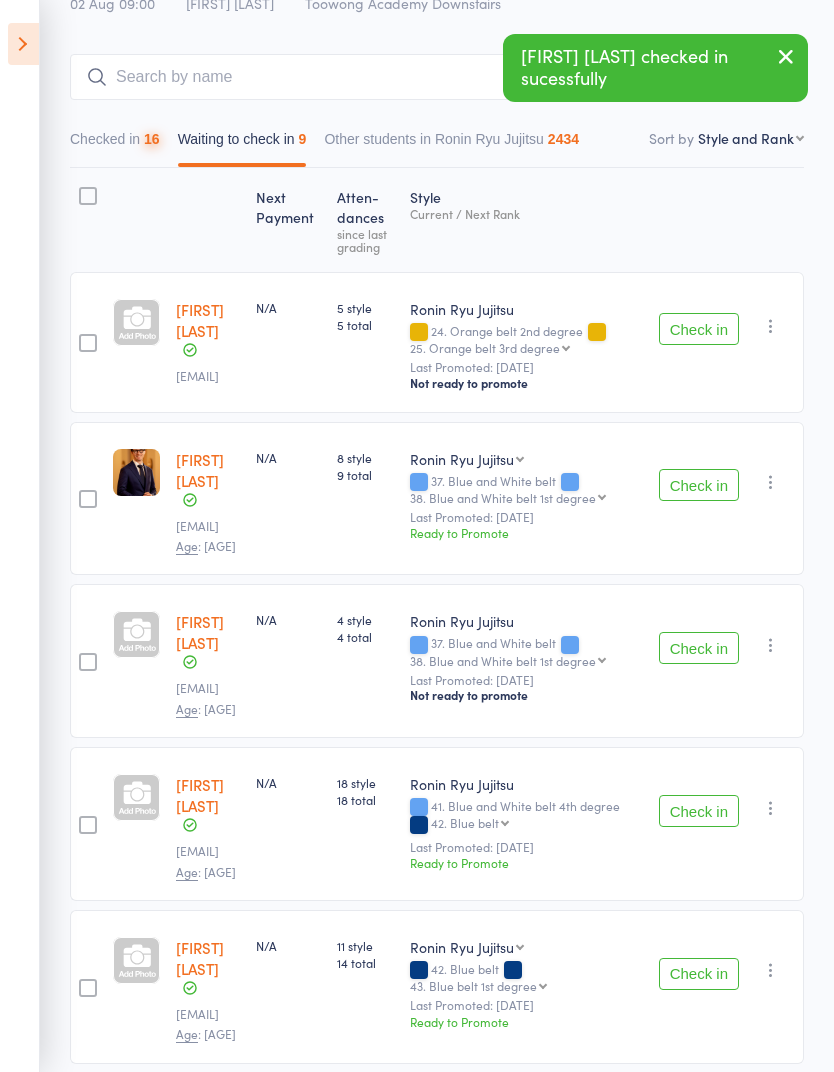 click on "Check in" at bounding box center (699, 485) 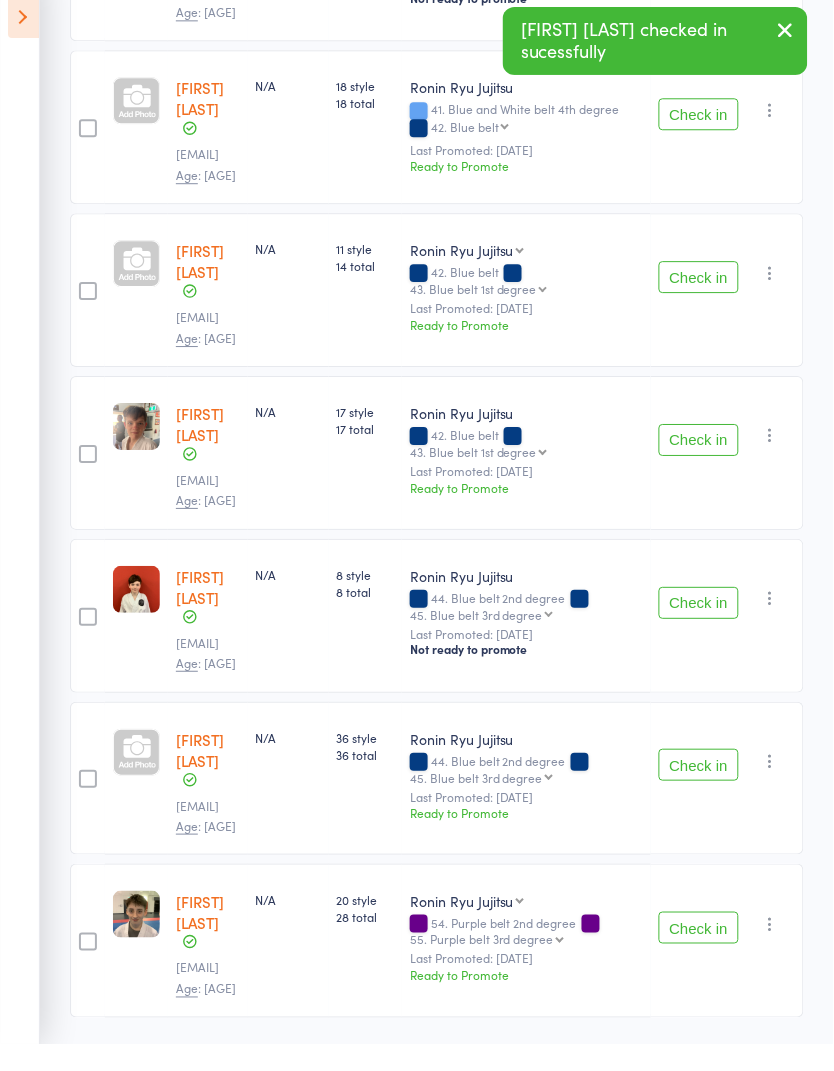 scroll, scrollTop: 644, scrollLeft: 0, axis: vertical 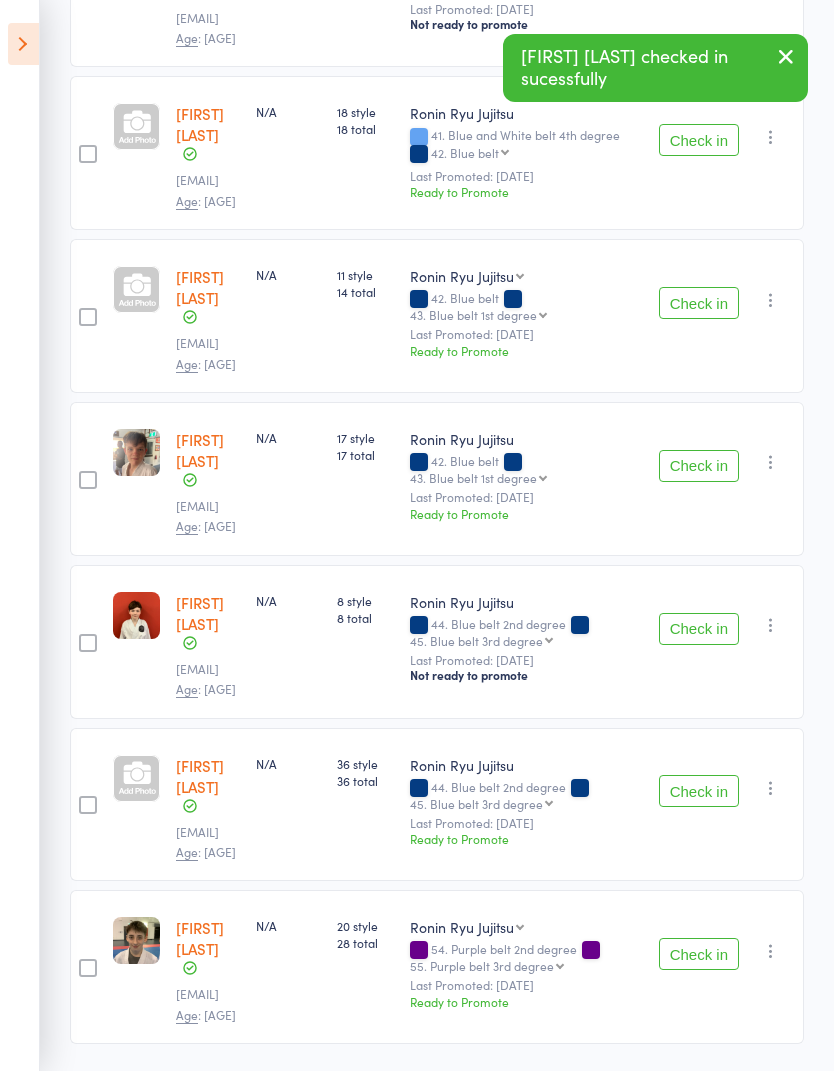 click on "Check in" at bounding box center (699, 954) 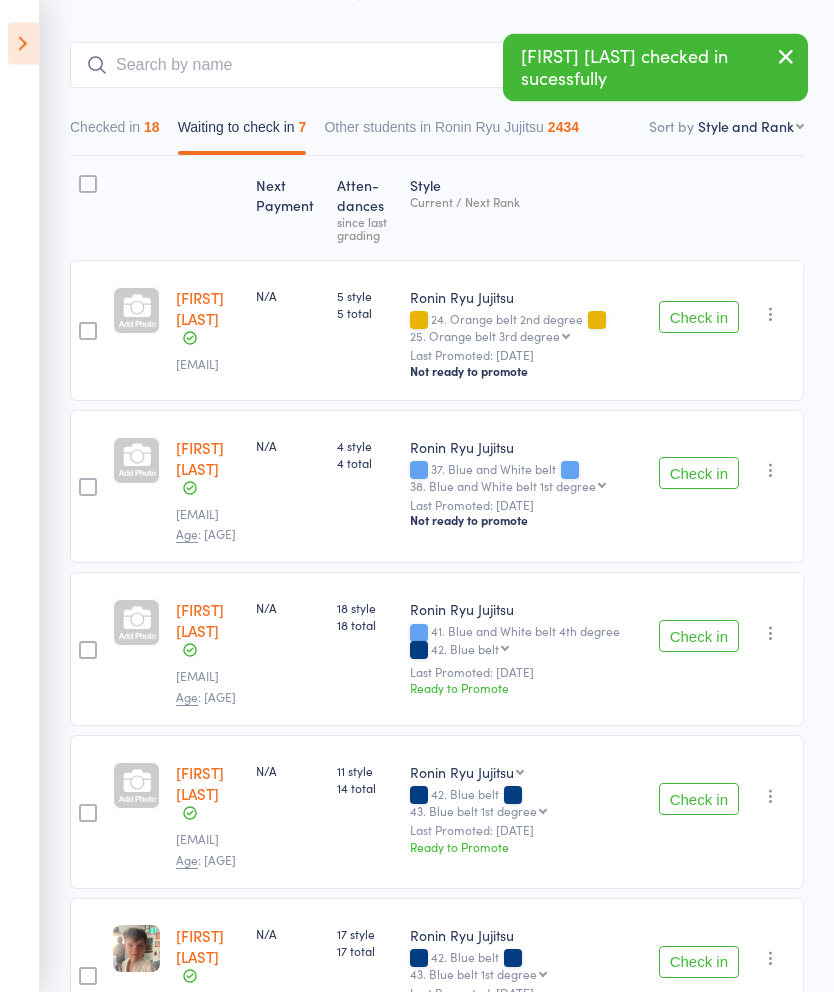 scroll, scrollTop: 144, scrollLeft: 0, axis: vertical 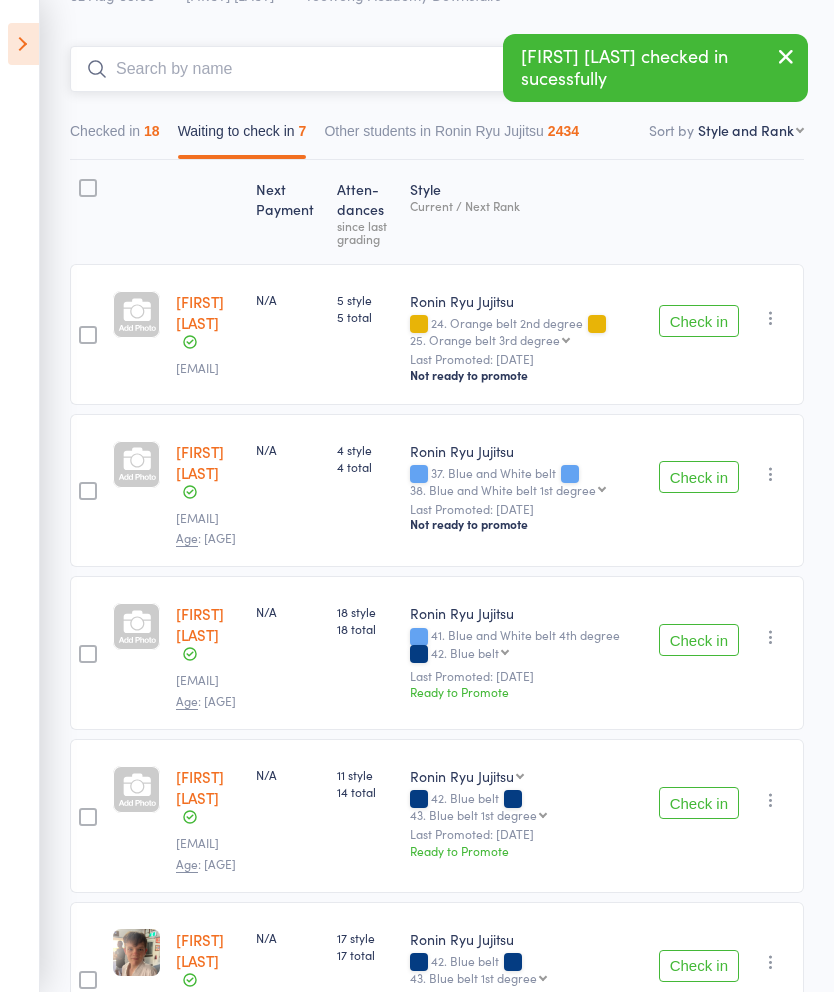 click at bounding box center [337, 69] 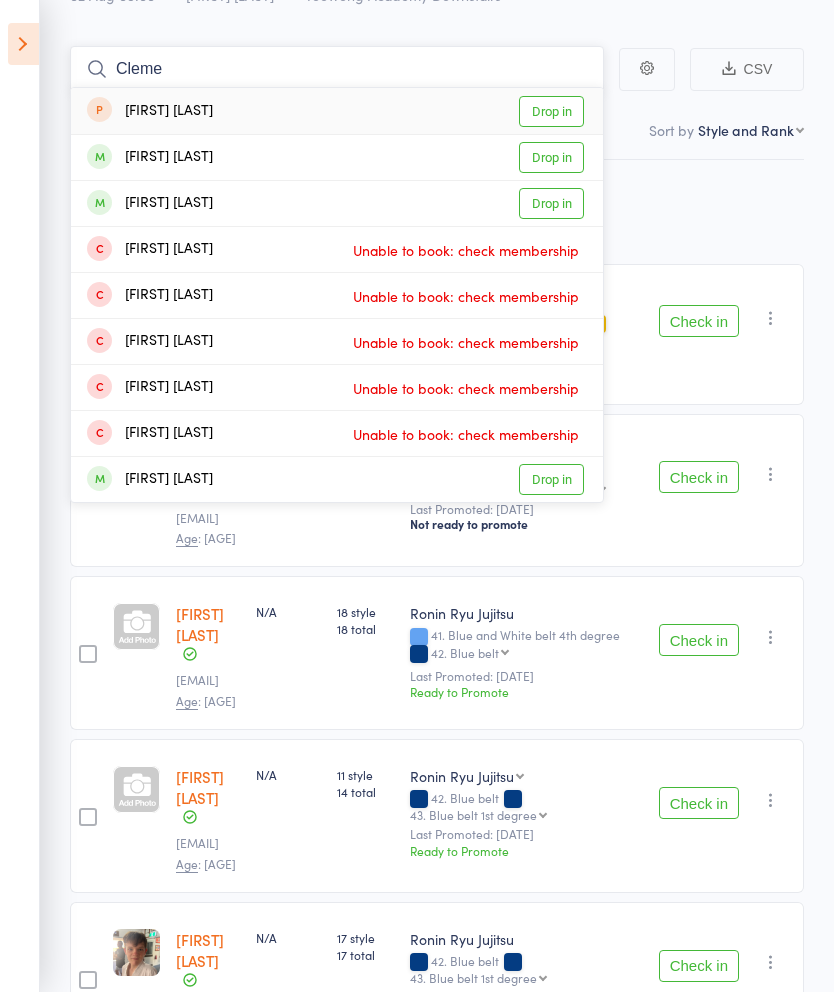 type on "Cleme" 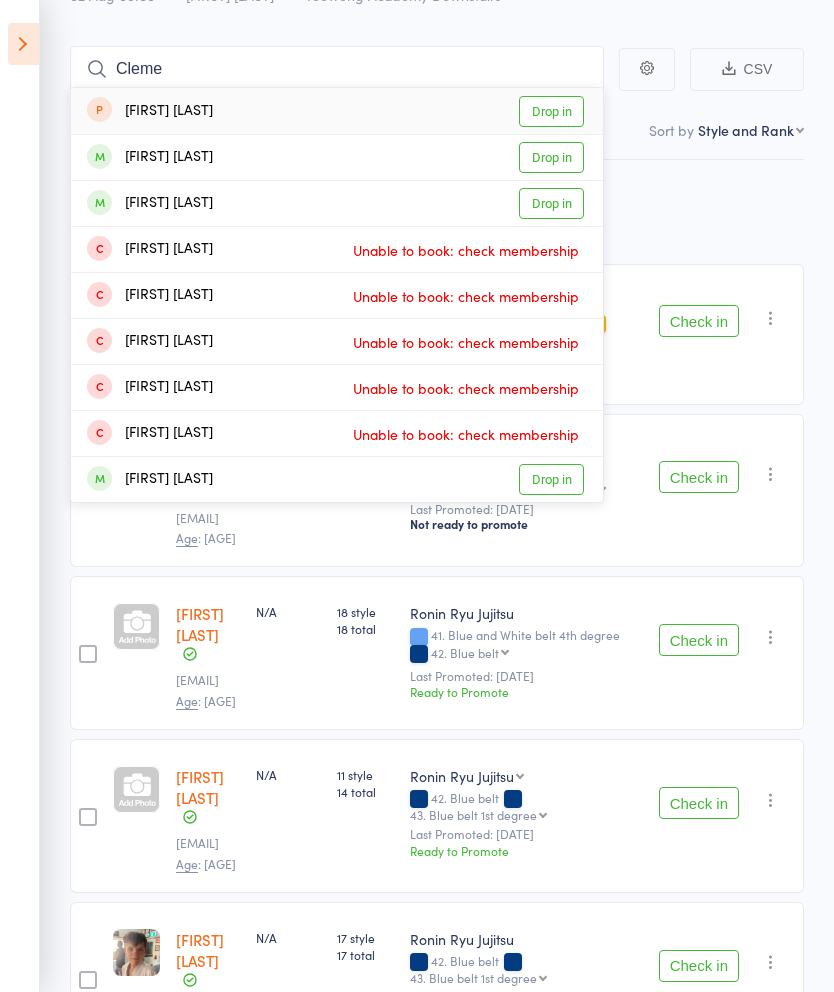 click on "Drop in" at bounding box center [551, 157] 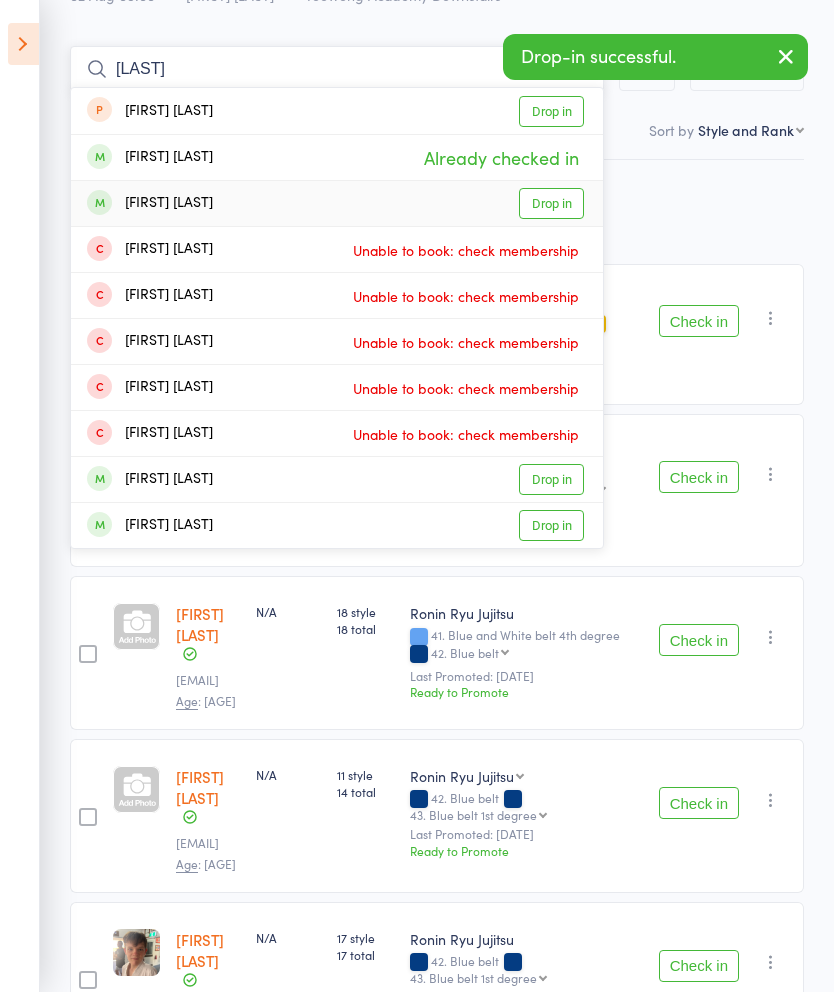 type on "Clem" 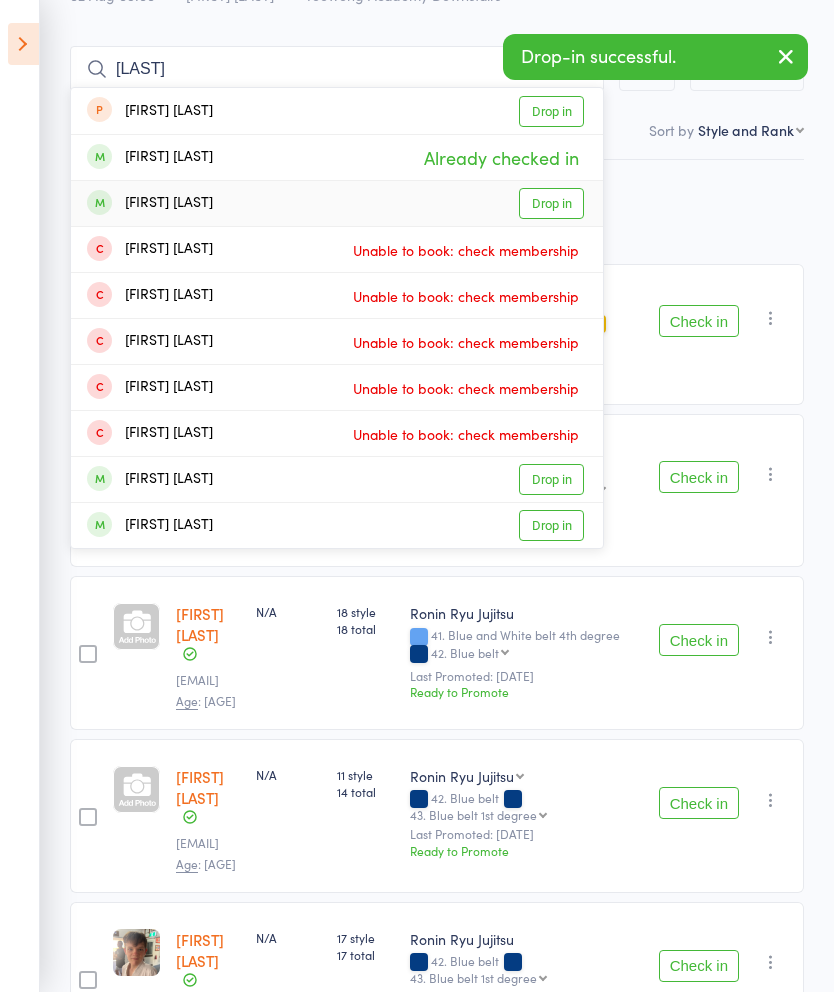 click on "Drop in" at bounding box center (551, 203) 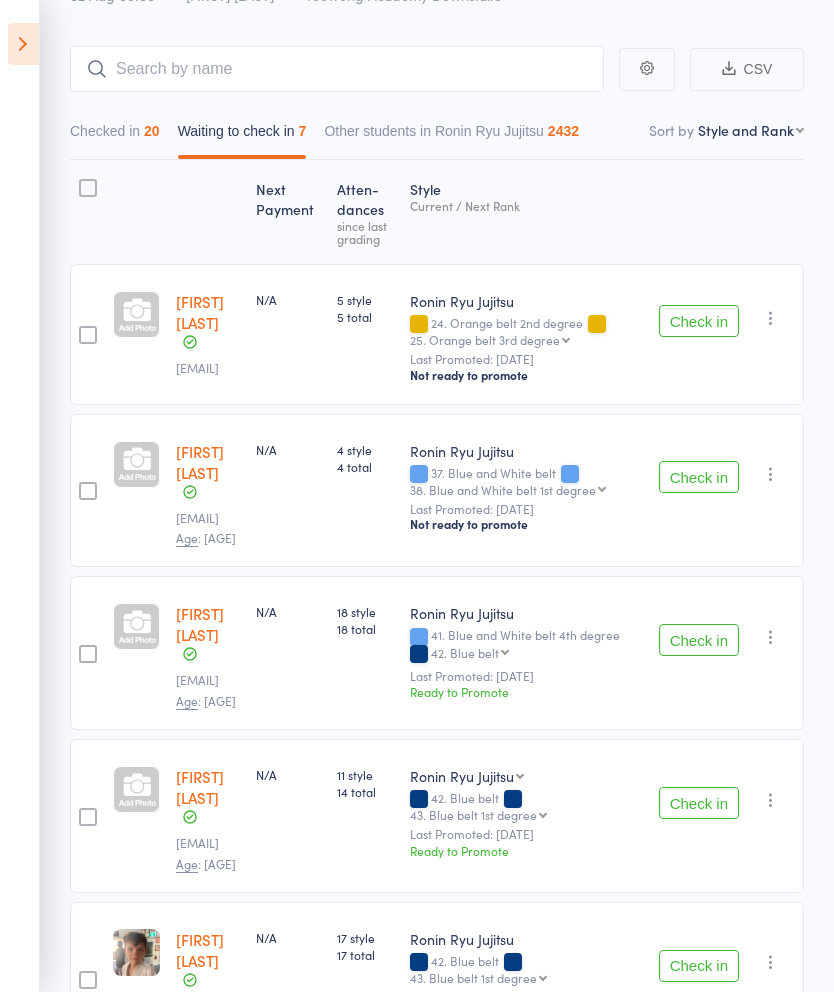 click on "Check in" at bounding box center (699, 477) 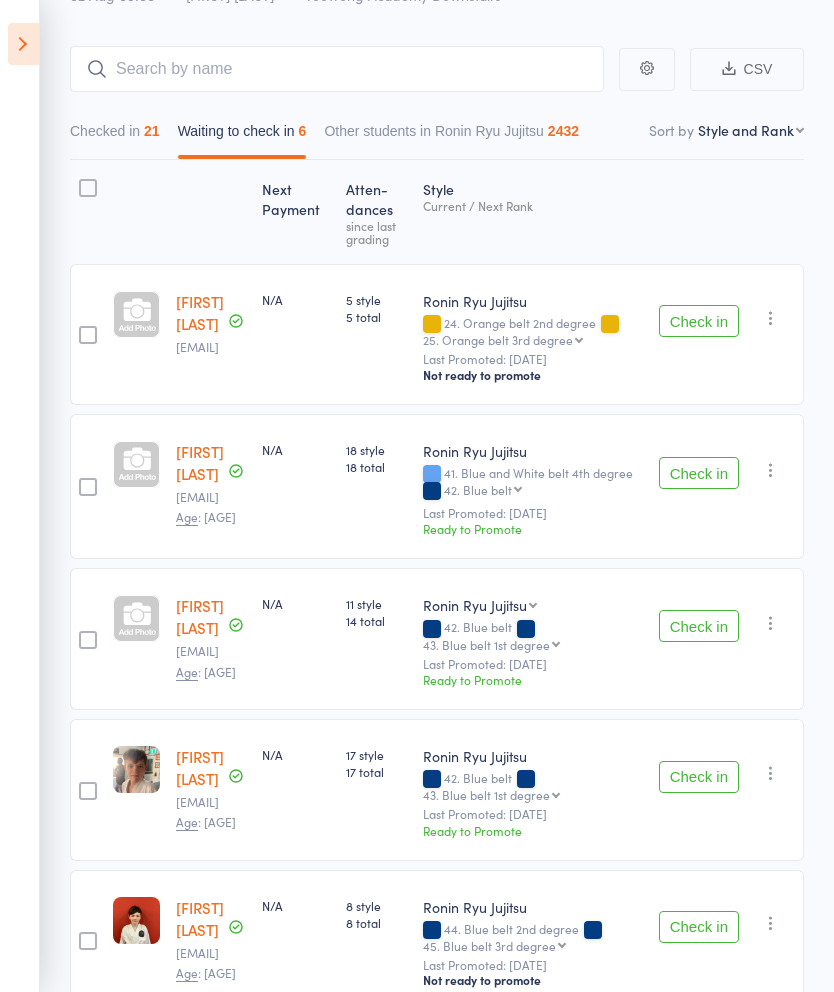 click on "Check in" at bounding box center [699, 777] 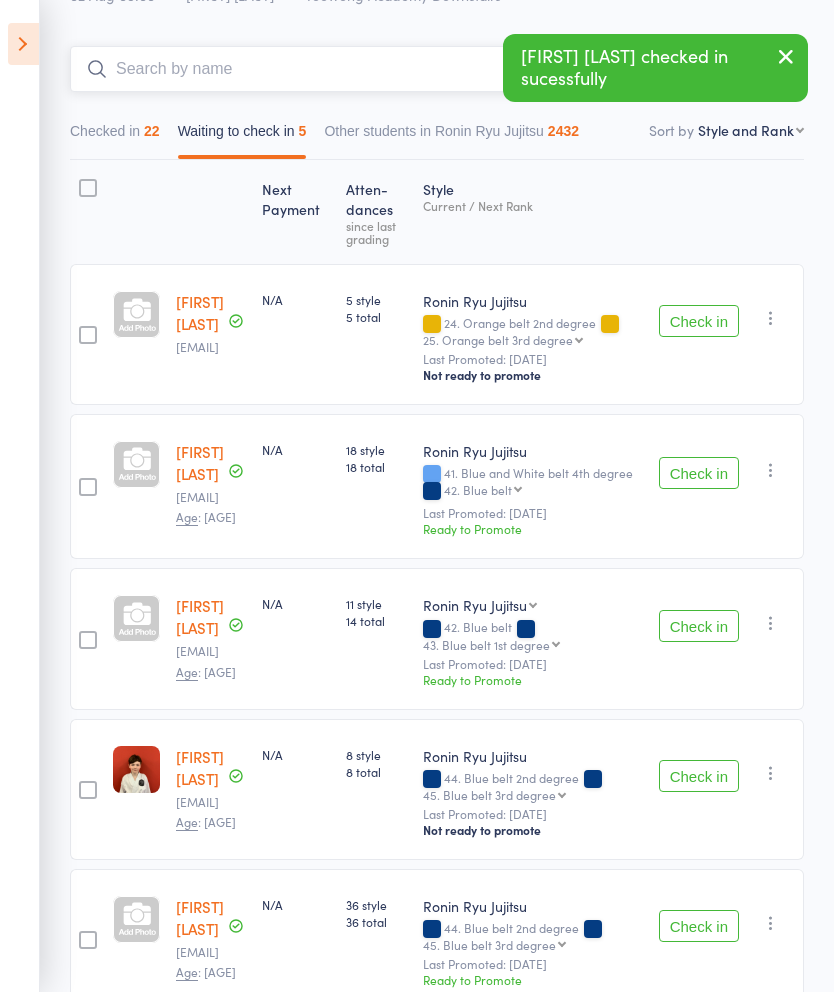 click at bounding box center (337, 69) 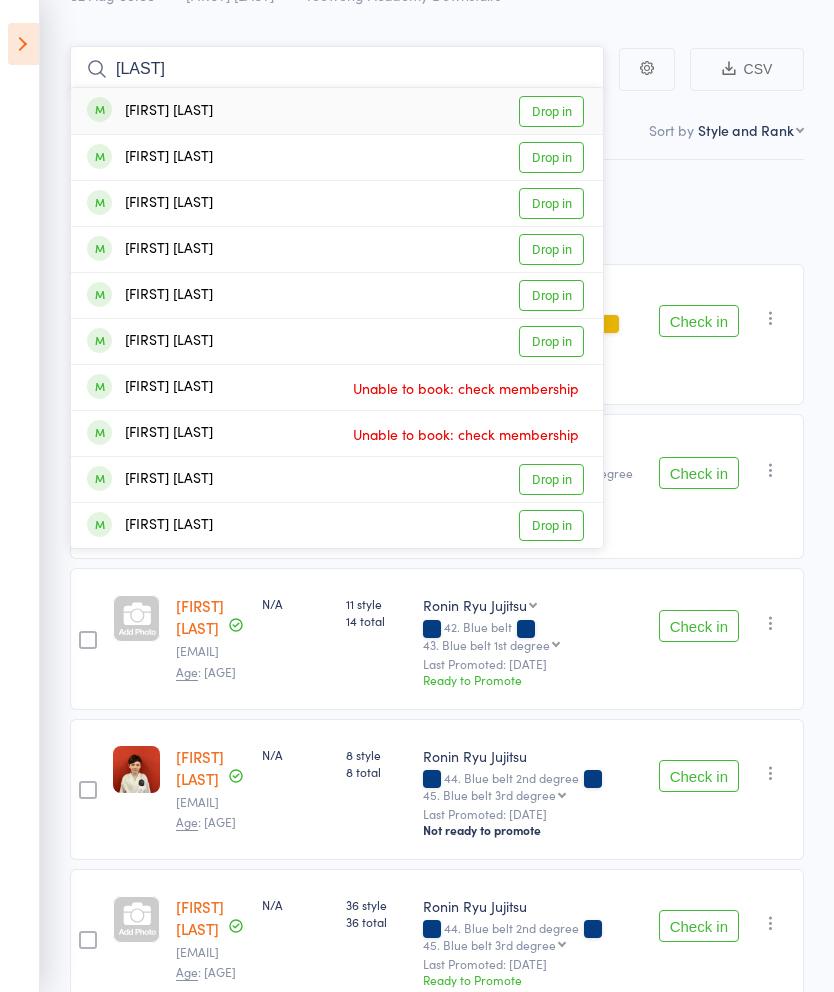 type on "Marshall" 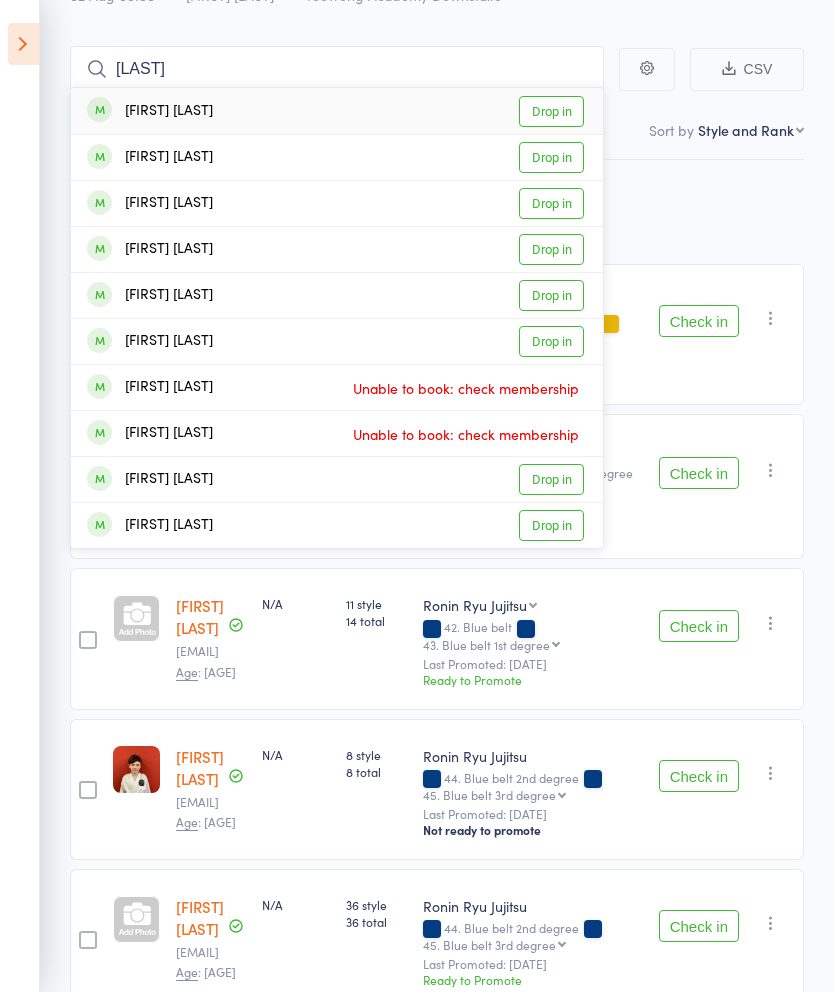 click on "Drop in" at bounding box center [551, 203] 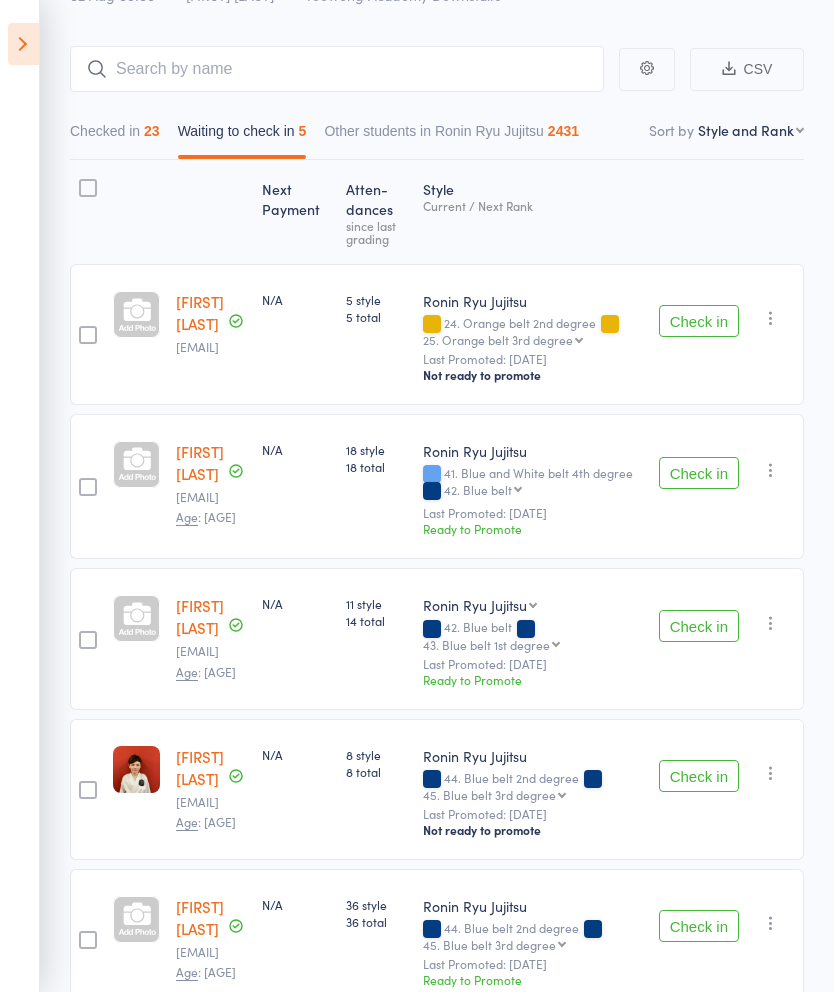 click on "Next Payment Atten­dances since last grading Style Current / Next Rank Mia Fletcher    christieg@live.com.au N/A 5 style 5 total Ronin Ryu Jujitsu 24. Orange belt 2nd degree  25. Orange belt 3rd degree  25. Orange belt 3rd degree 26. Orange belt 4th degree 27. Green and white belt 28. Green and white belt 1st degree 29. Green and white belt 2nd degree 30. Green and white belt 3rd degree 31. Green and white belt 4th degree 32. Green belt 33. Green belt 1st degree 34. Green belt 2nd degree 35. Green belt 3rd degree 36. Green belt 4th degree 37. Blue and White belt 38. Blue and White belt 1st degree 39. Blue and White belt 2nd degree 40. Blue and White belt 3rd degree 41. Blue and White belt 4th degree 42. Blue belt 43. Blue belt 1st degree 44. Blue belt 2nd degree 45. Blue belt 3rd degree 46. Blue belt 4th degree 47. Purple and white belt 48. Purple and white belt 1st degree 49. Purple and white belt 2nd degree 50. Purple and white belt 3rd degree 51. Purple and white belt 4th degree 52. Purple belt Check in" at bounding box center [437, 589] 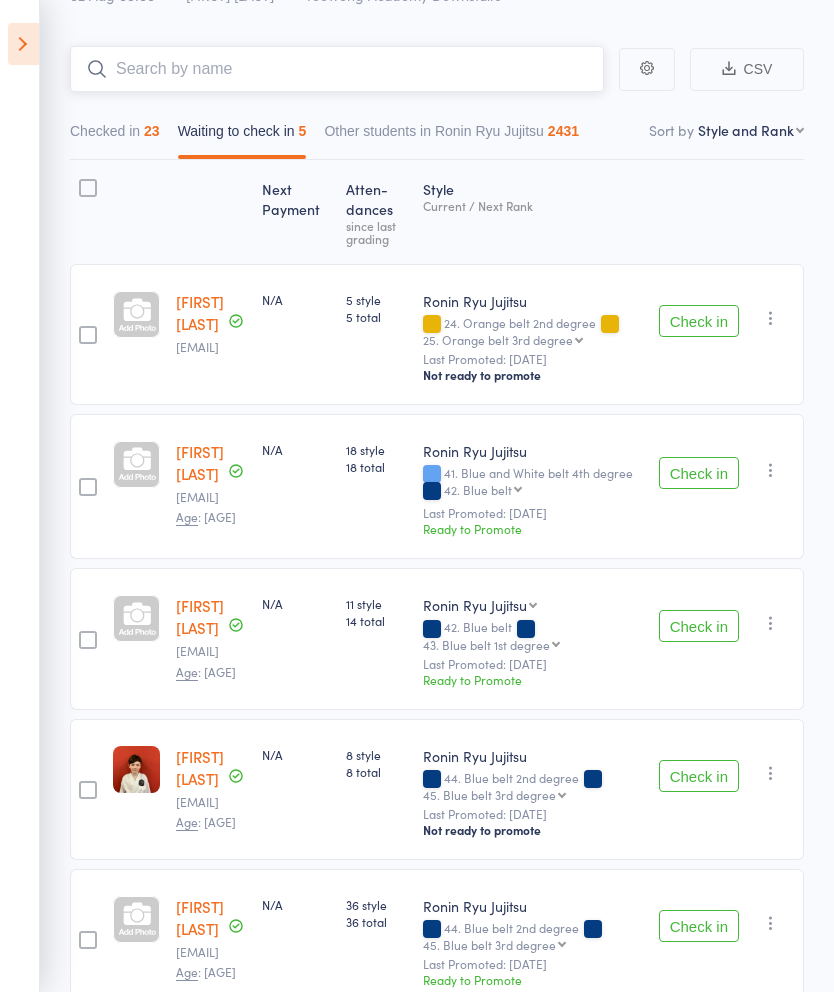 click at bounding box center (337, 69) 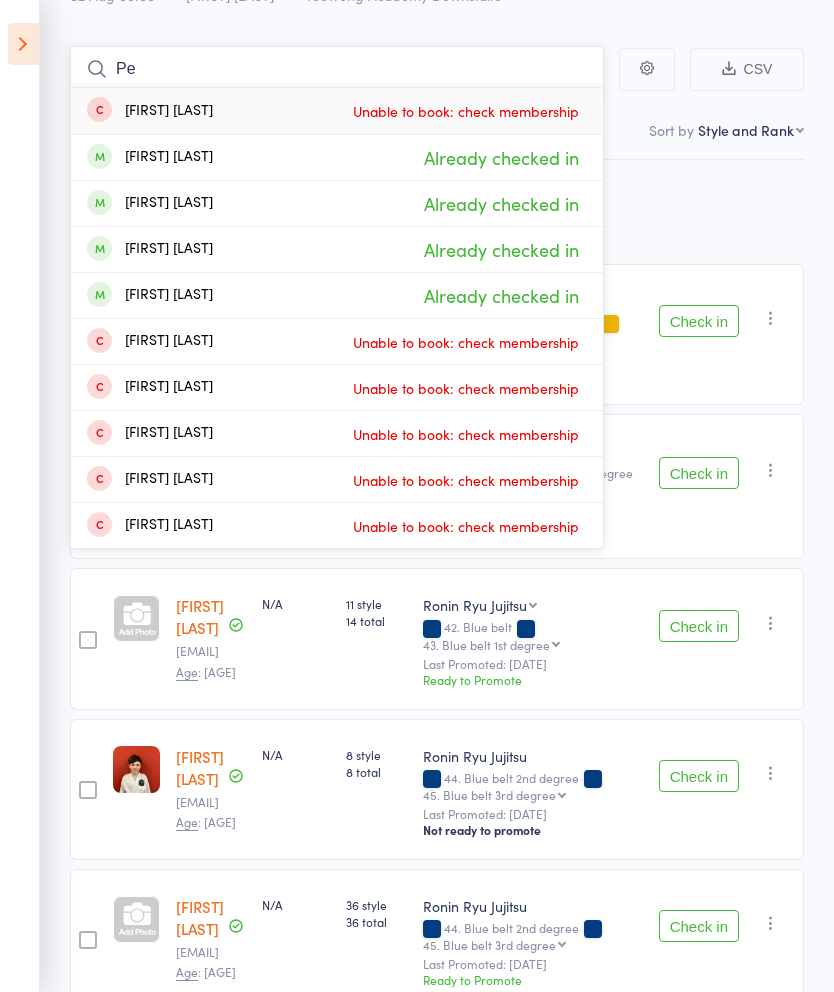type on "P" 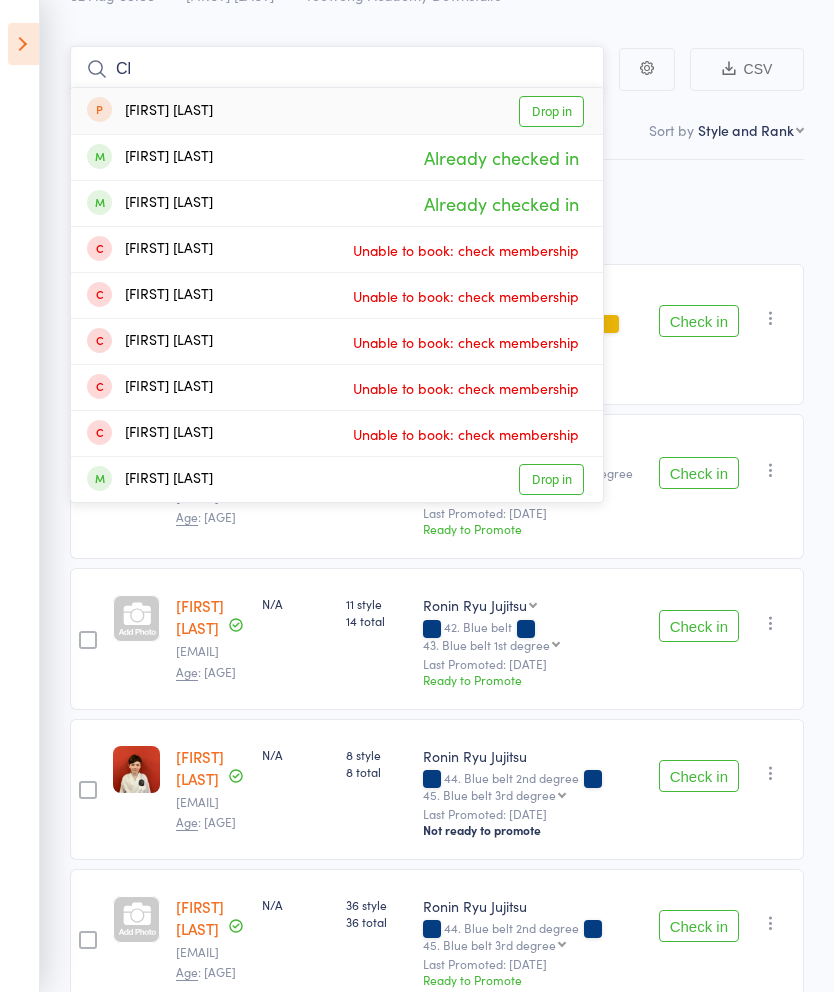 type on "C" 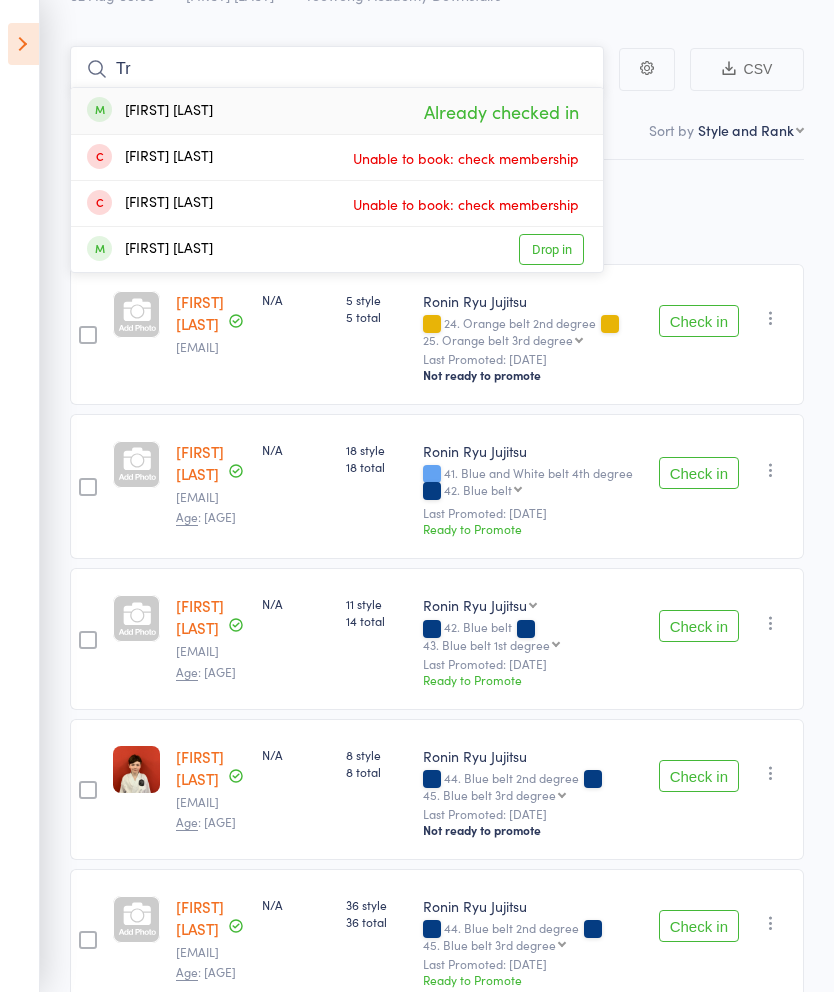 type on "T" 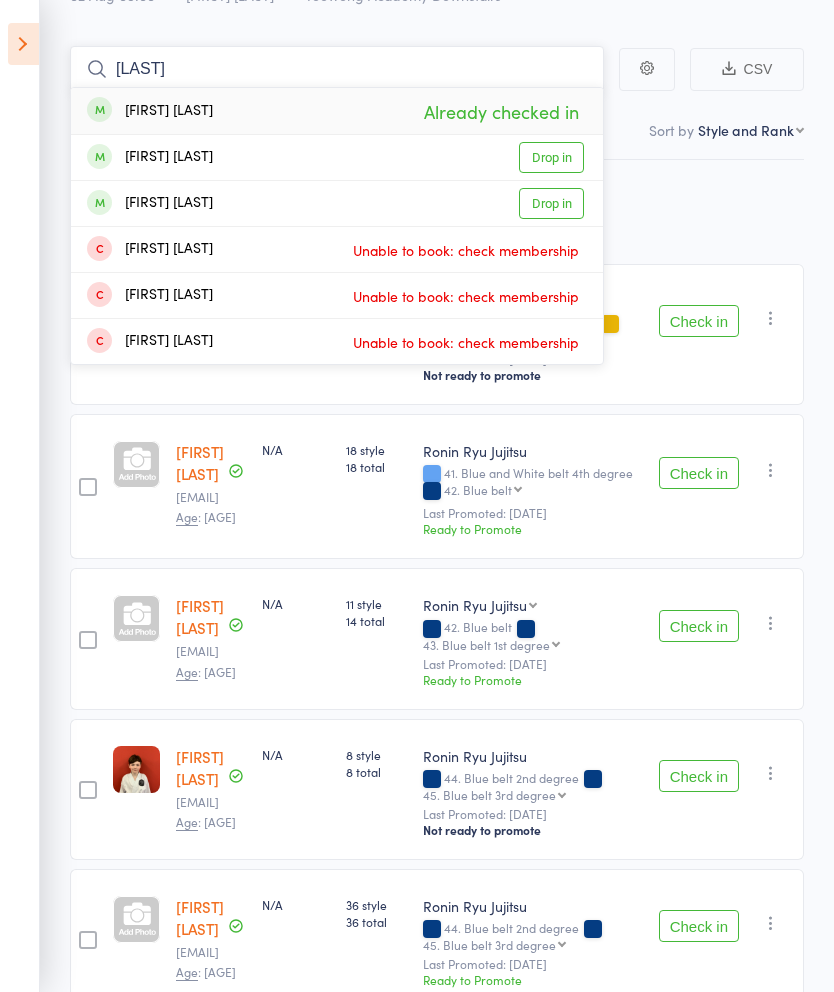 type on "Gurr" 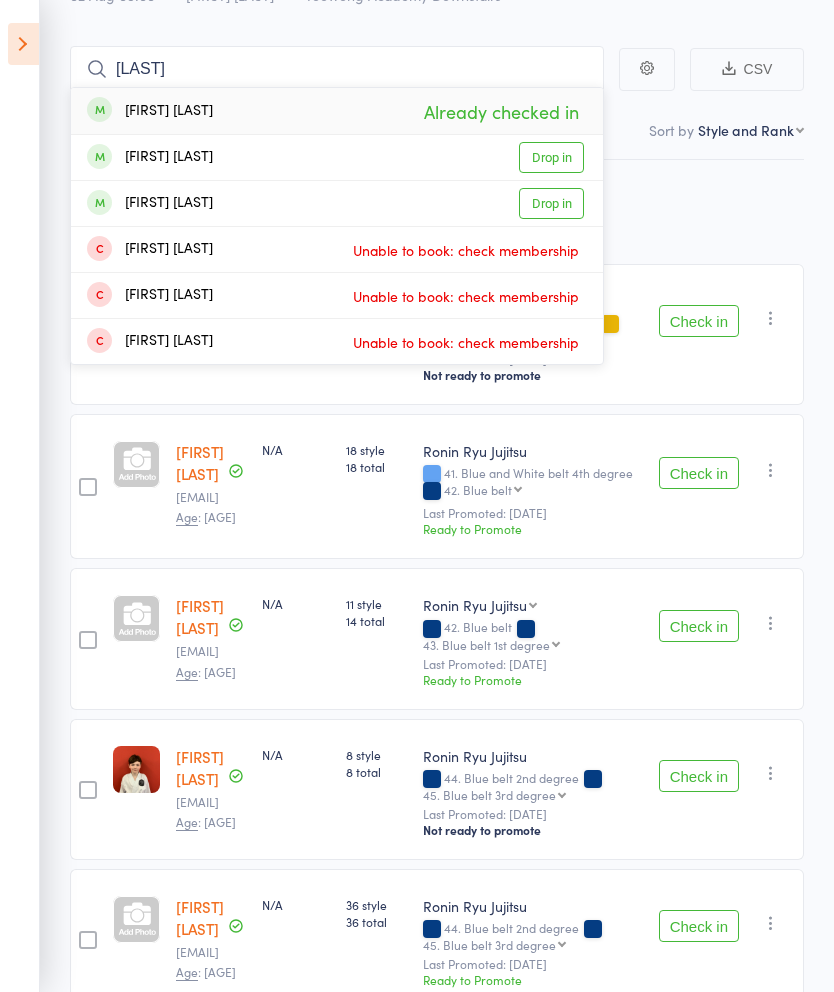 click on "Drop in" at bounding box center [551, 157] 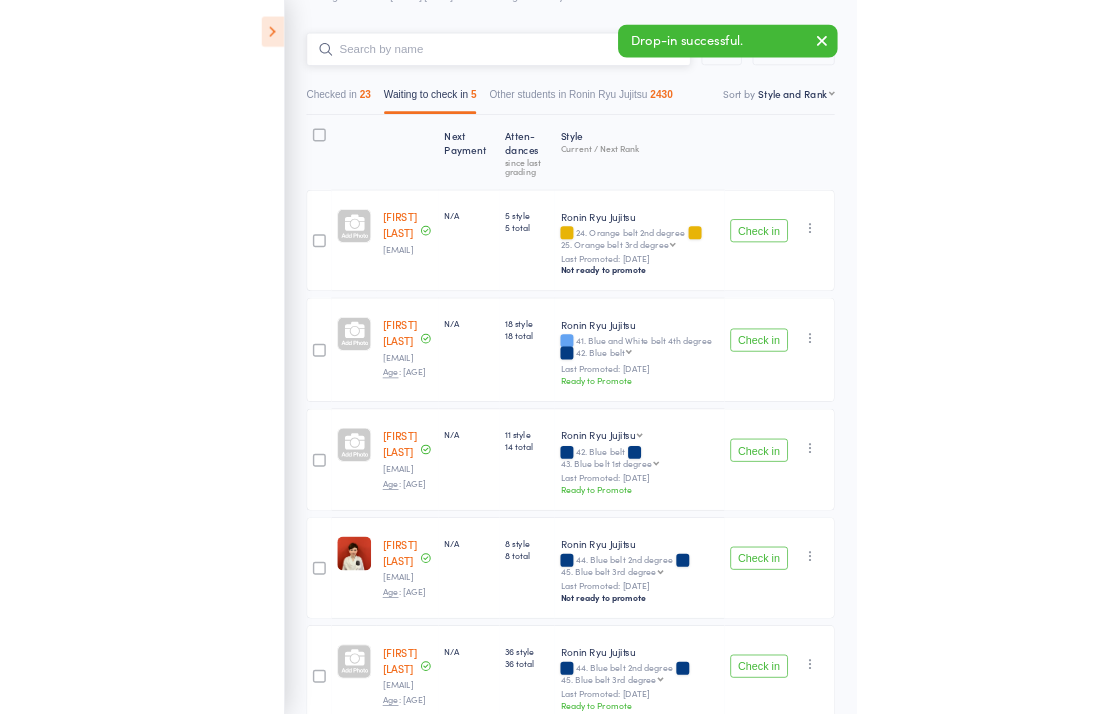 scroll, scrollTop: 142, scrollLeft: 0, axis: vertical 